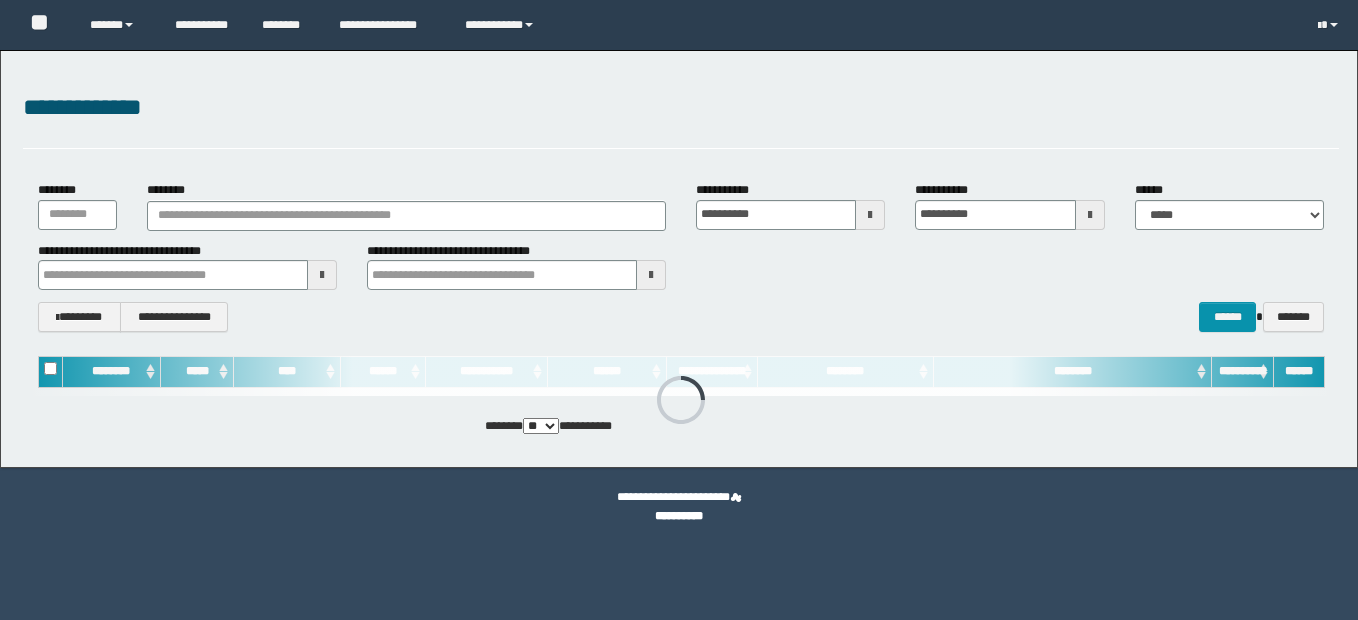 scroll, scrollTop: 0, scrollLeft: 0, axis: both 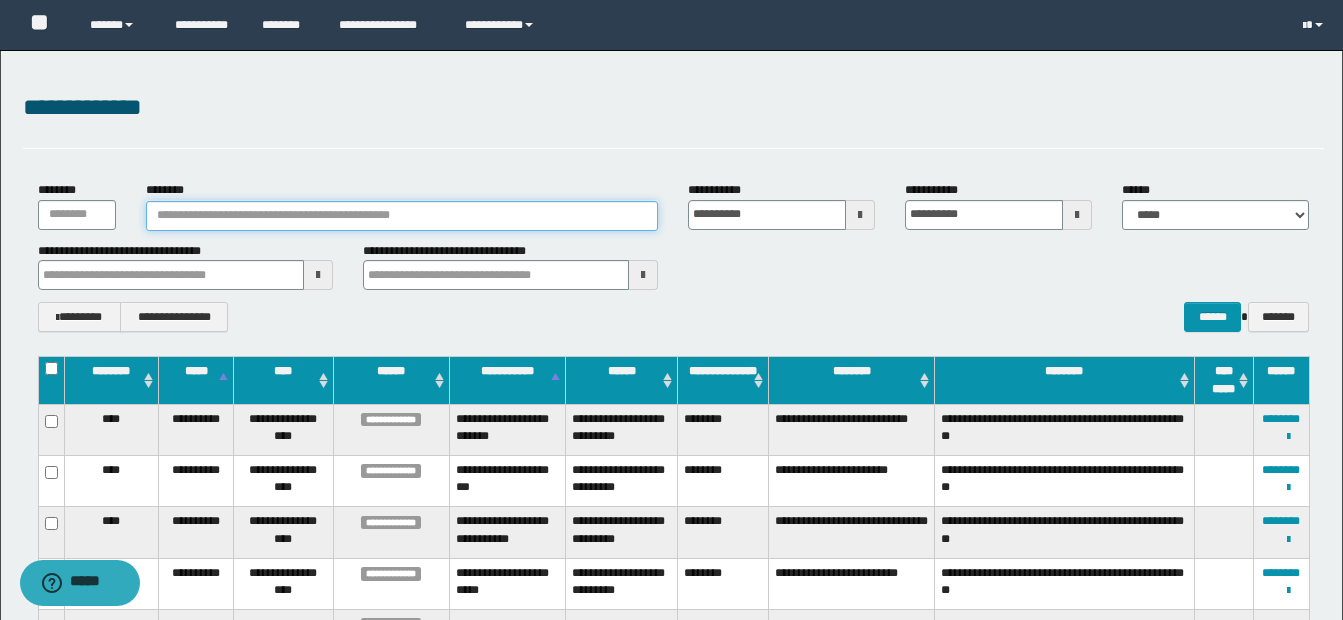 click on "********" at bounding box center (402, 216) 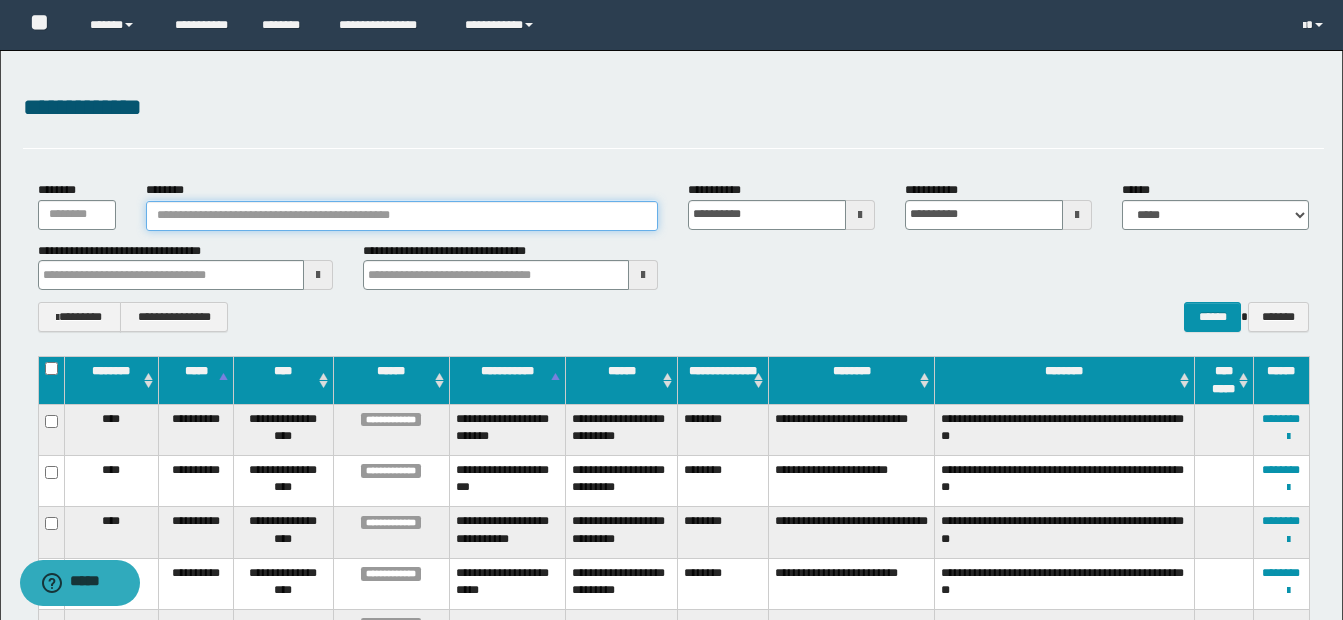 type on "********" 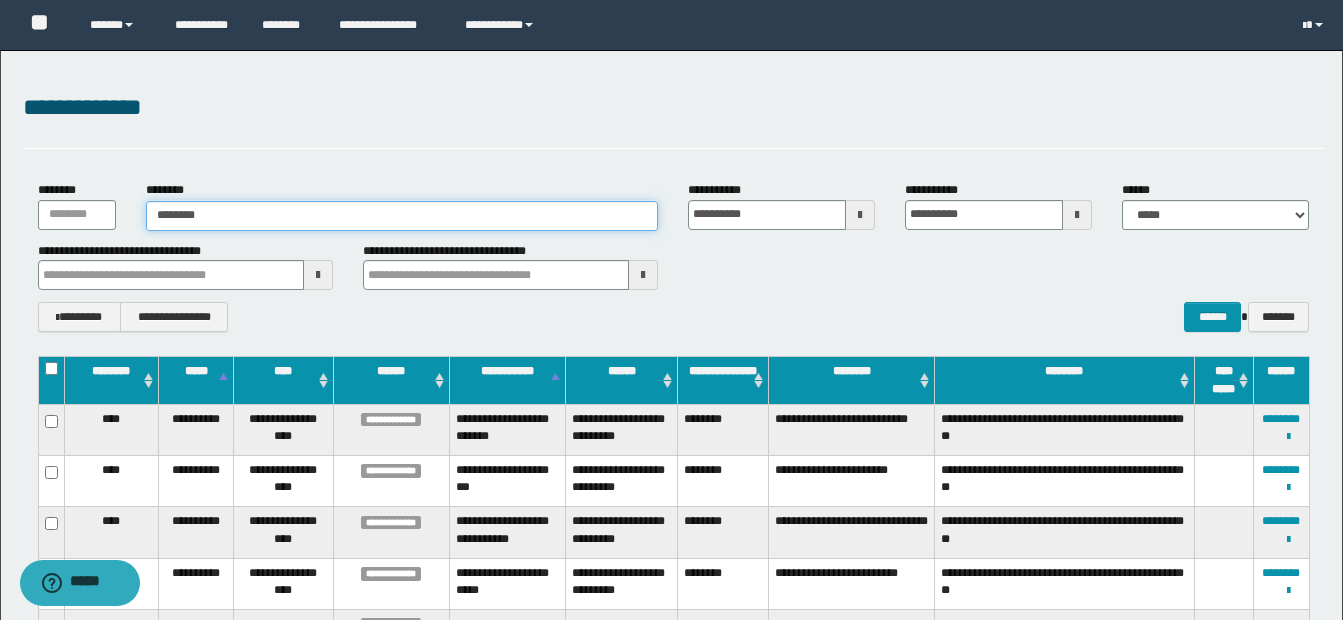 type on "********" 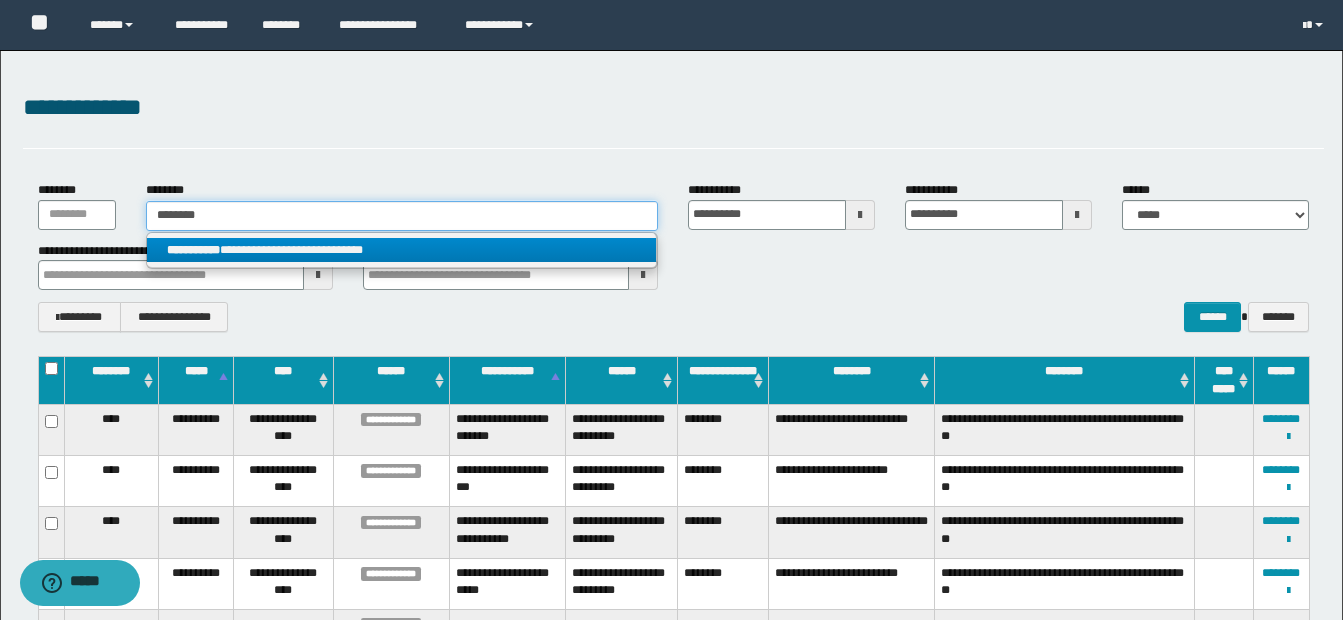 type on "********" 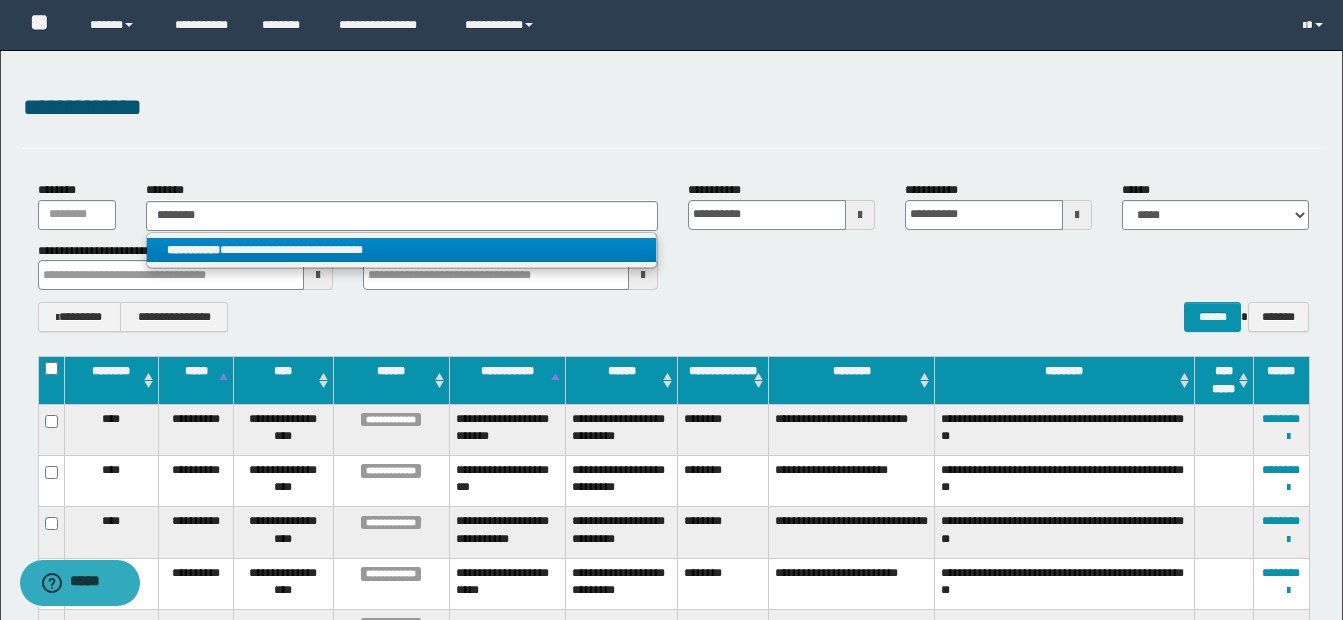 click on "**********" at bounding box center (401, 250) 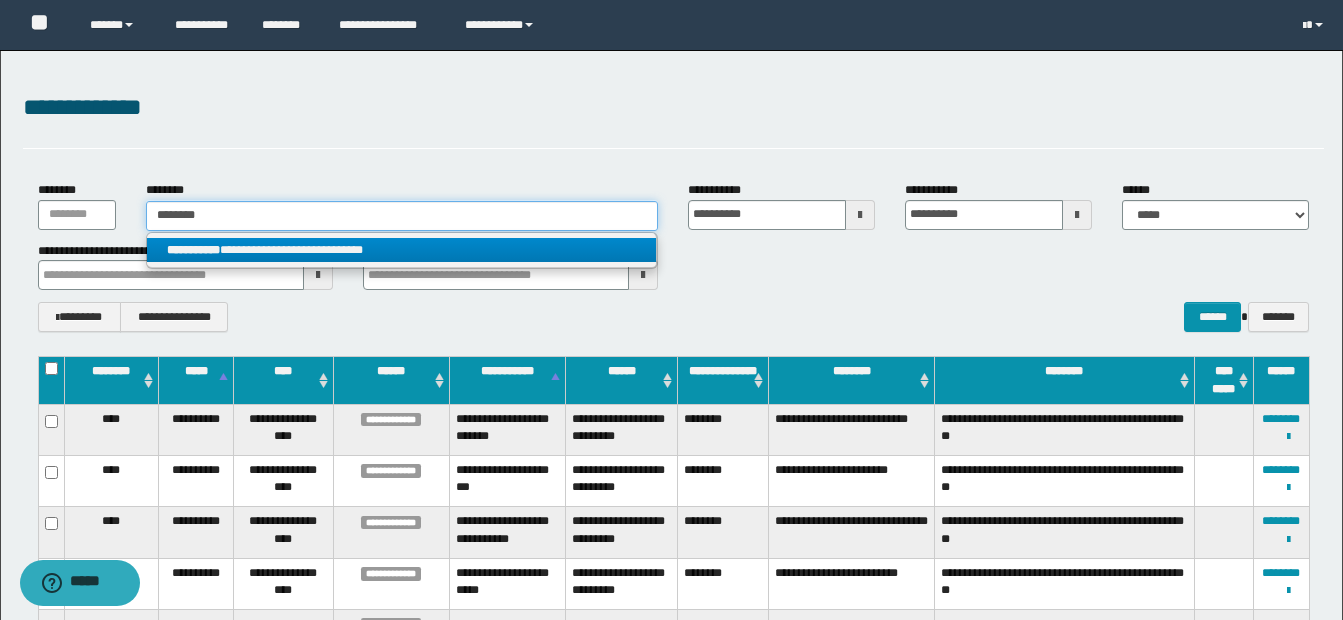 type 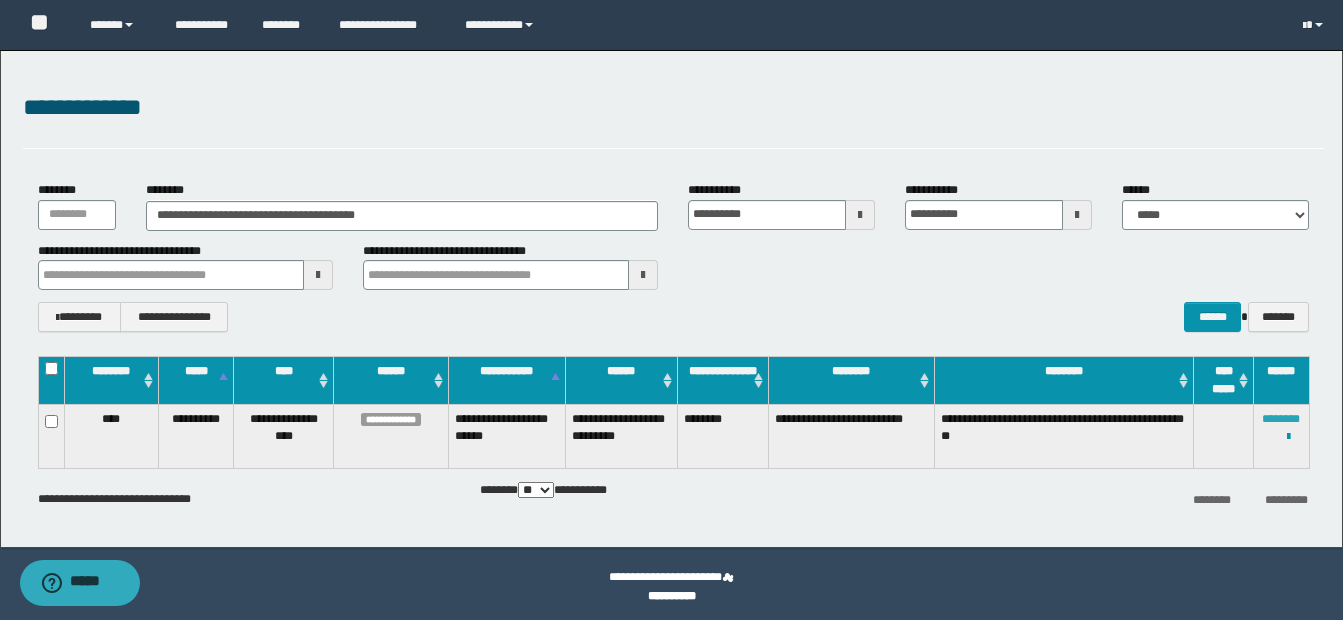 click on "********" at bounding box center (1281, 419) 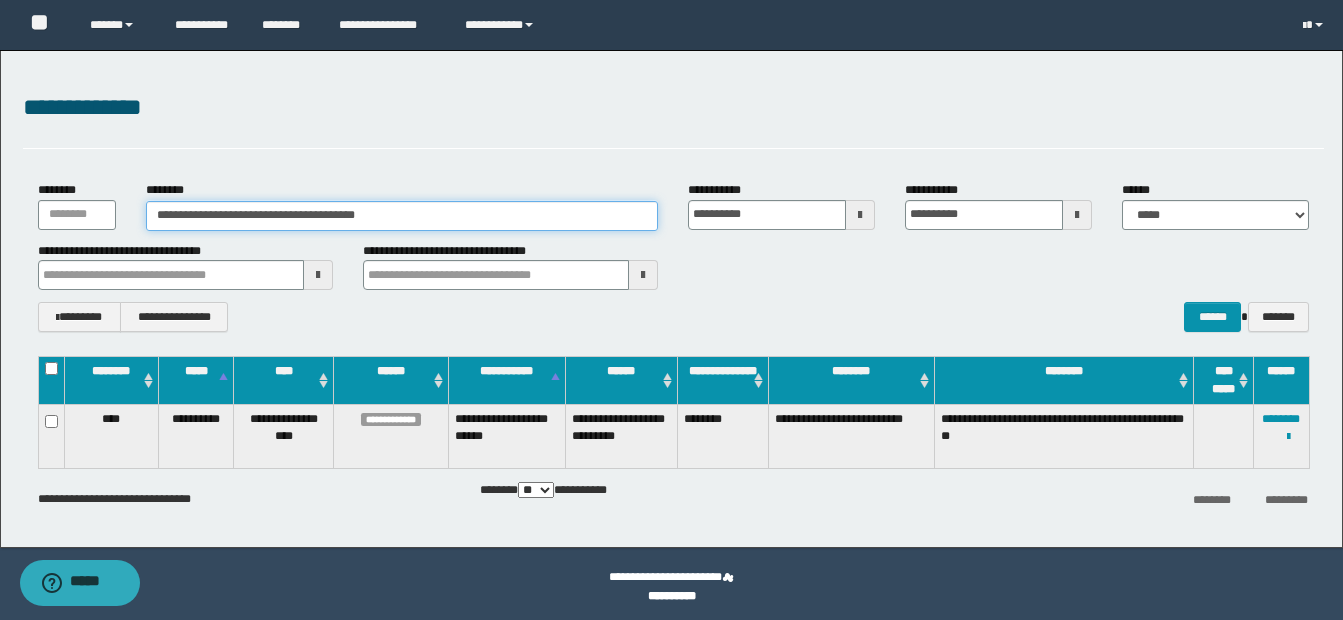 drag, startPoint x: 152, startPoint y: 216, endPoint x: 451, endPoint y: 222, distance: 299.06018 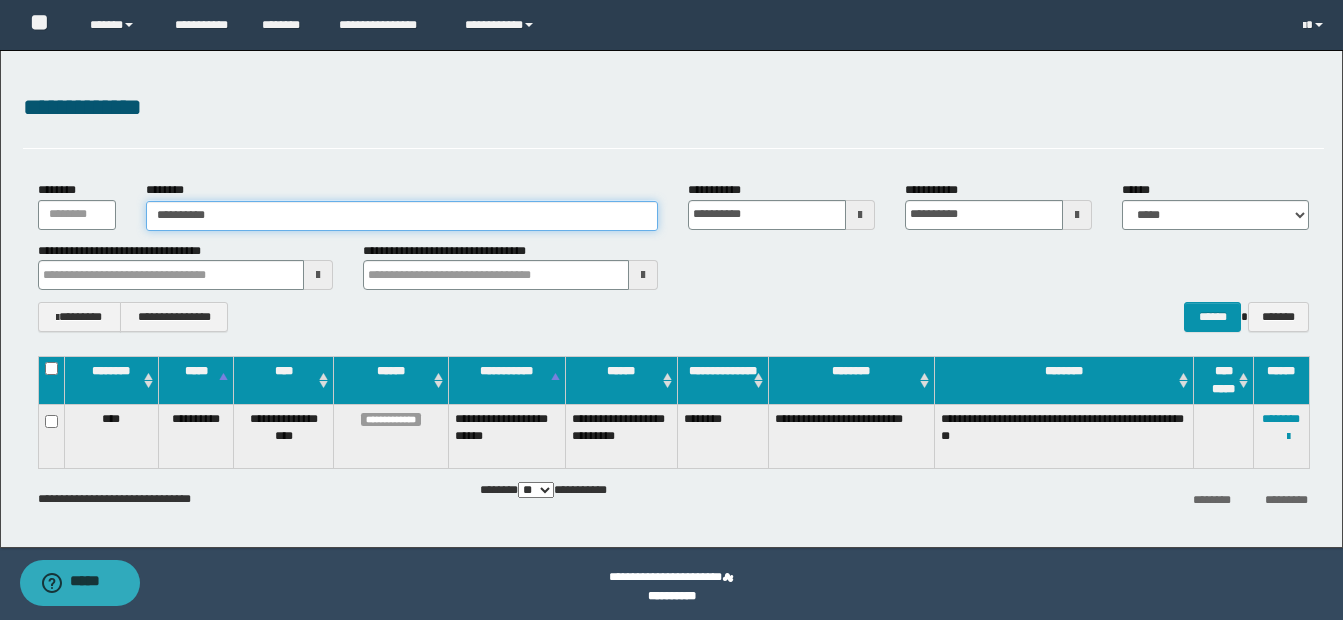 type on "**********" 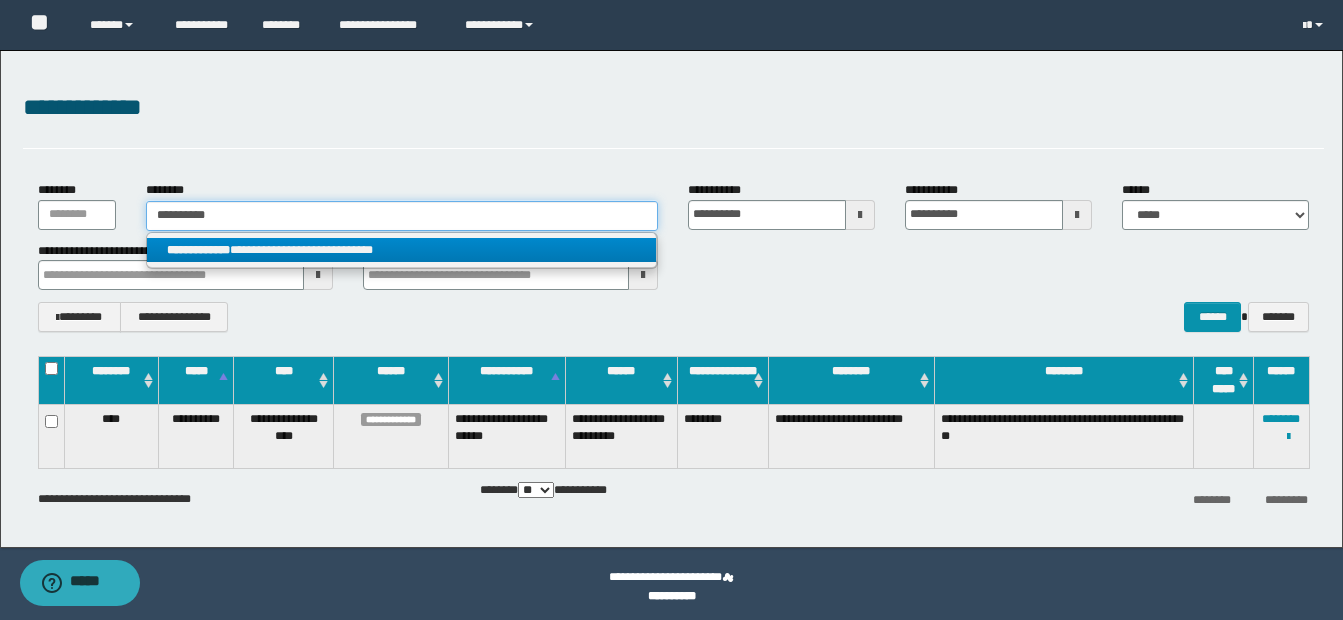 type on "**********" 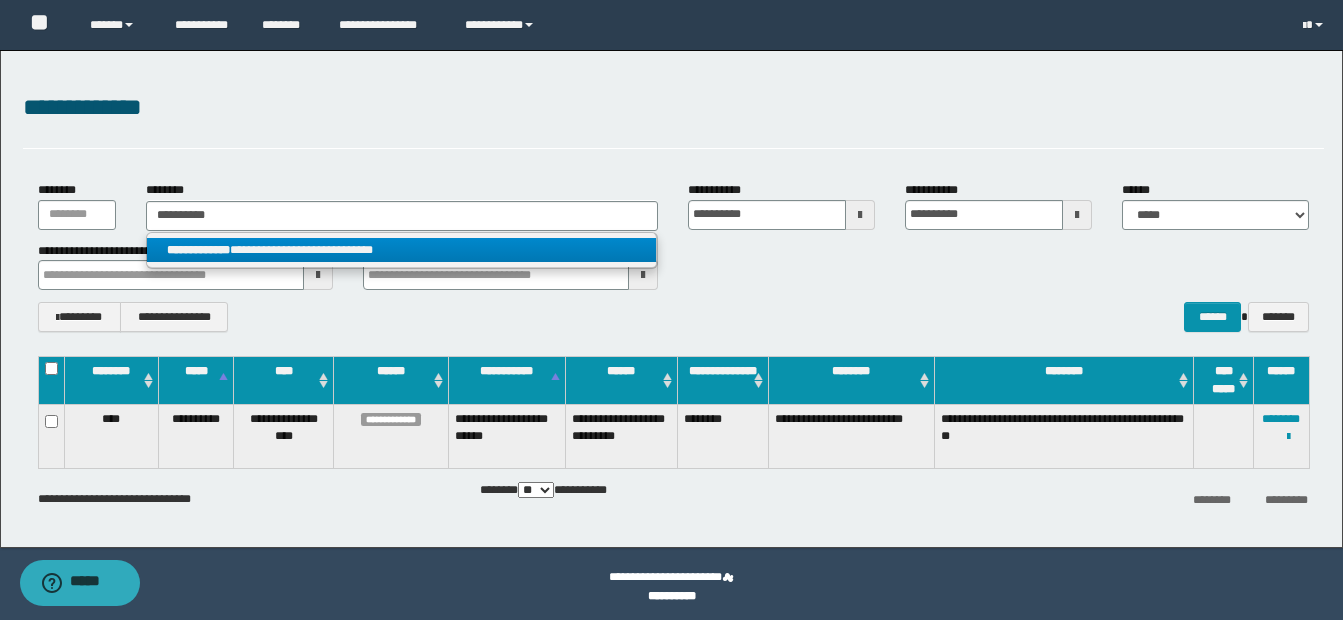 click on "**********" at bounding box center (401, 250) 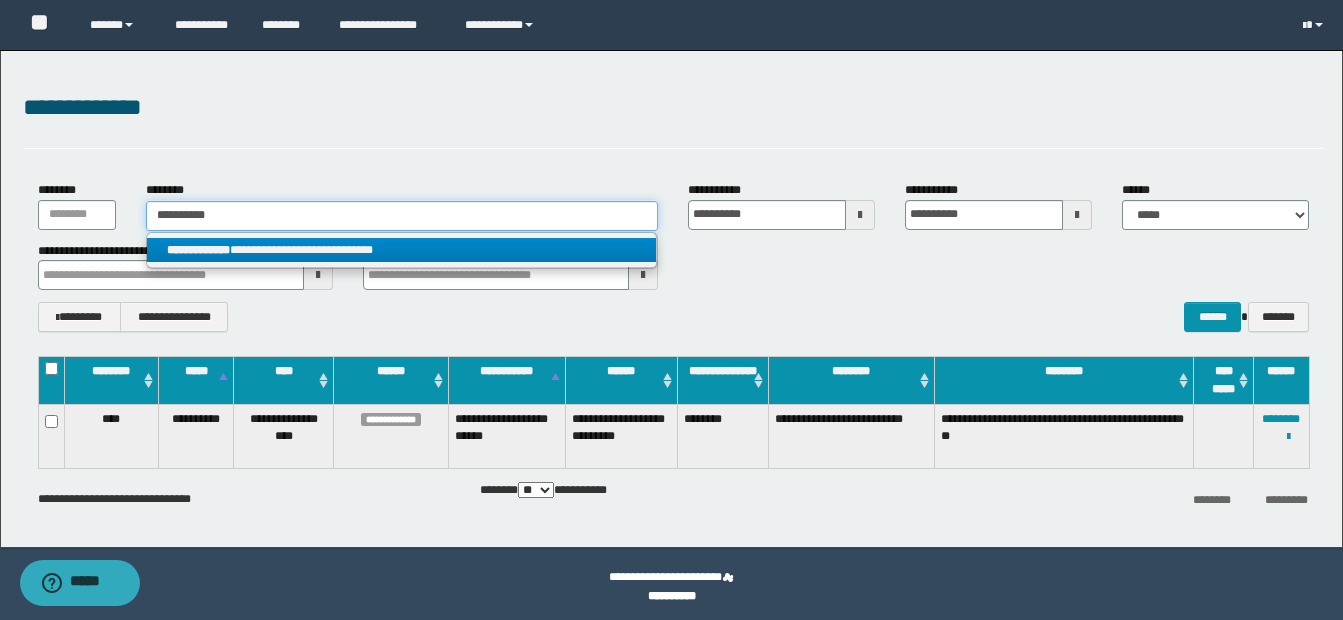 type 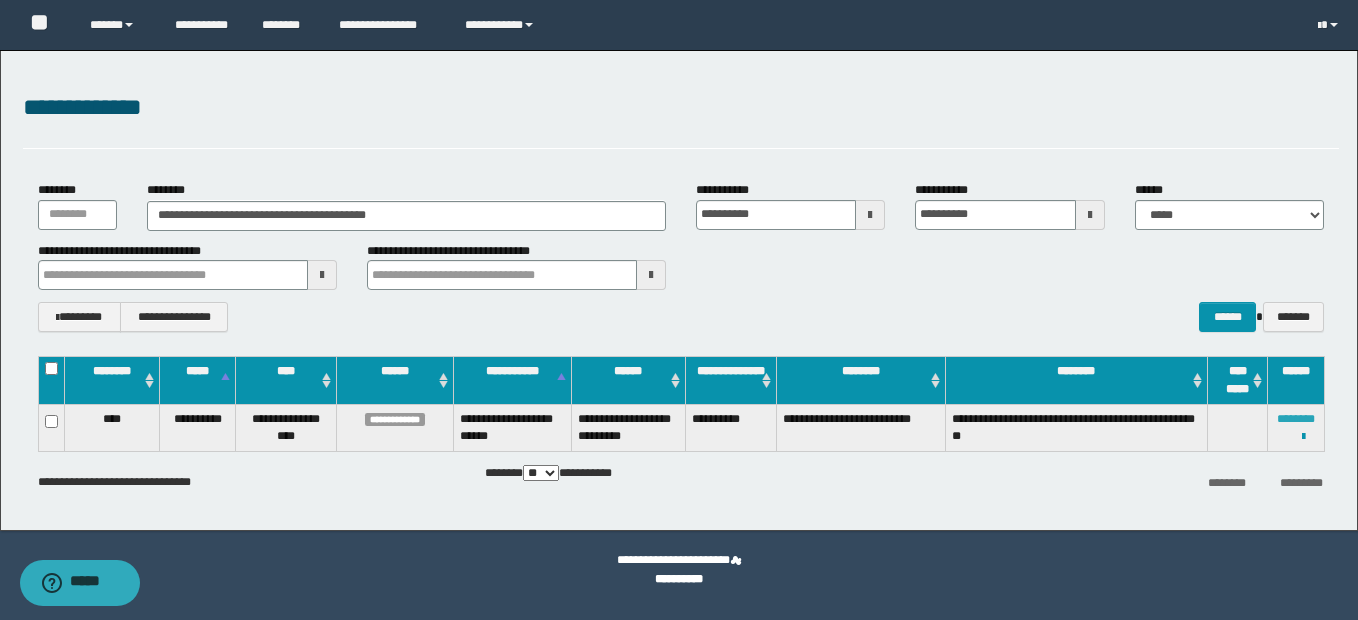 click on "********" at bounding box center [1296, 419] 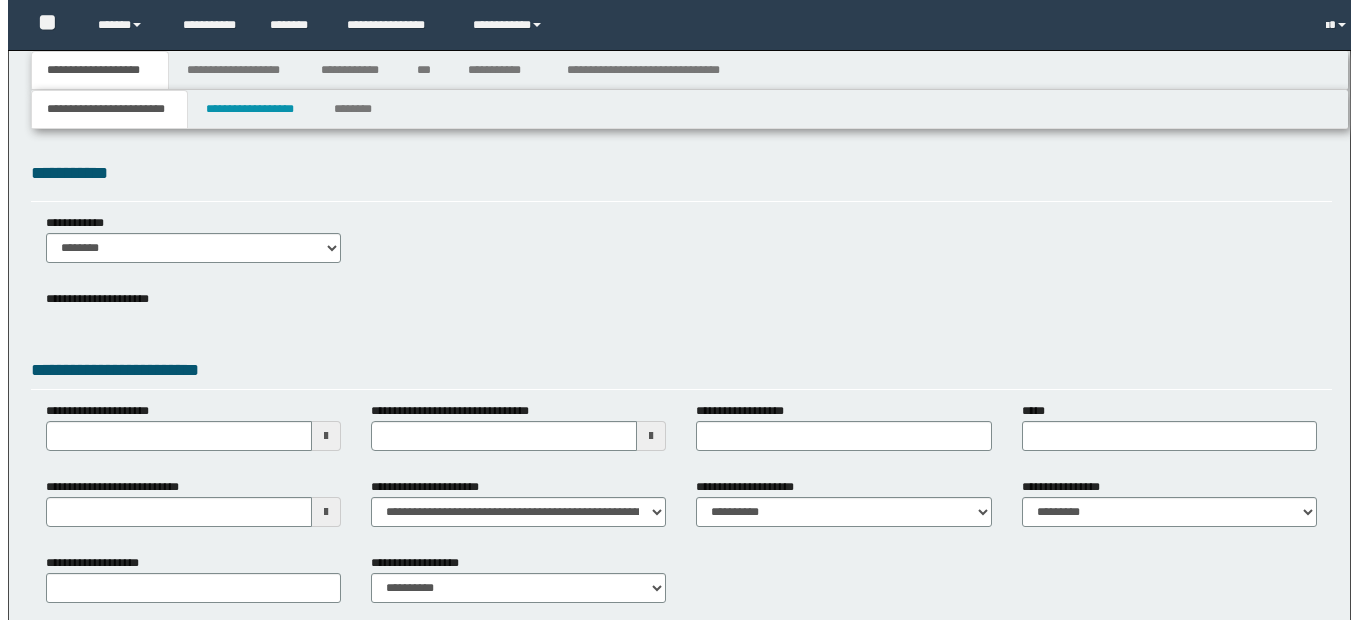 scroll, scrollTop: 0, scrollLeft: 0, axis: both 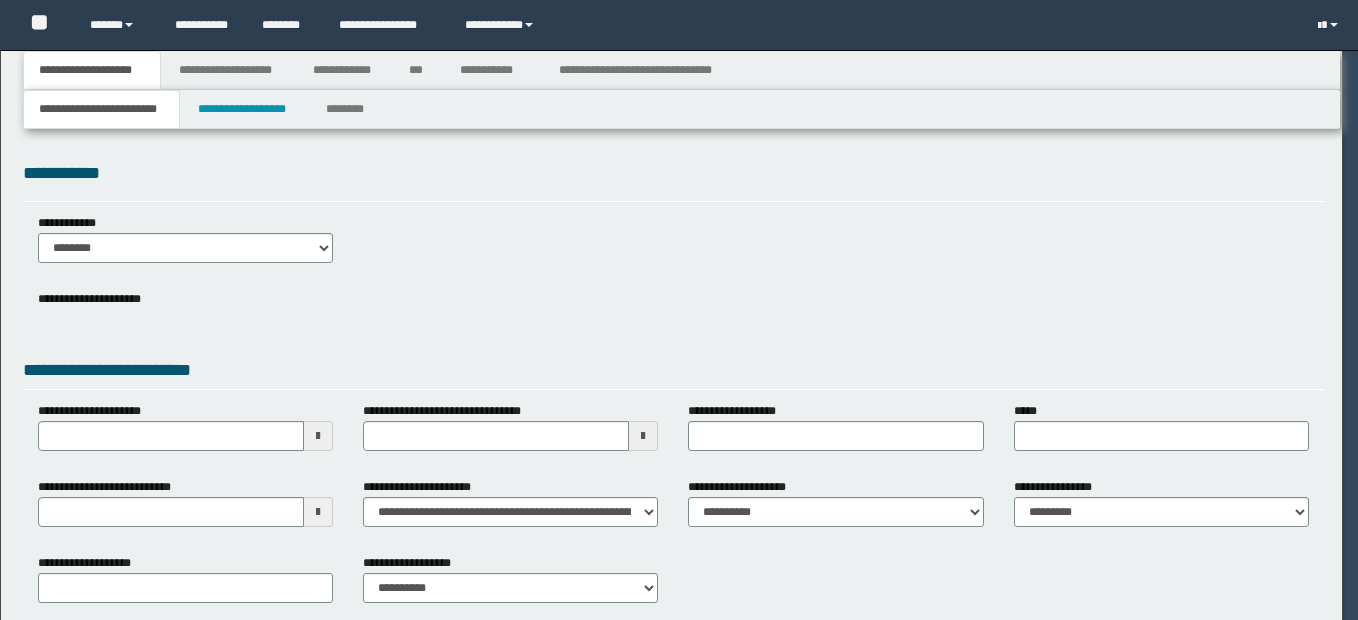 select on "*" 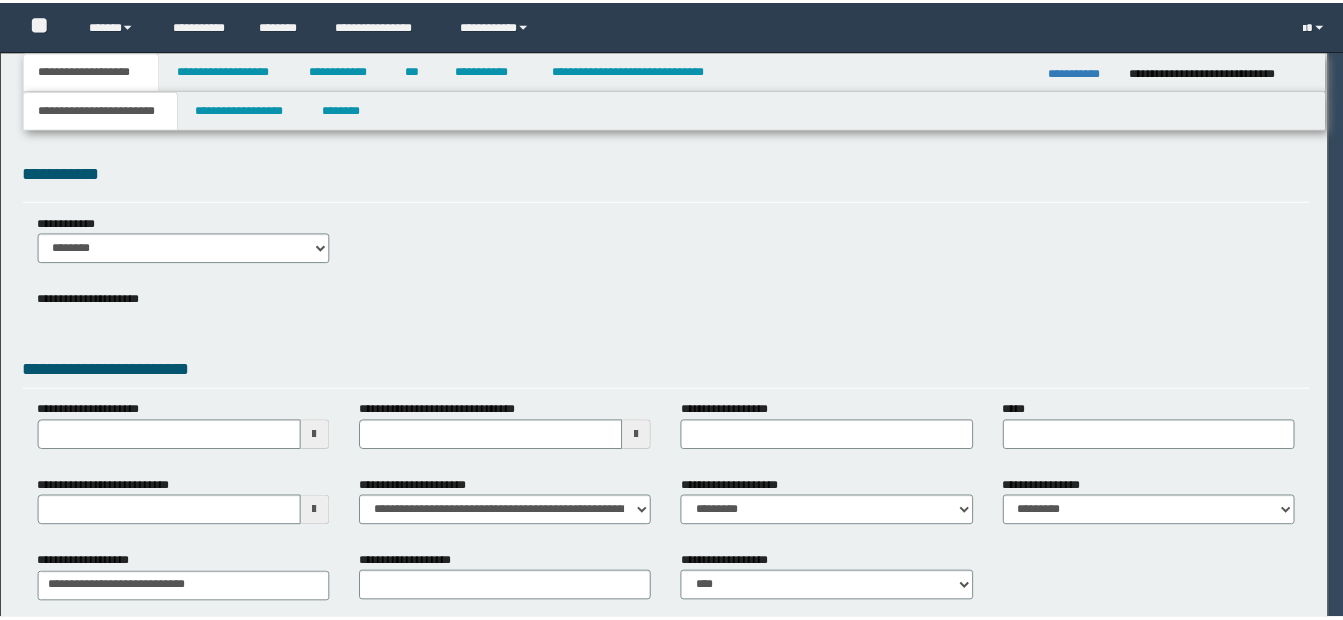 scroll, scrollTop: 0, scrollLeft: 0, axis: both 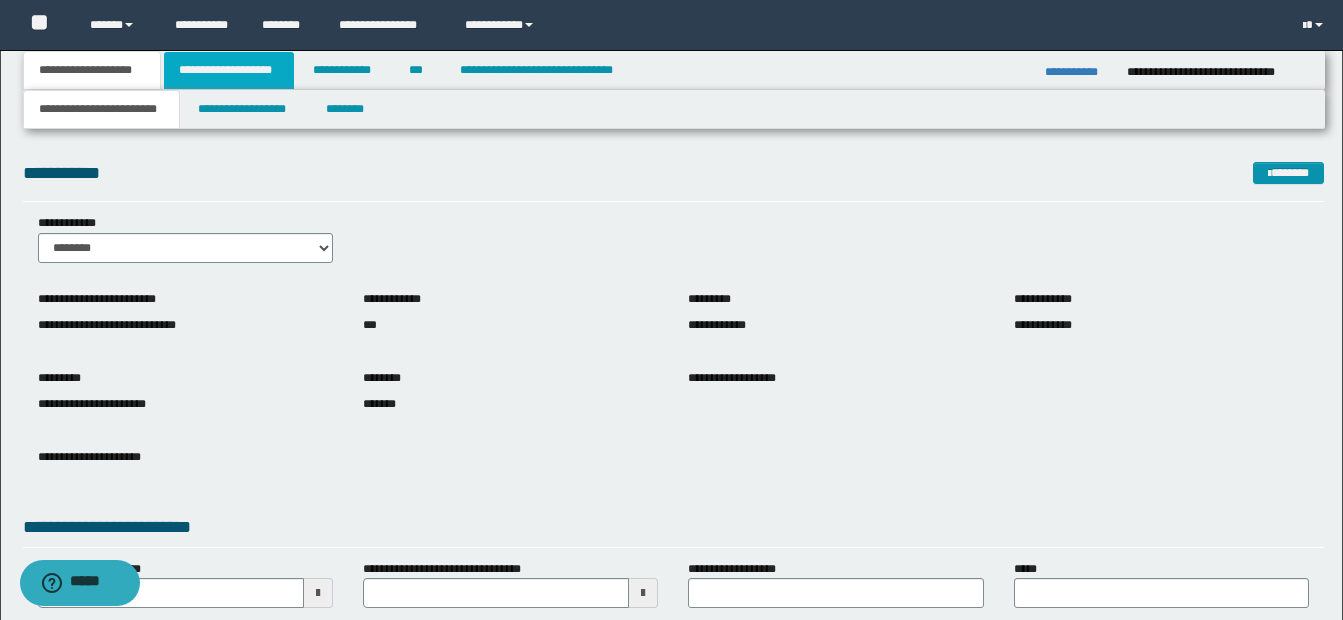 click on "**********" at bounding box center (229, 70) 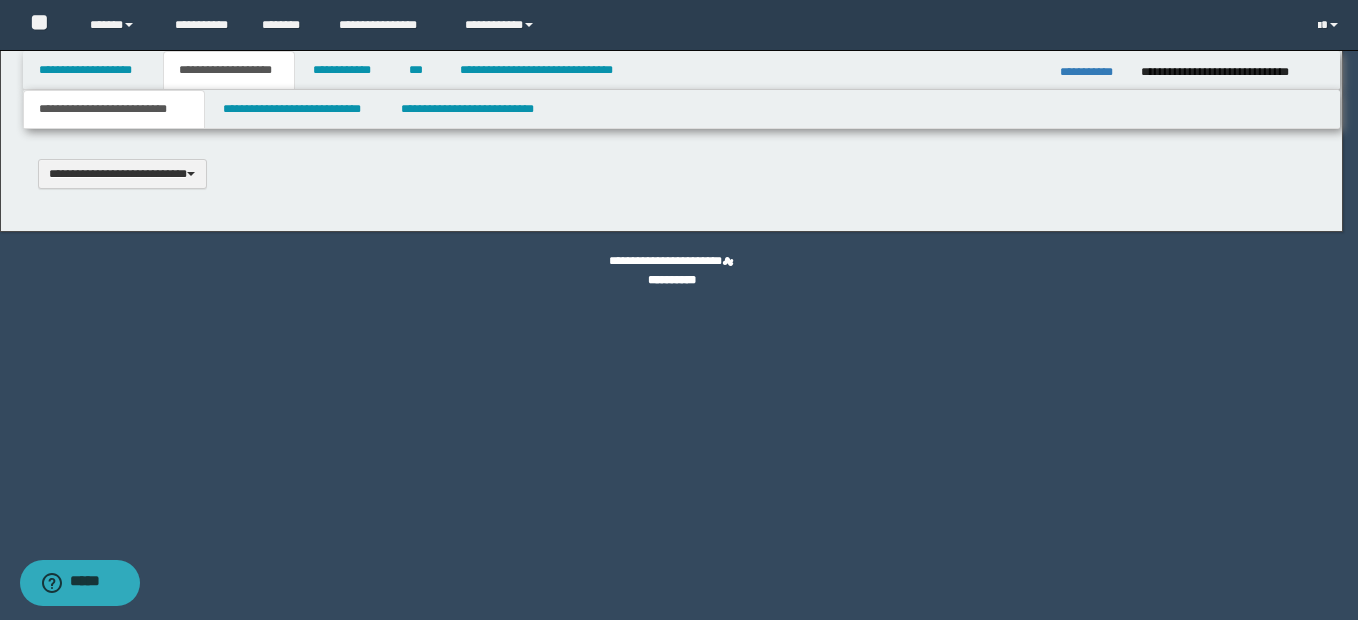 type 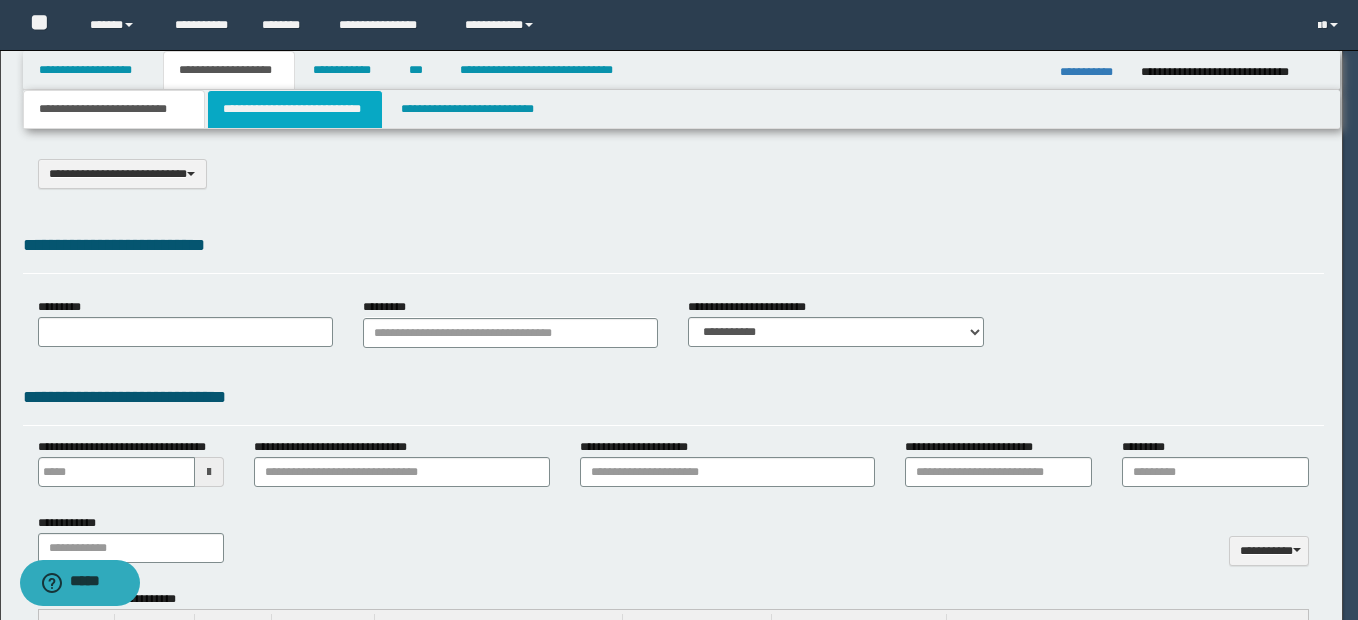 type on "**********" 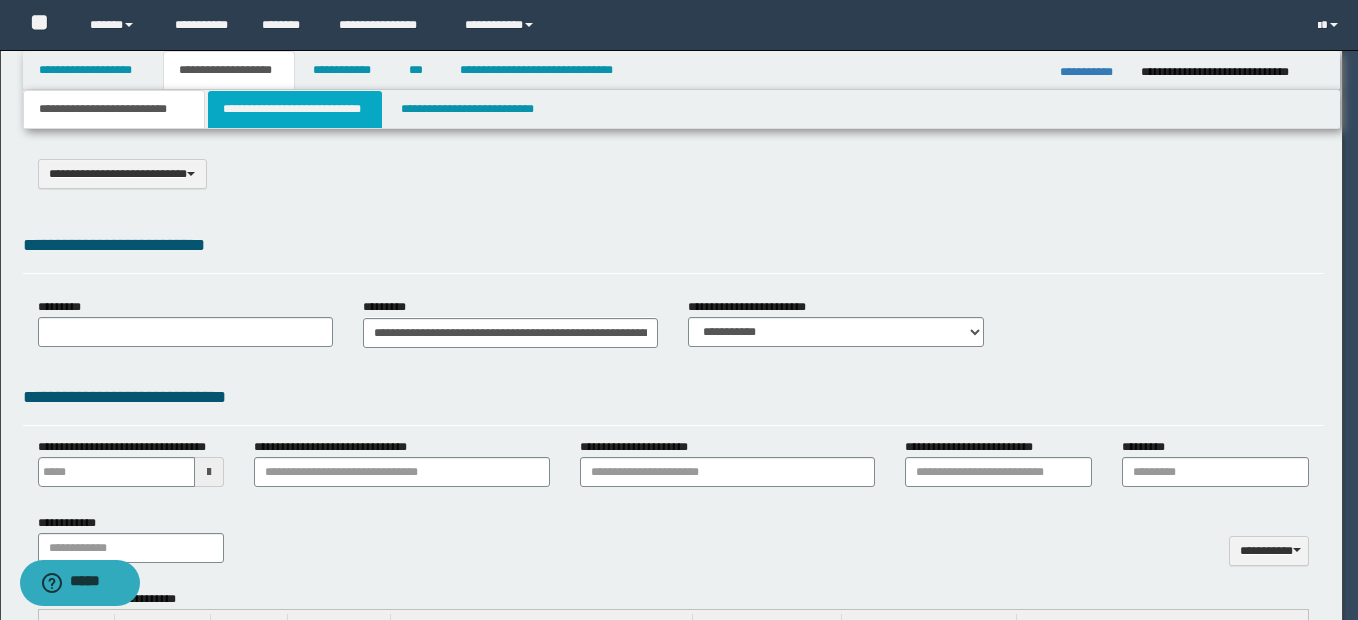 scroll, scrollTop: 0, scrollLeft: 0, axis: both 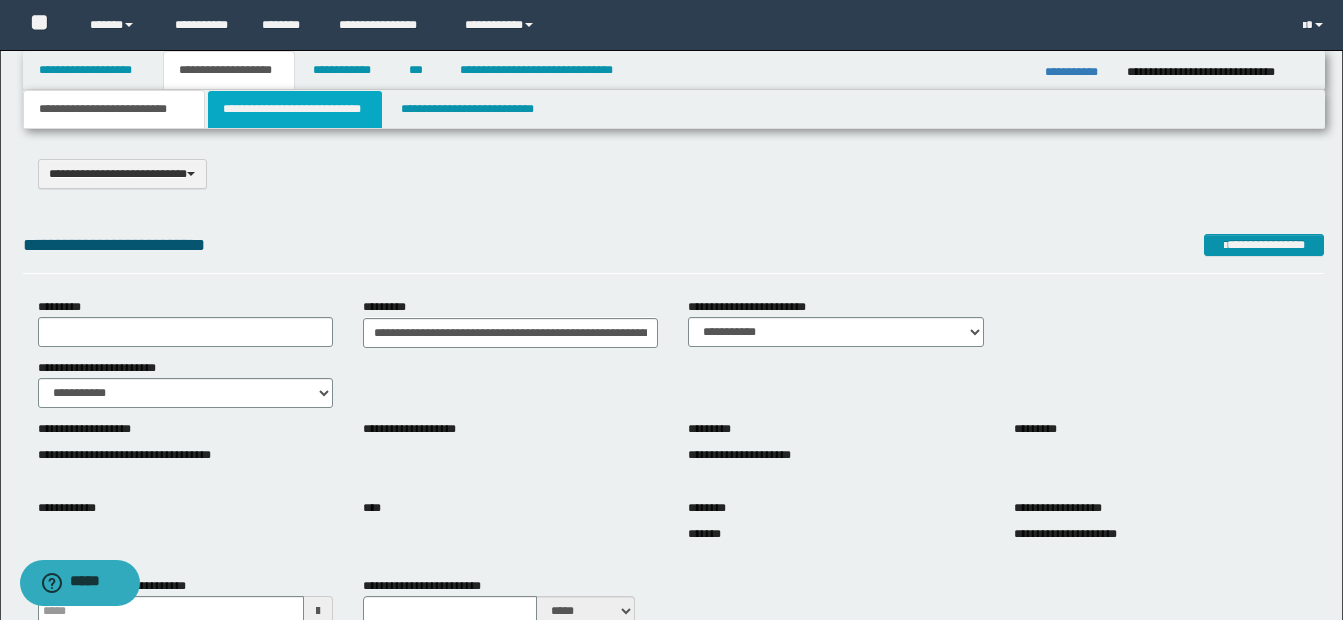 click on "**********" at bounding box center (295, 109) 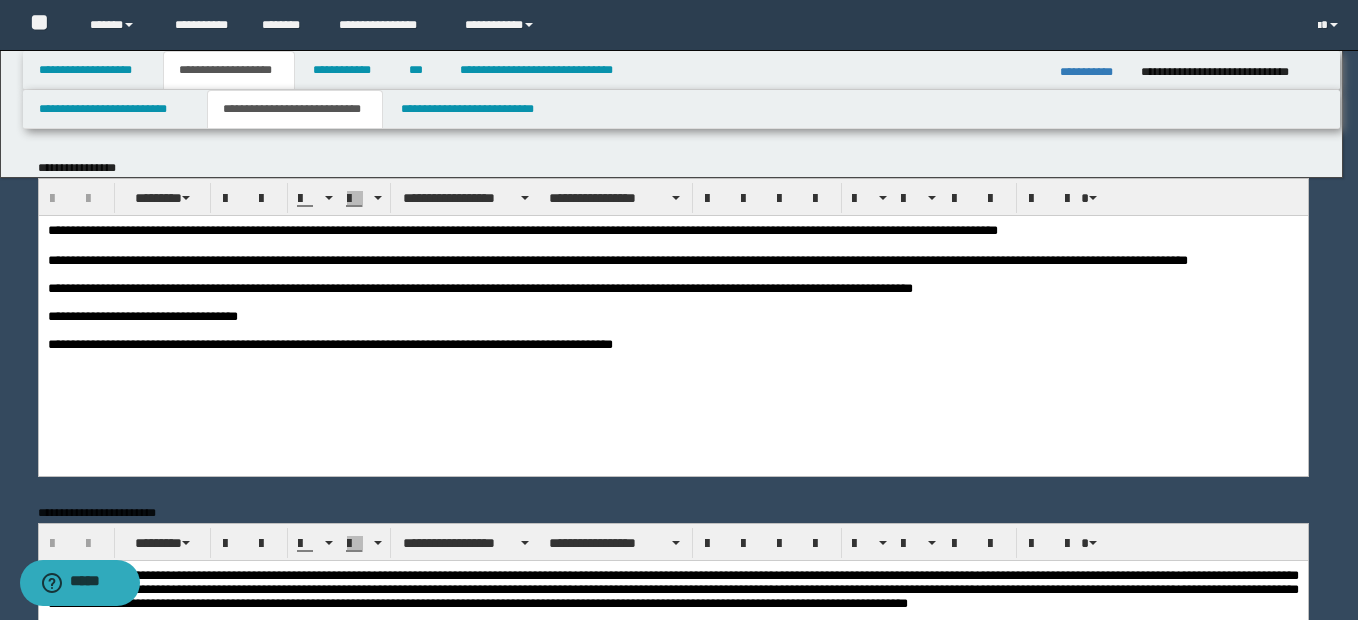 scroll, scrollTop: 0, scrollLeft: 0, axis: both 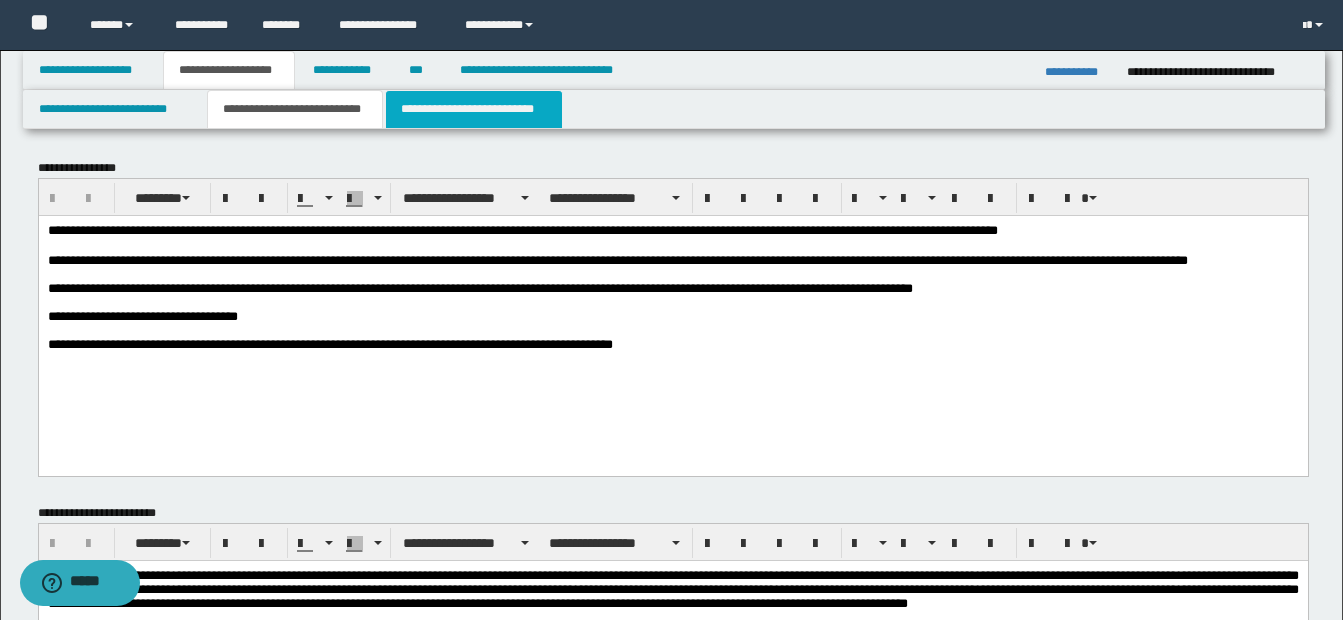 click on "**********" at bounding box center [474, 109] 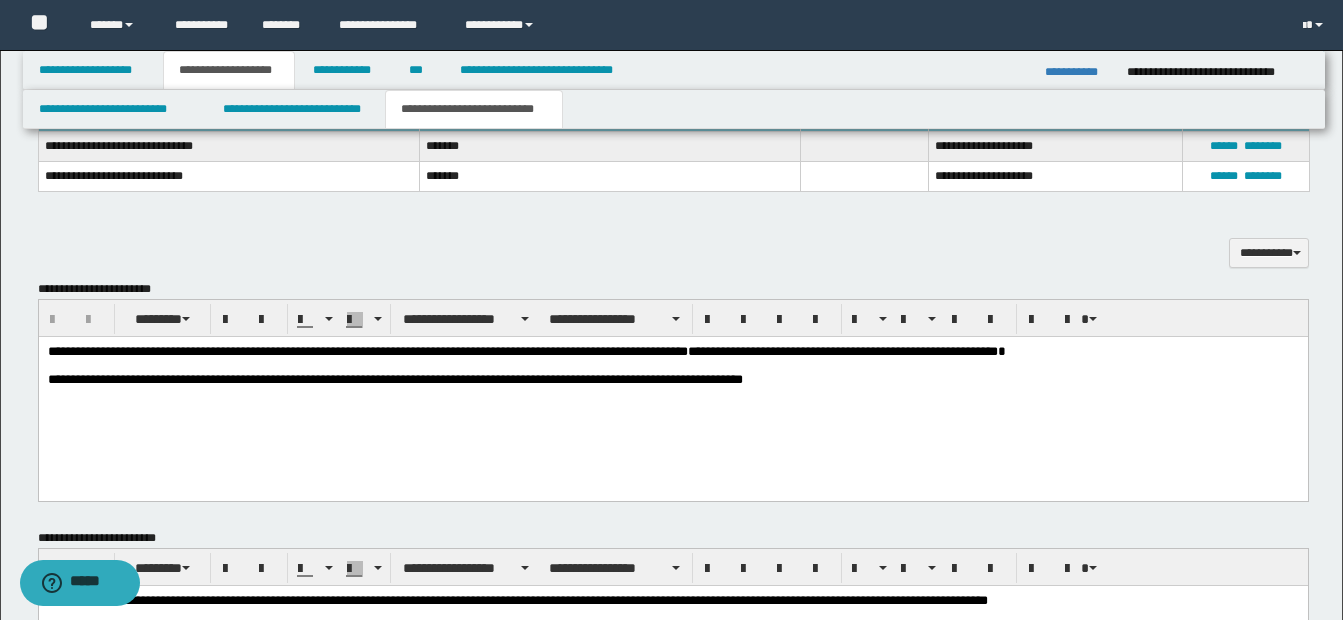 scroll, scrollTop: 900, scrollLeft: 0, axis: vertical 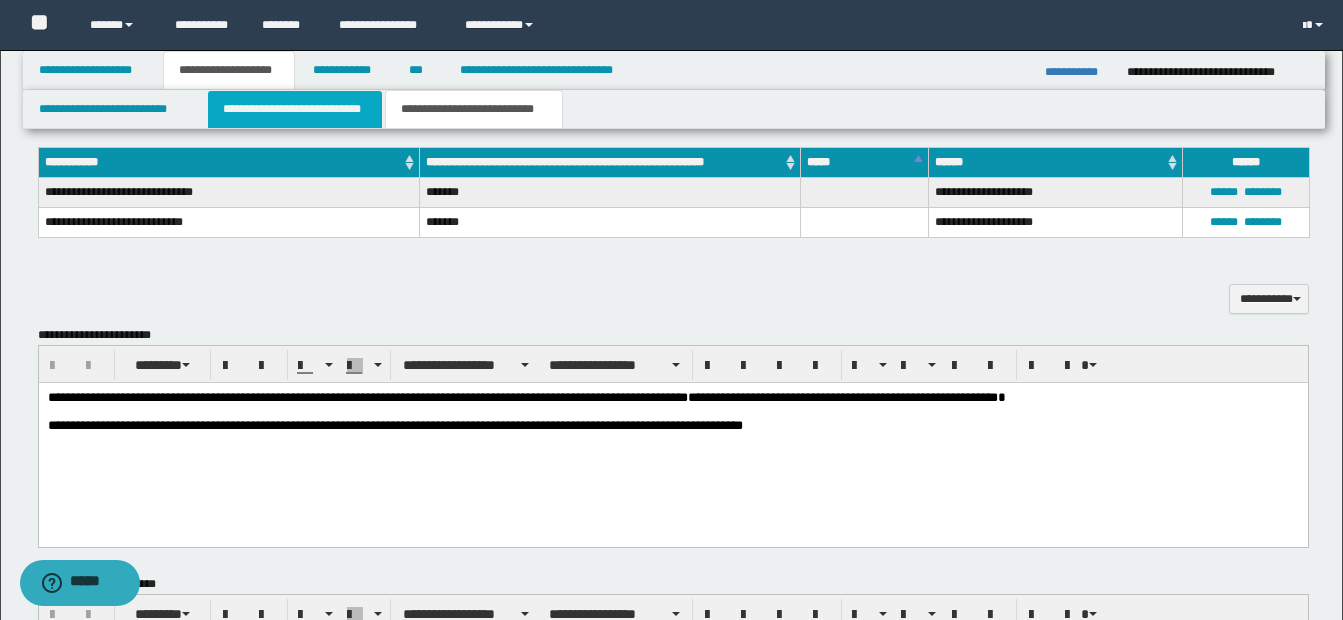 click on "**********" at bounding box center (295, 109) 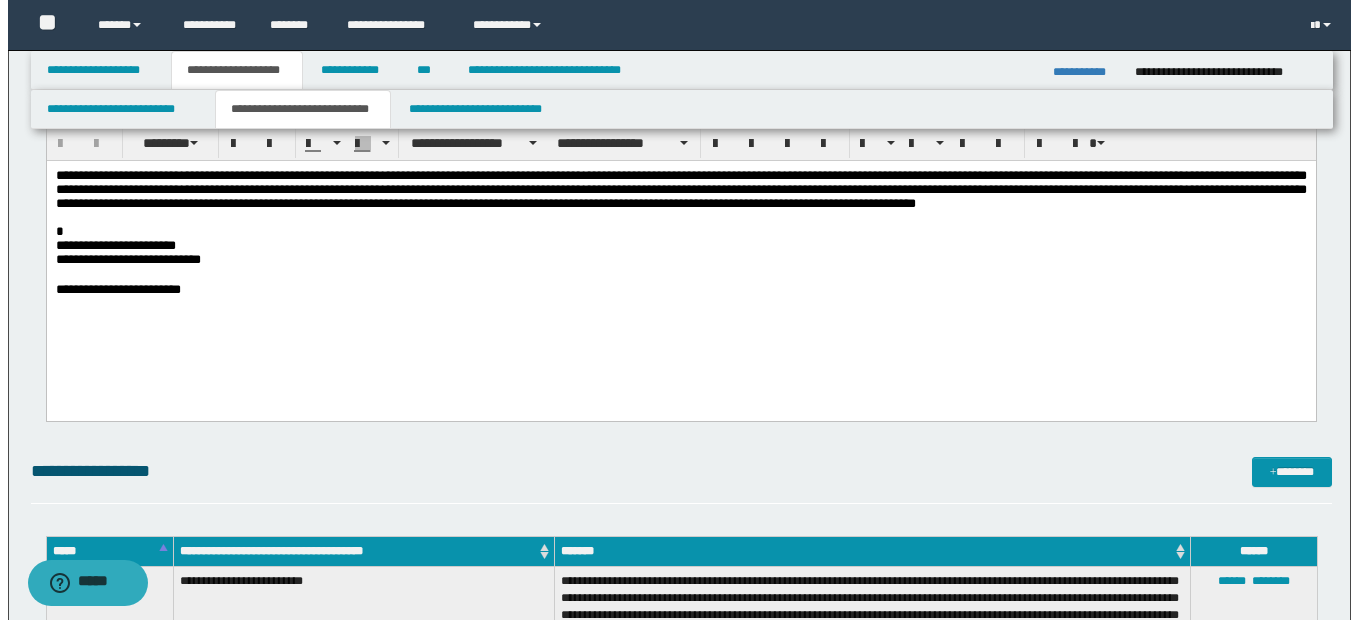 scroll, scrollTop: 0, scrollLeft: 0, axis: both 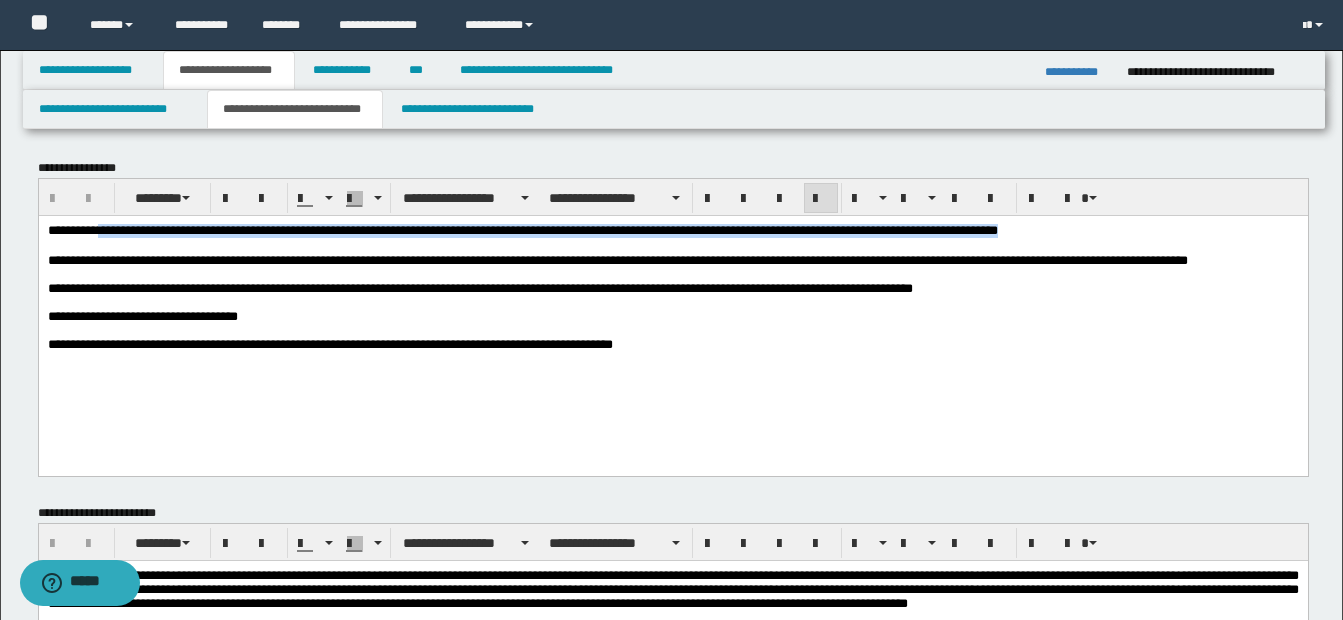 drag, startPoint x: 99, startPoint y: 230, endPoint x: 1206, endPoint y: 235, distance: 1107.0114 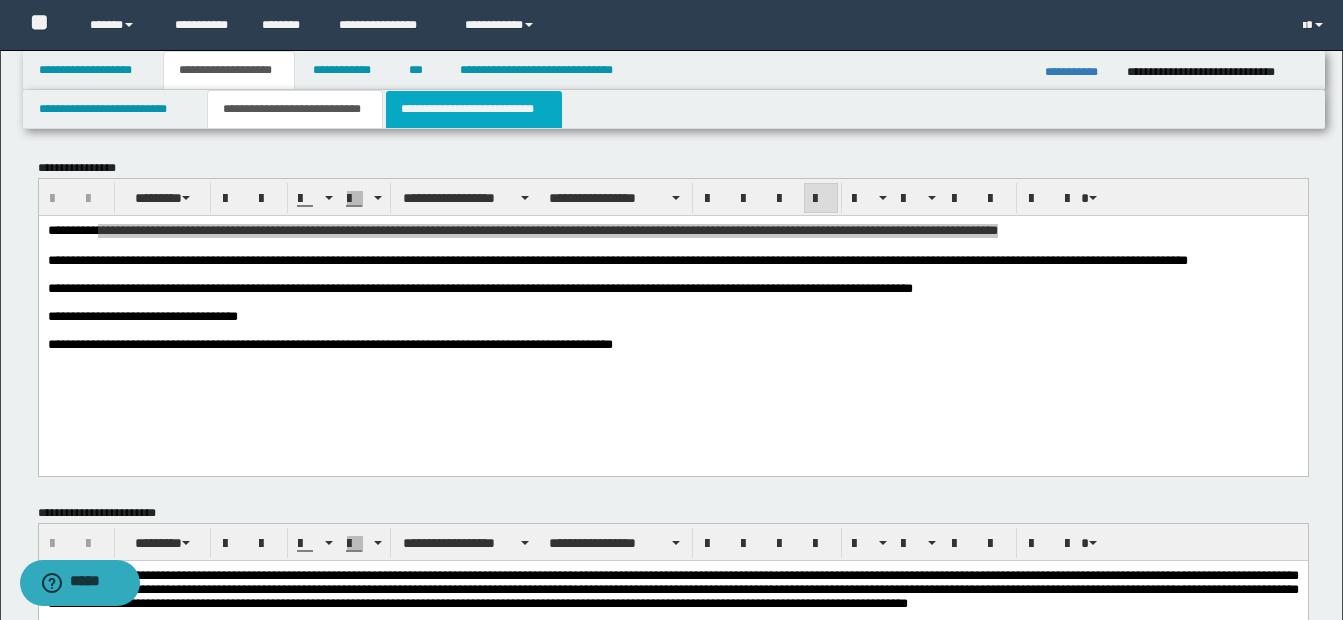 click on "**********" at bounding box center (474, 109) 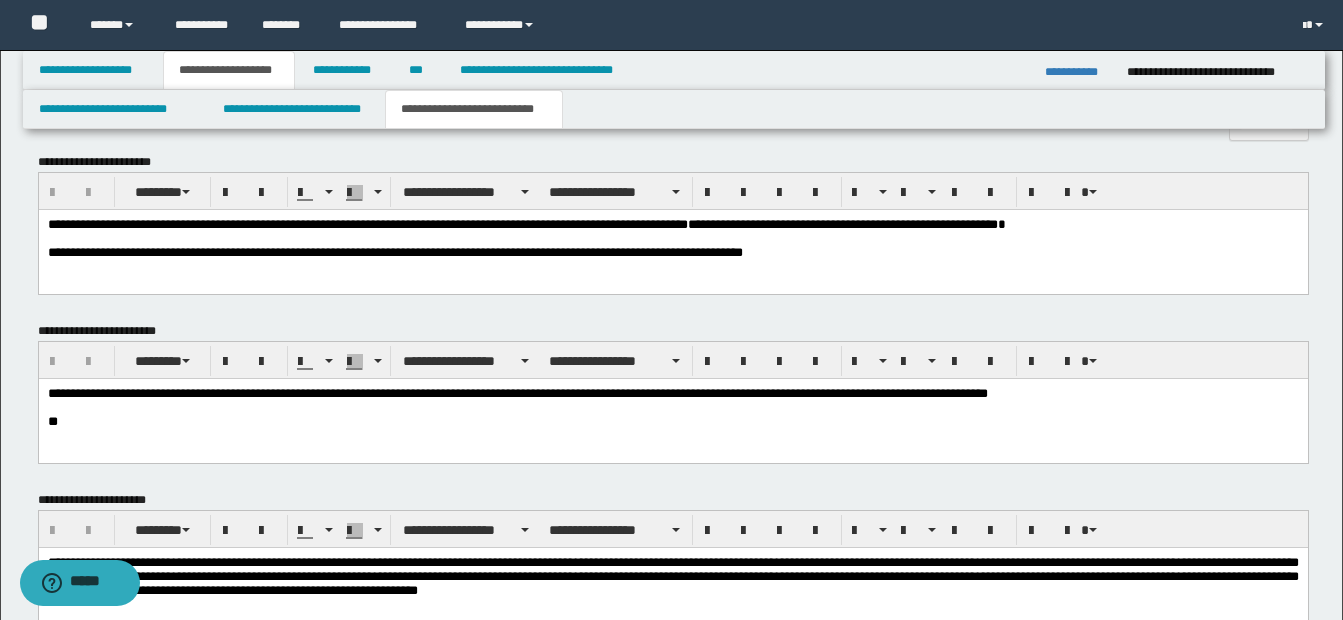 scroll, scrollTop: 800, scrollLeft: 0, axis: vertical 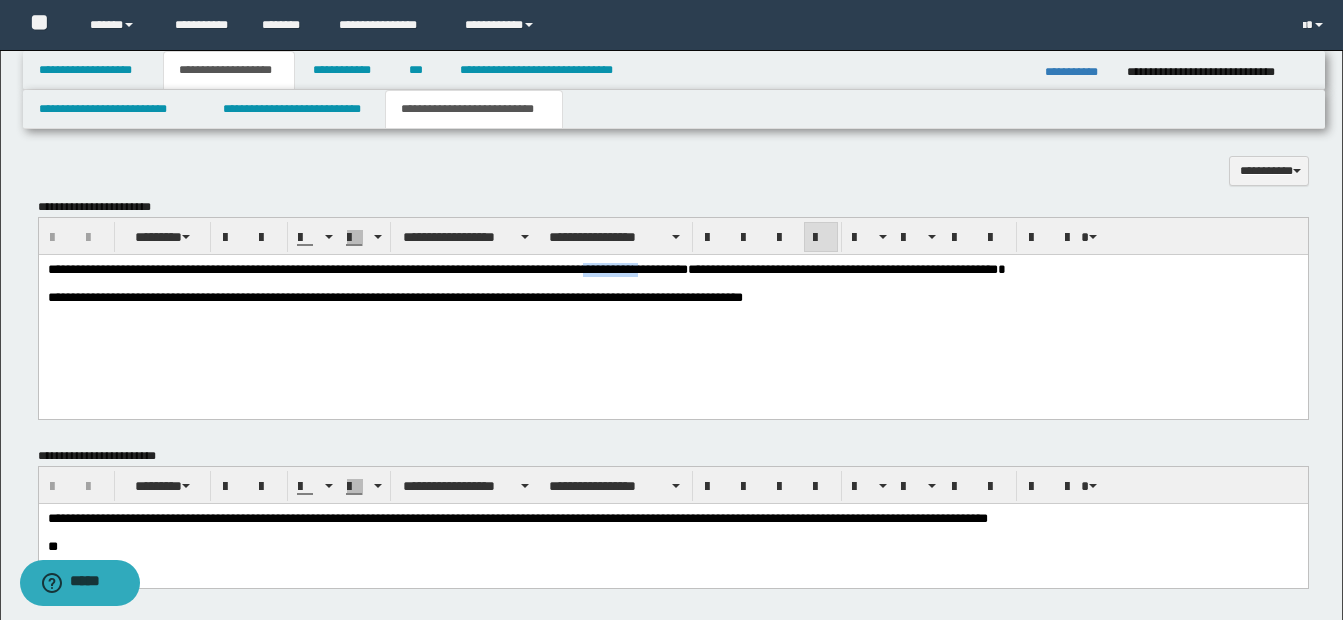 drag, startPoint x: 610, startPoint y: 267, endPoint x: 669, endPoint y: 268, distance: 59.008472 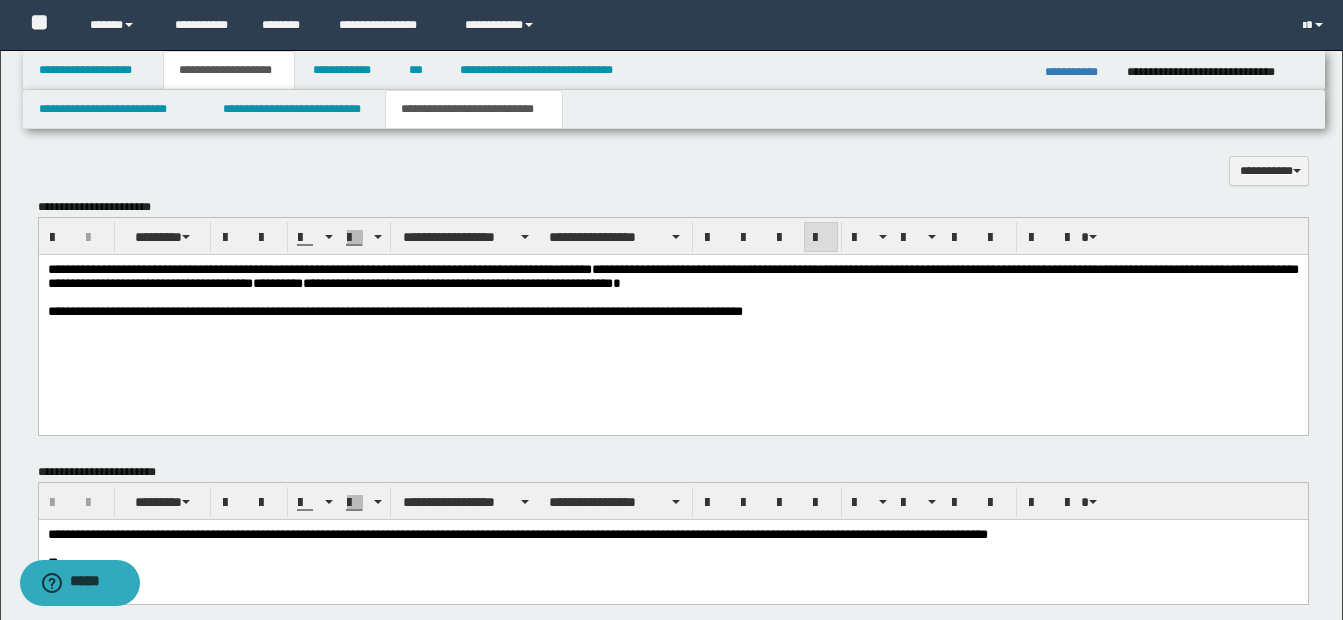 click on "**********" at bounding box center (672, 315) 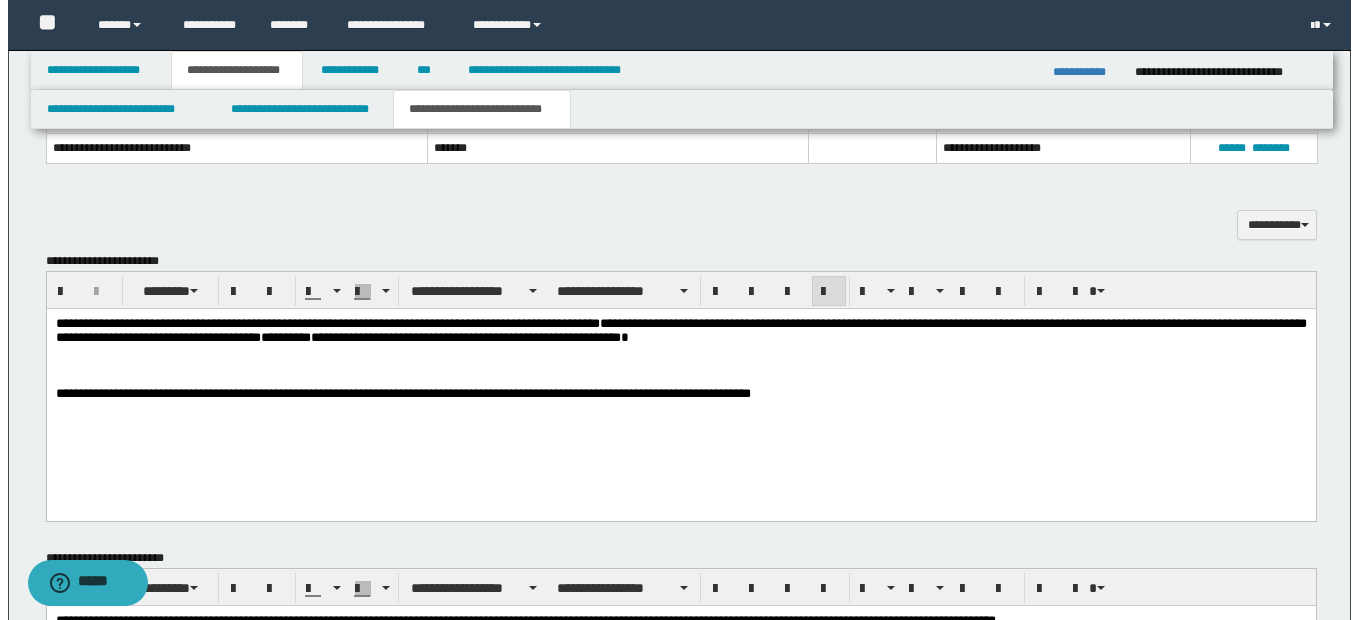 scroll, scrollTop: 700, scrollLeft: 0, axis: vertical 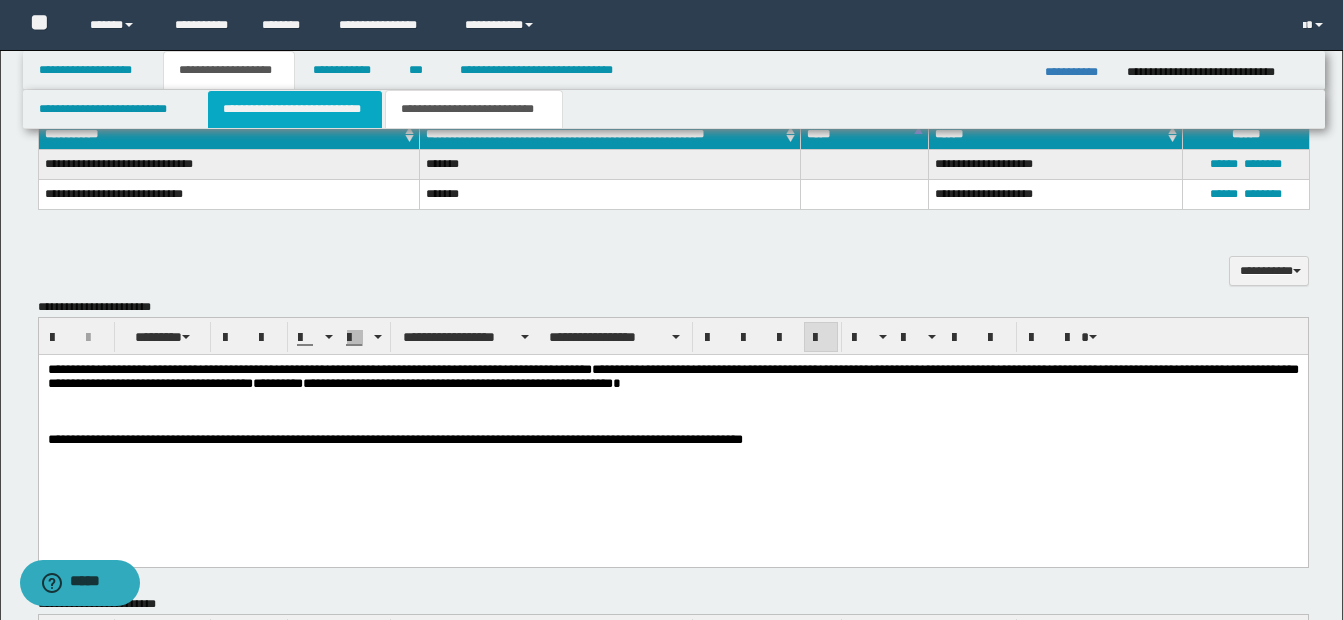 click on "**********" at bounding box center (295, 109) 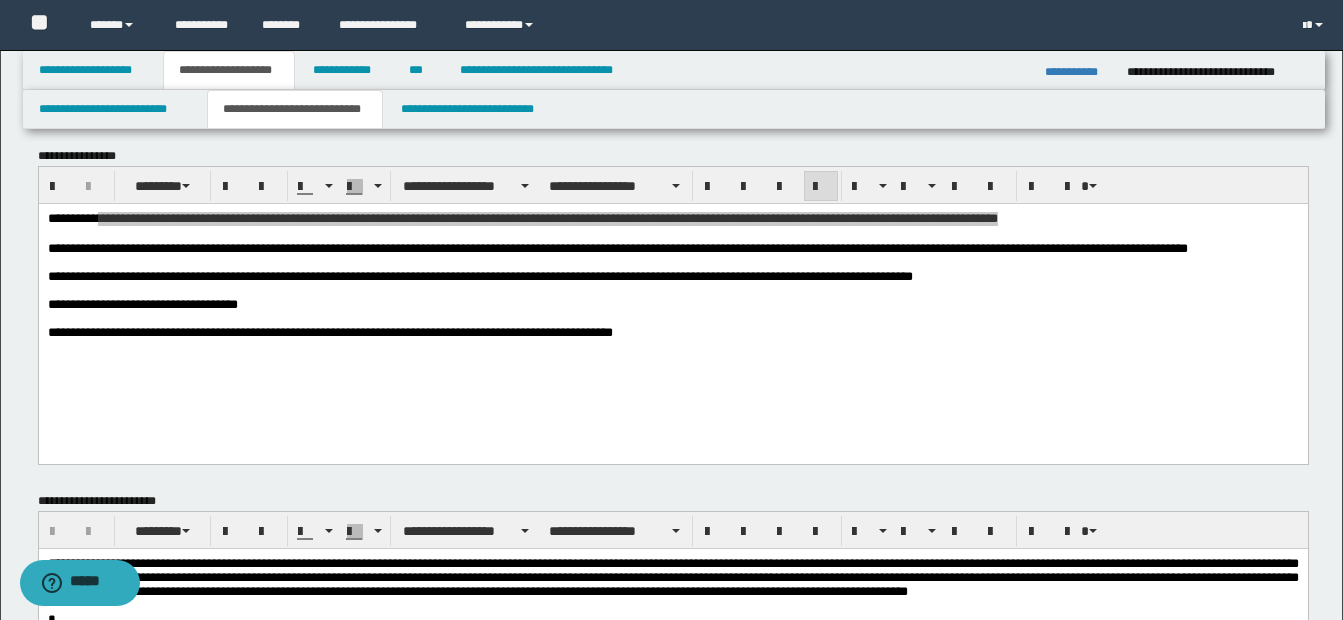 scroll, scrollTop: 0, scrollLeft: 0, axis: both 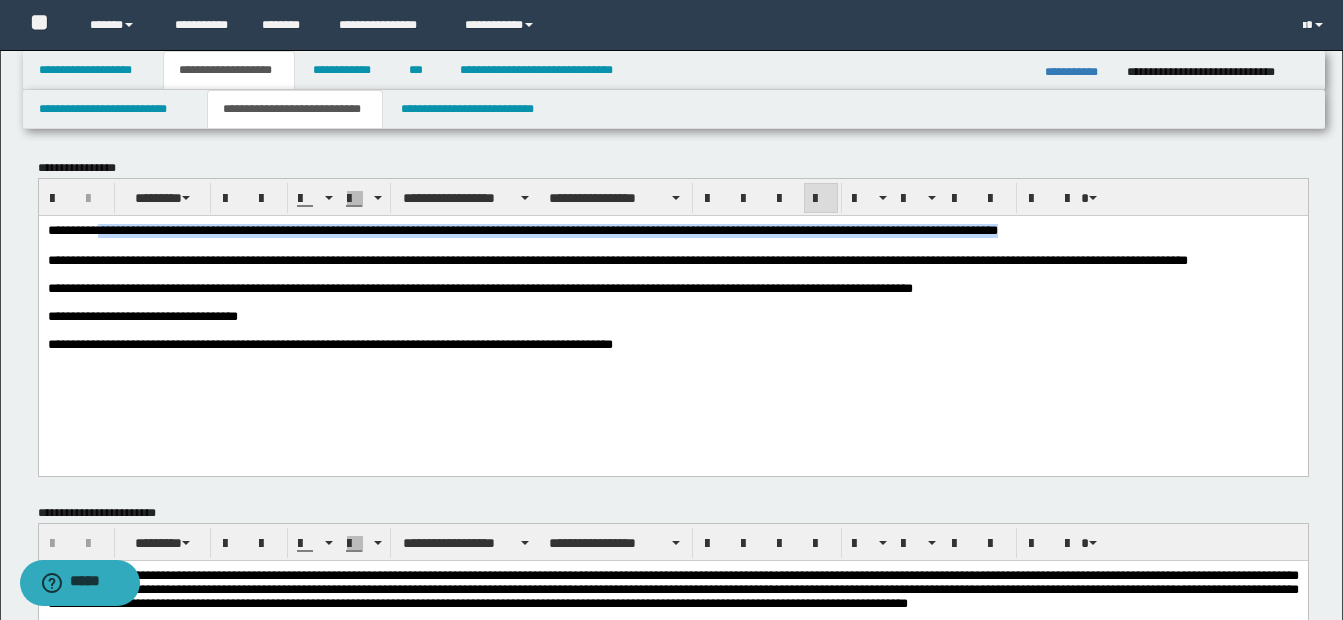 click on "**********" at bounding box center (672, 312) 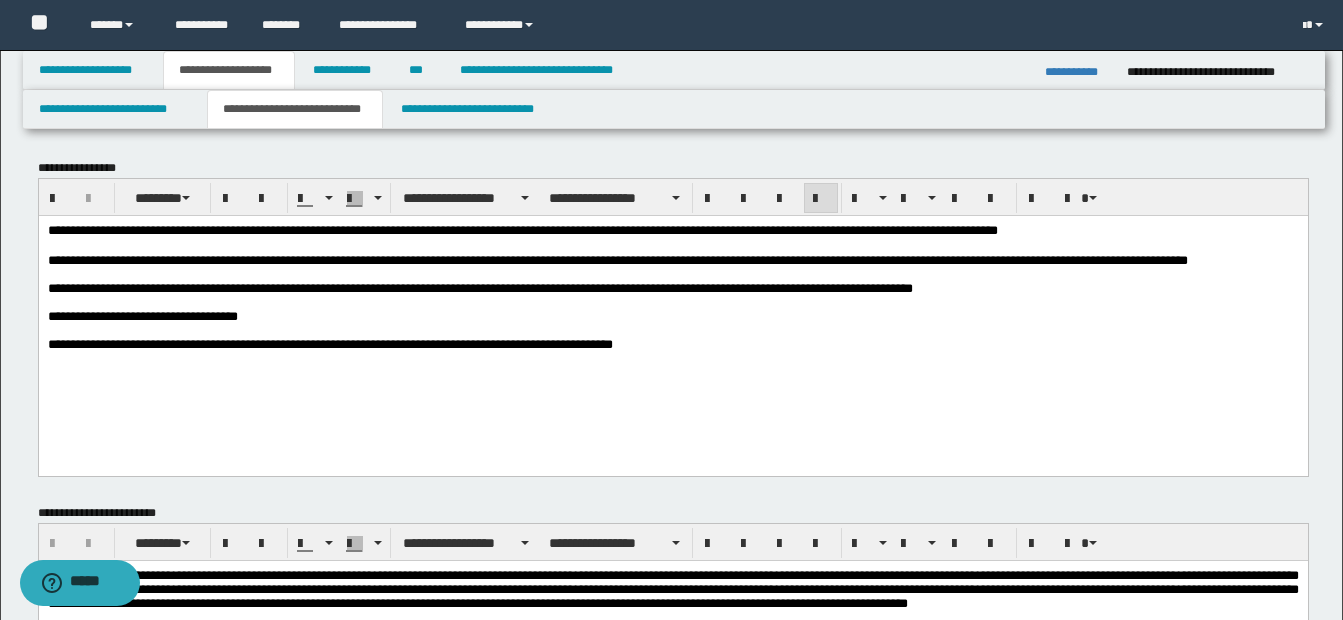 type 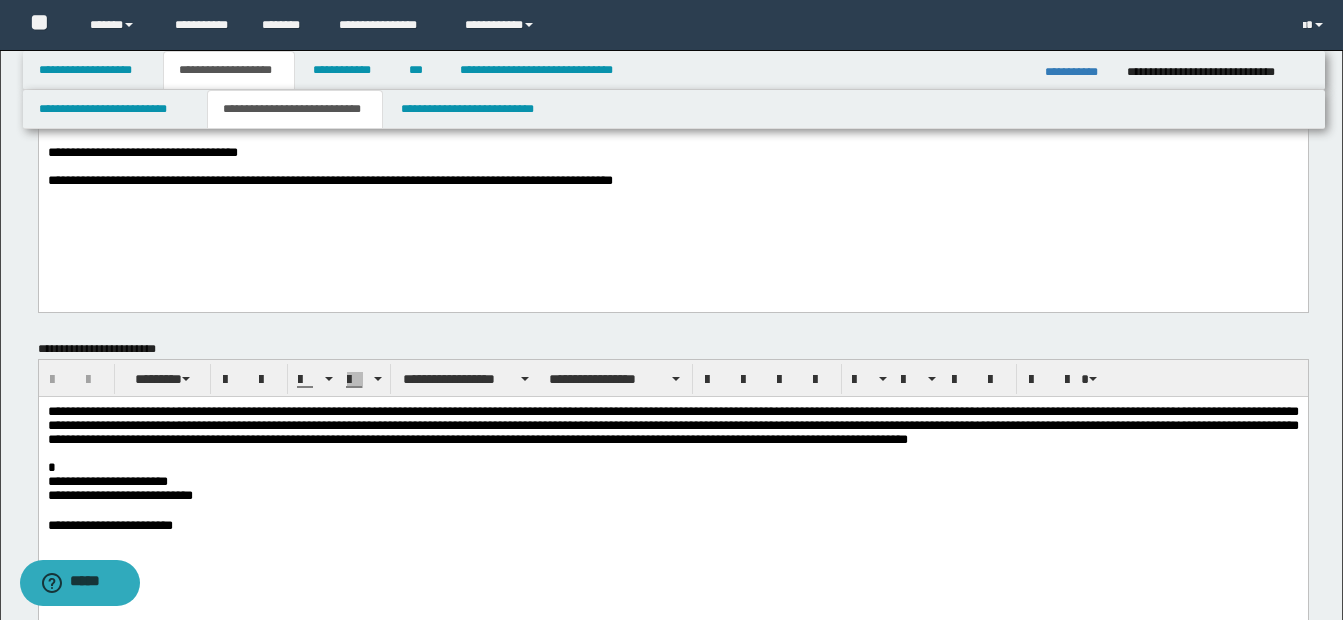 scroll, scrollTop: 200, scrollLeft: 0, axis: vertical 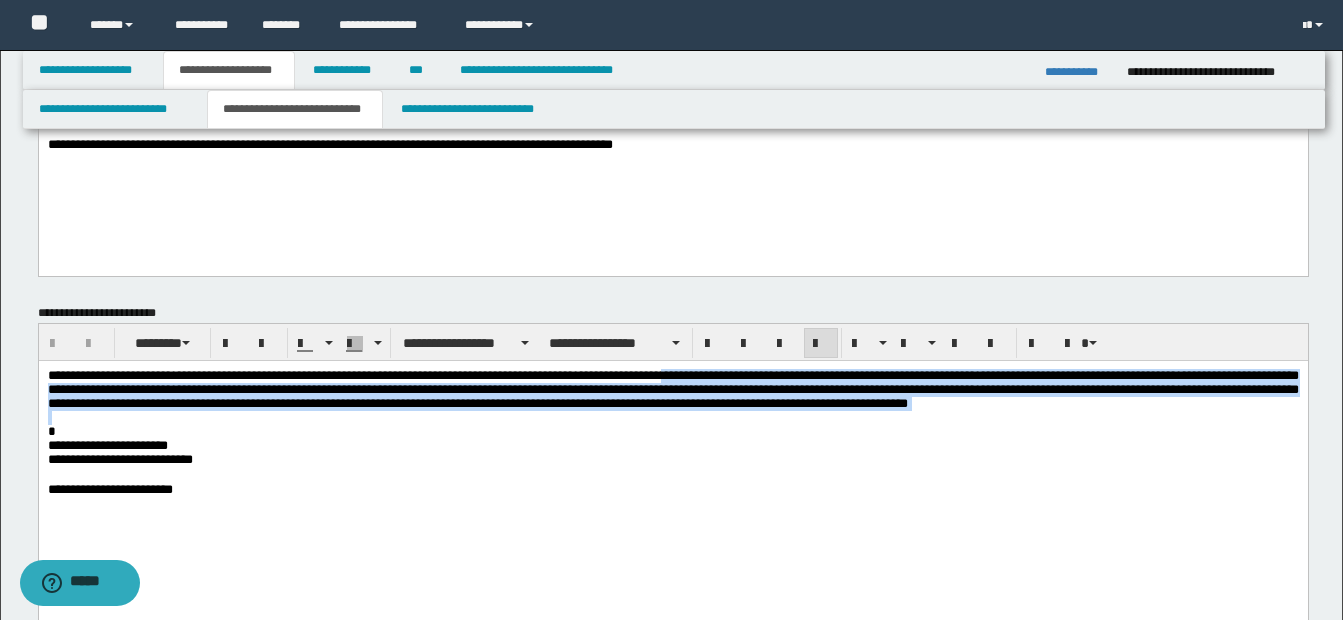 drag, startPoint x: 712, startPoint y: 375, endPoint x: 1216, endPoint y: 415, distance: 505.5848 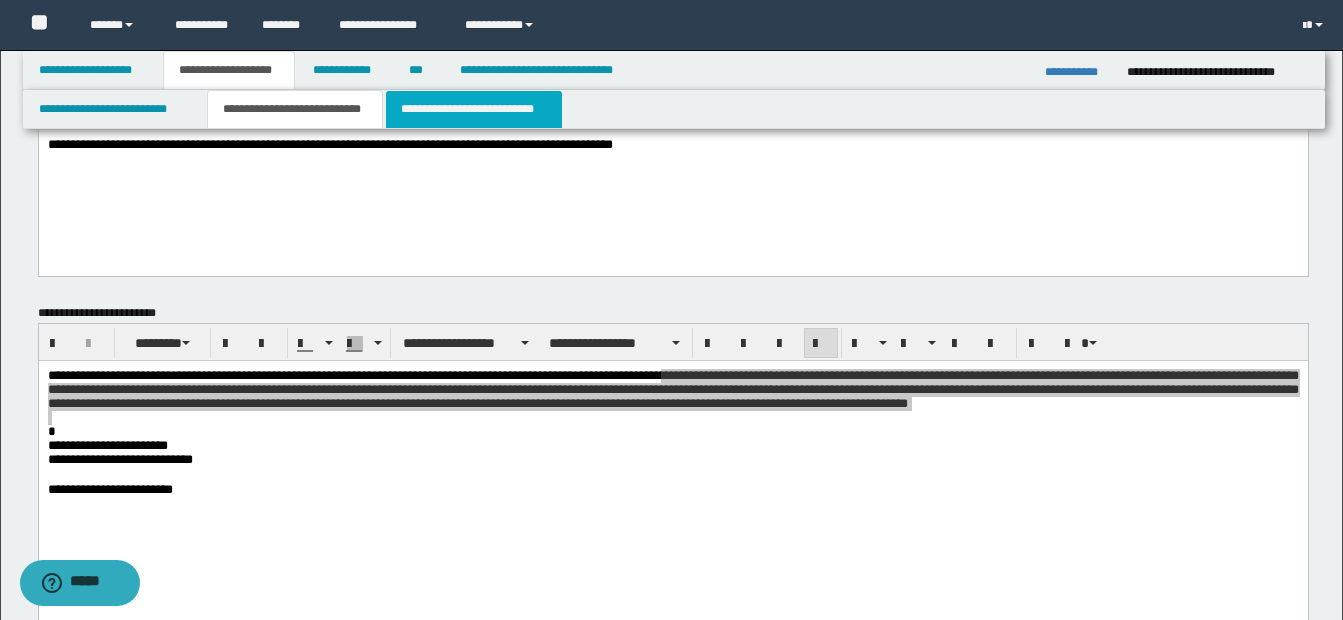 click on "**********" at bounding box center (474, 109) 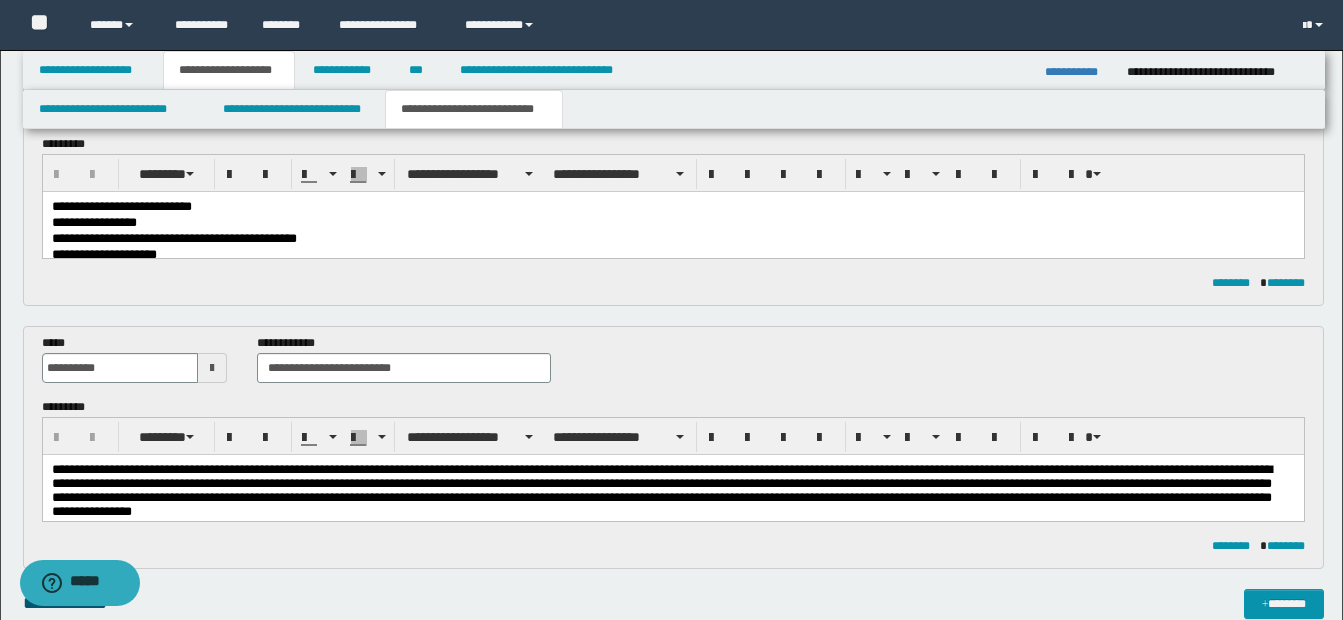 scroll, scrollTop: 100, scrollLeft: 0, axis: vertical 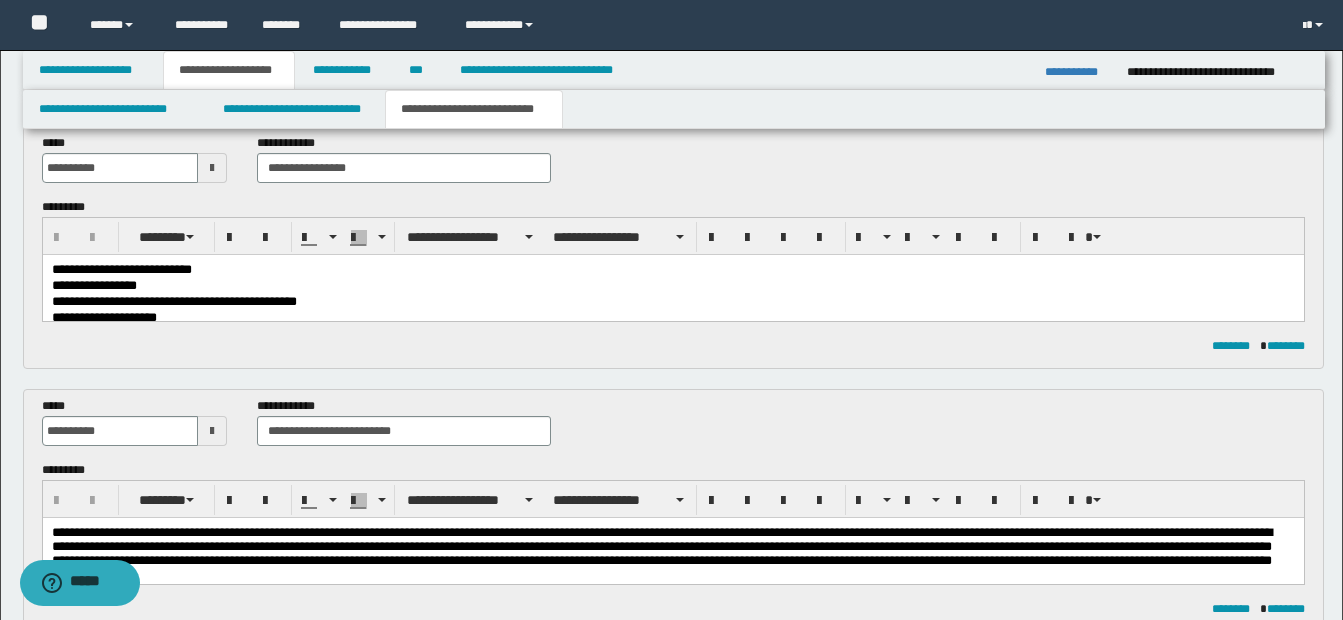 click on "**********" at bounding box center [672, 303] 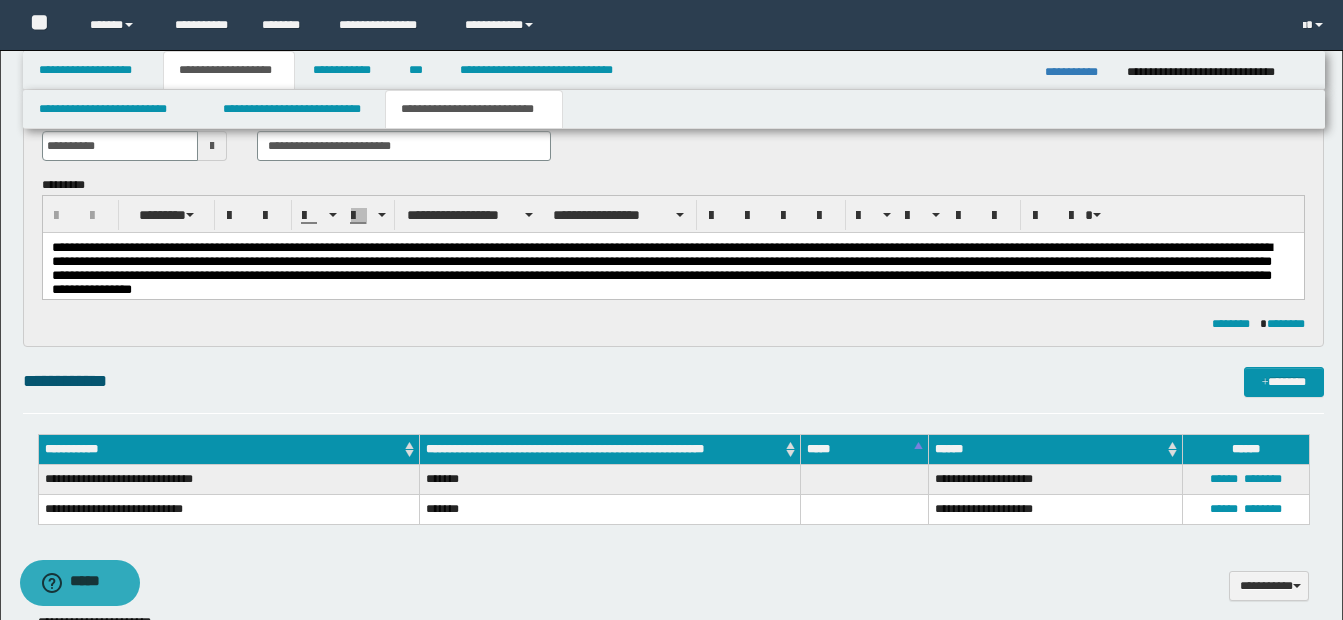 scroll, scrollTop: 500, scrollLeft: 0, axis: vertical 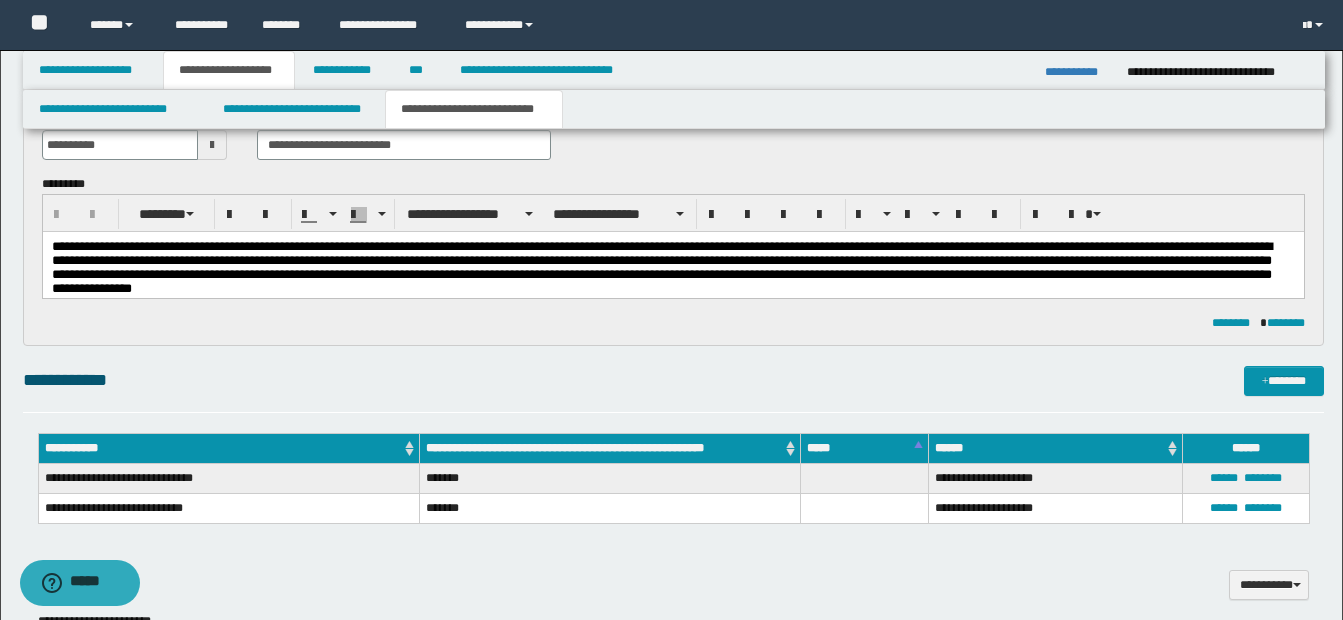 click on "**********" at bounding box center [672, 271] 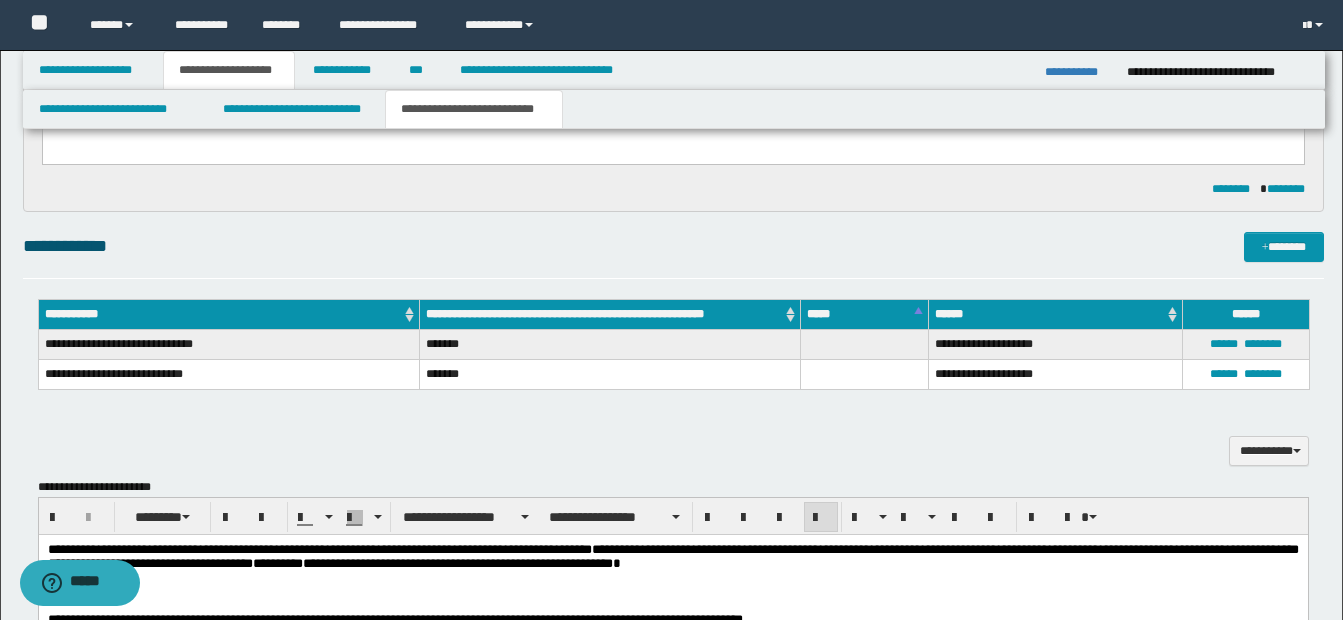 scroll, scrollTop: 900, scrollLeft: 0, axis: vertical 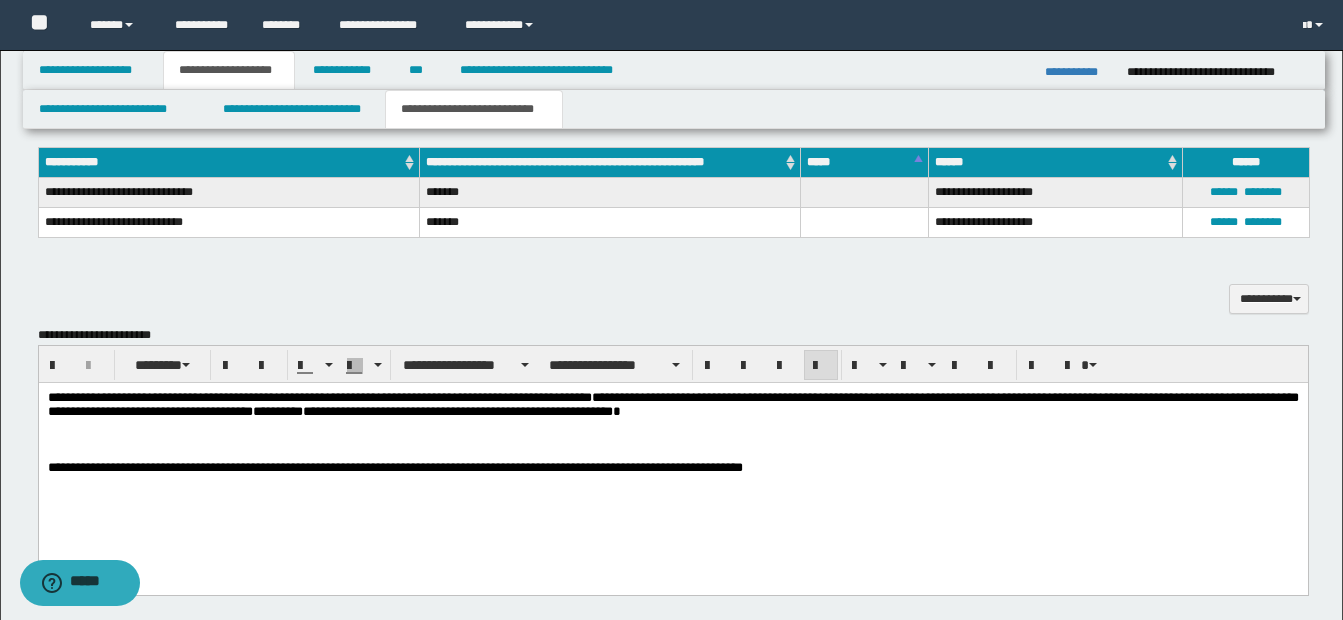 click at bounding box center (672, 439) 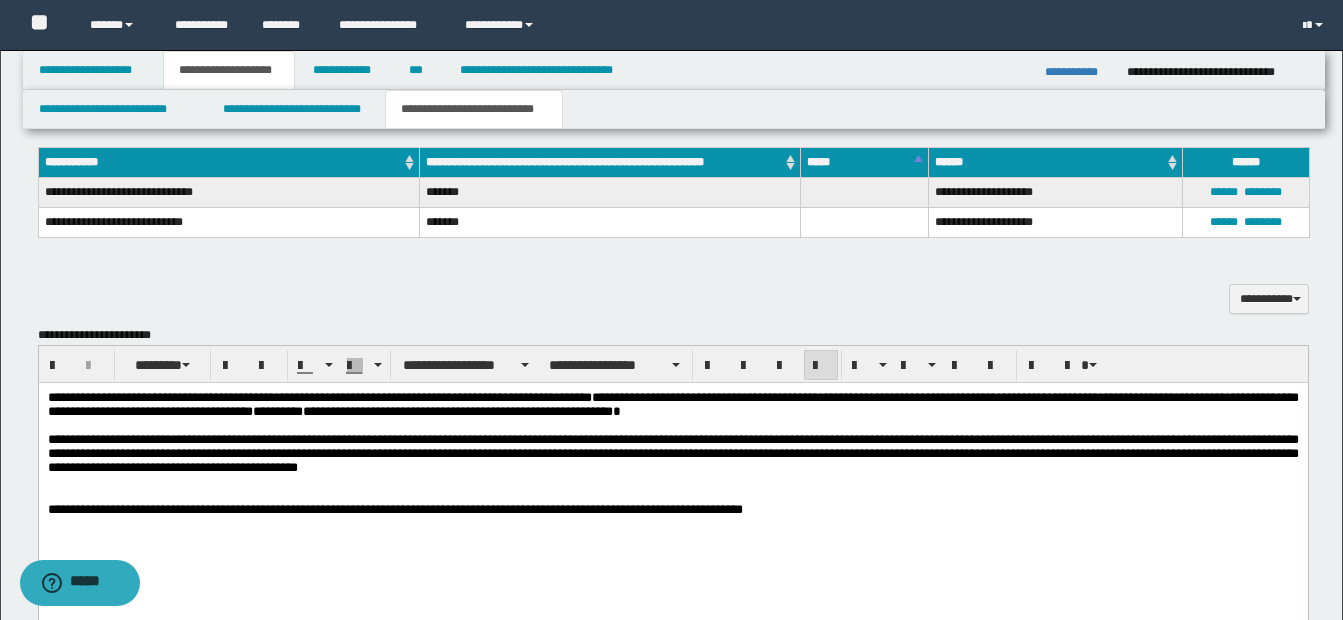 click on "**********" at bounding box center [672, 452] 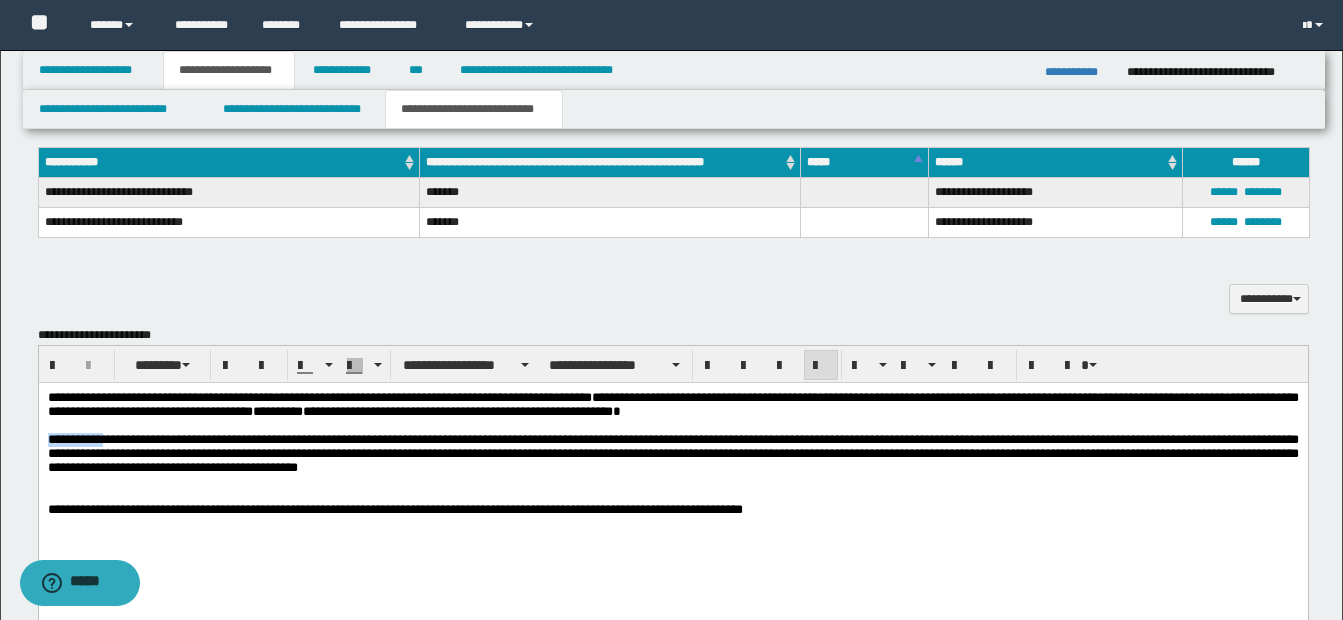 drag, startPoint x: 46, startPoint y: 446, endPoint x: 110, endPoint y: 445, distance: 64.00781 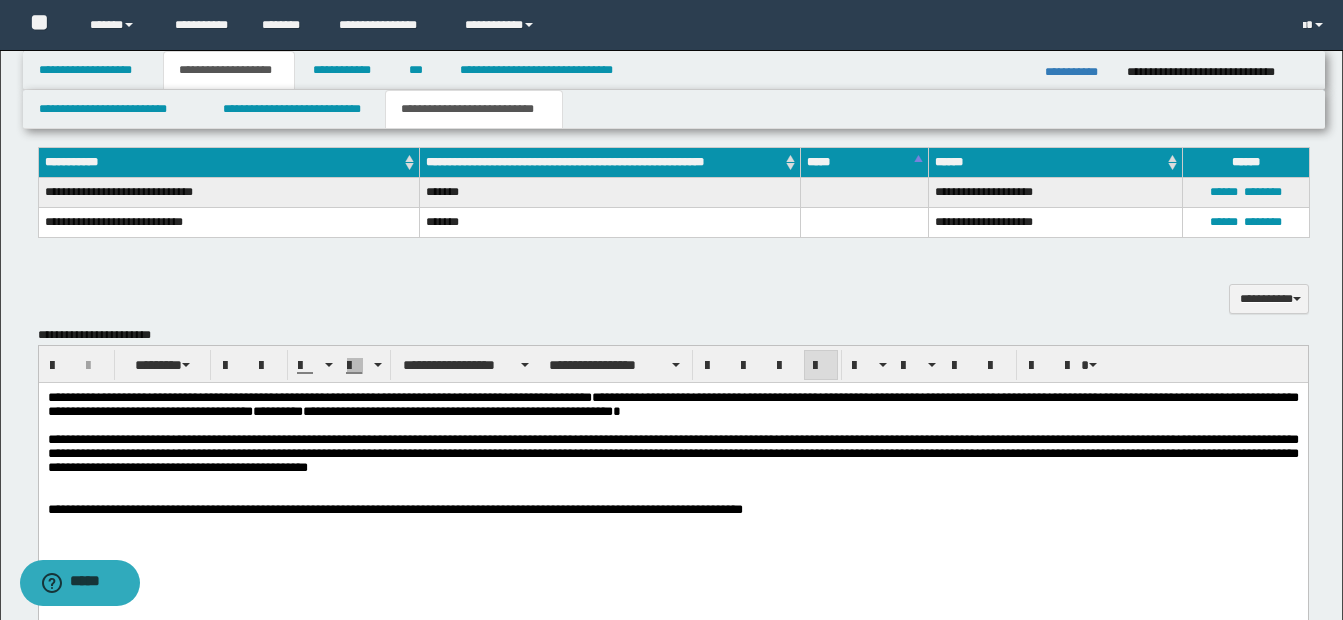 click on "**********" at bounding box center [672, 452] 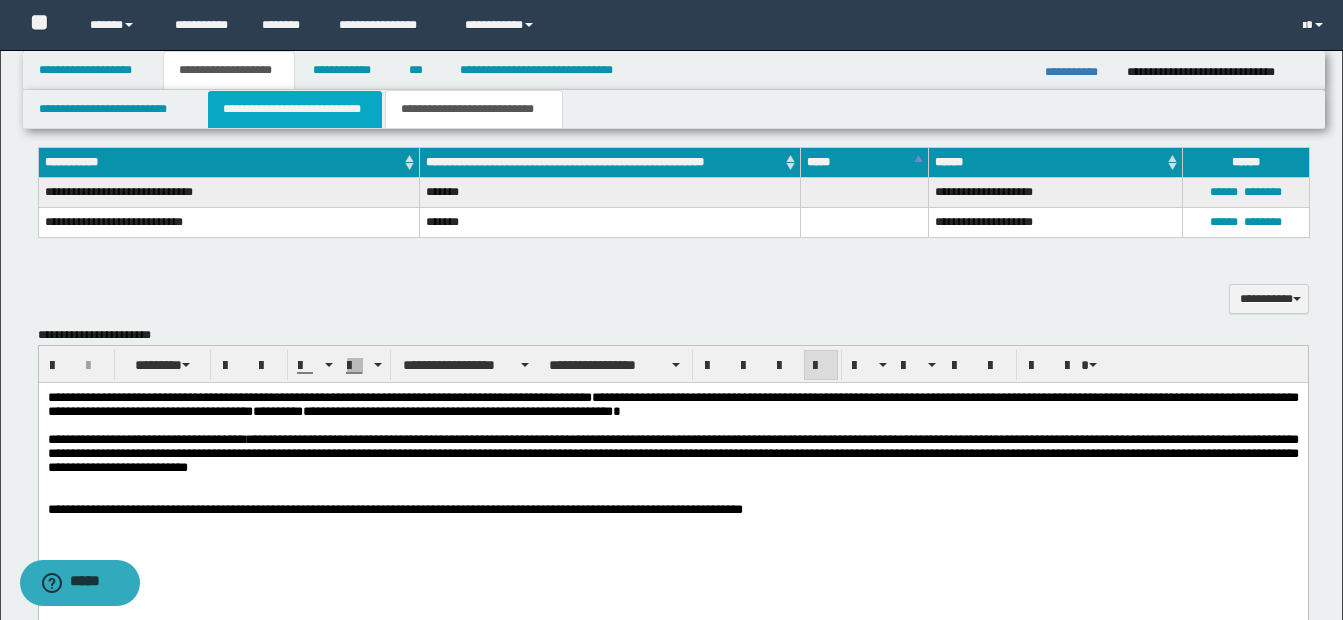 click on "**********" at bounding box center (295, 109) 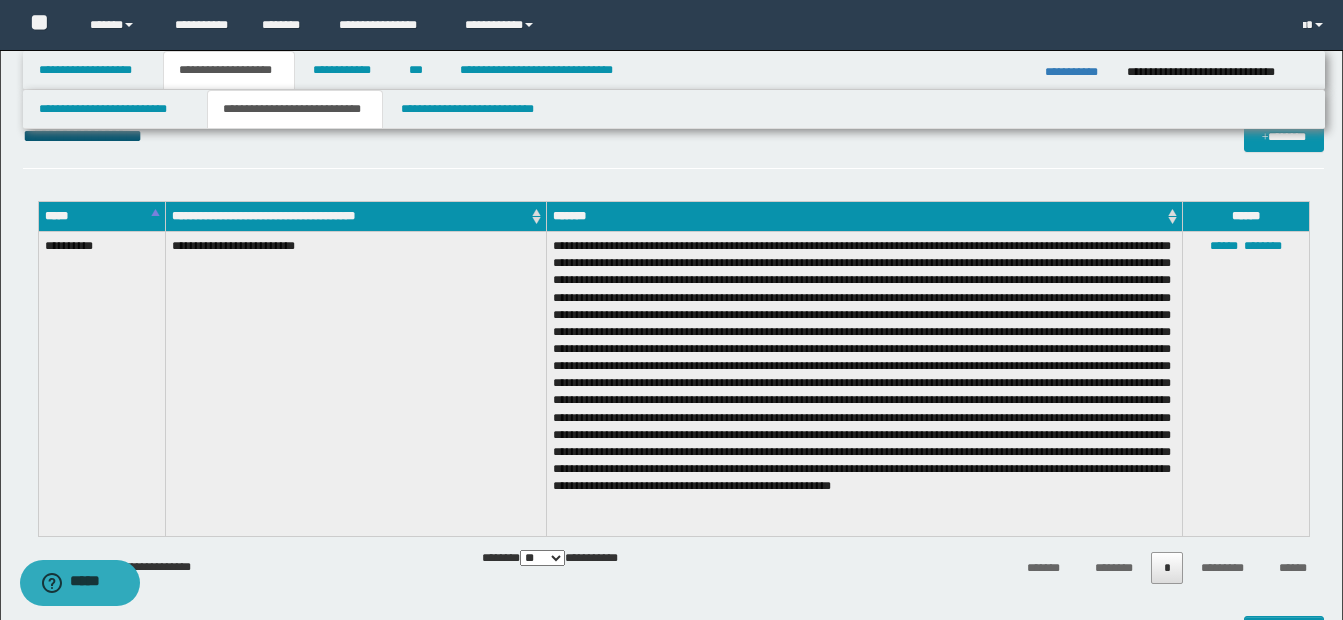 scroll, scrollTop: 700, scrollLeft: 0, axis: vertical 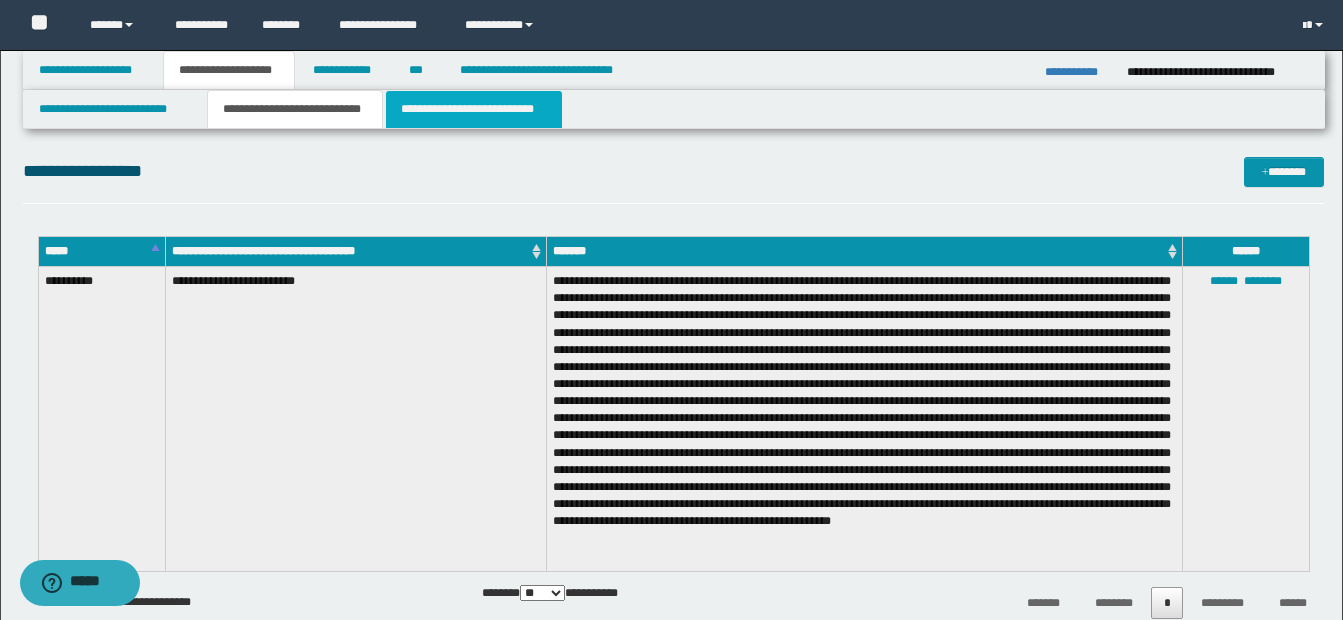 click on "**********" at bounding box center (474, 109) 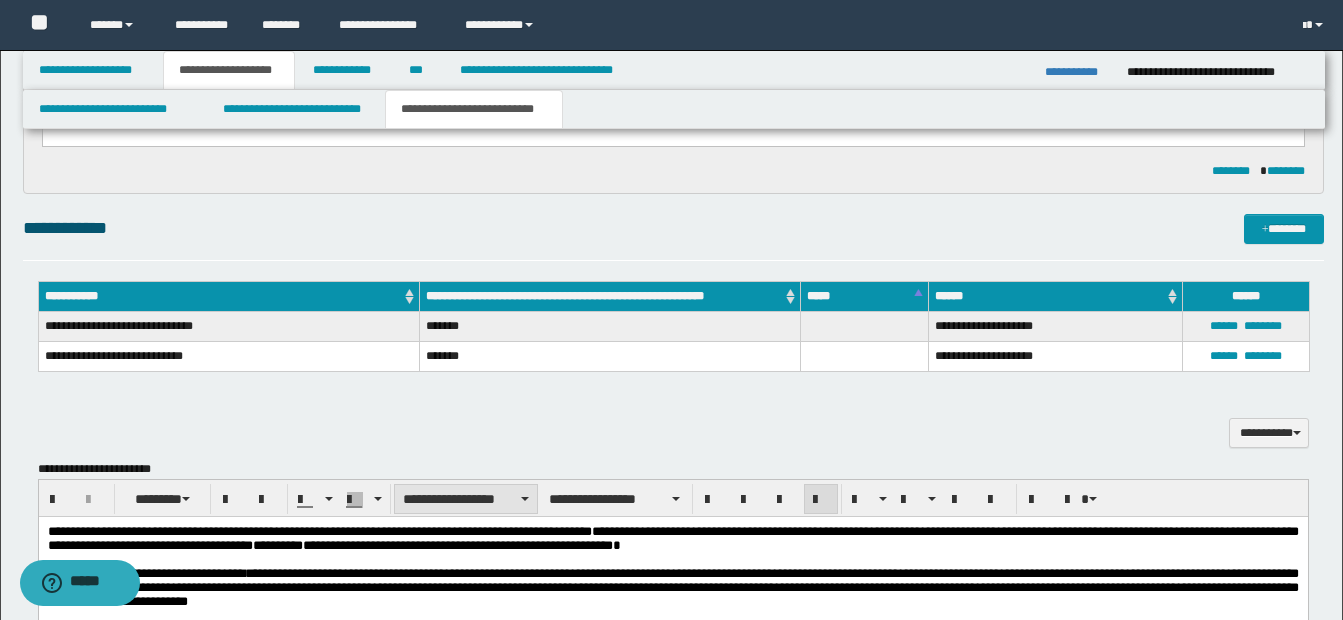 scroll, scrollTop: 900, scrollLeft: 0, axis: vertical 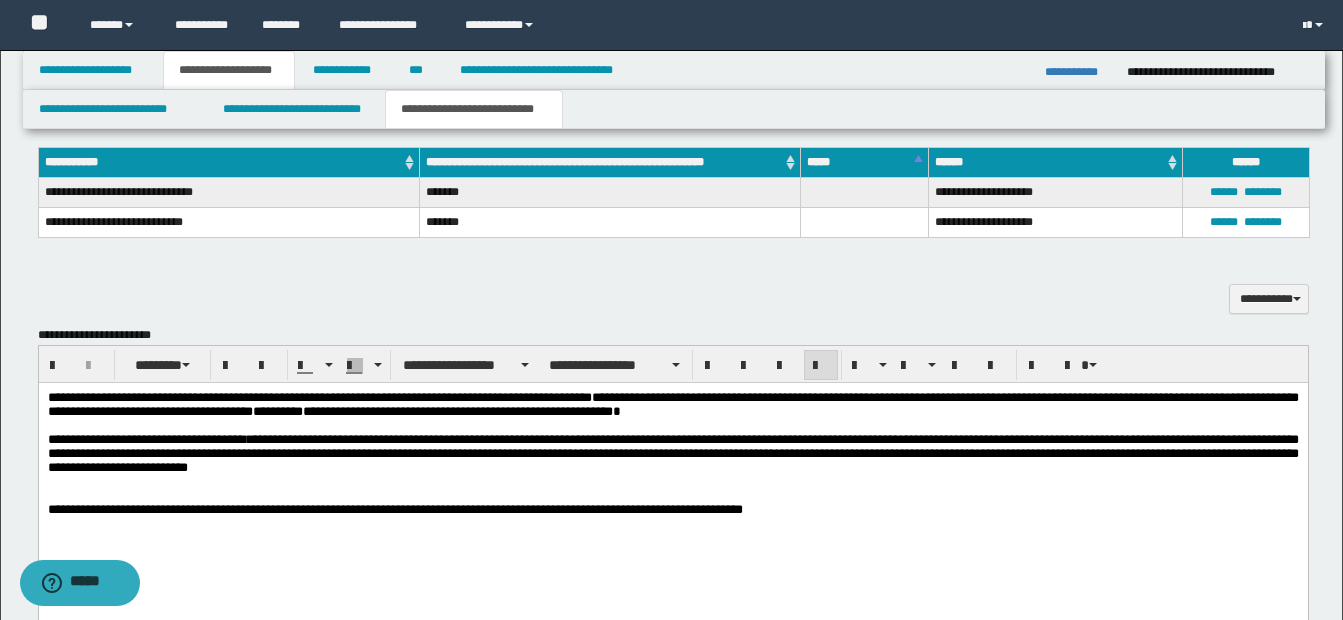 click on "**********" at bounding box center [672, 452] 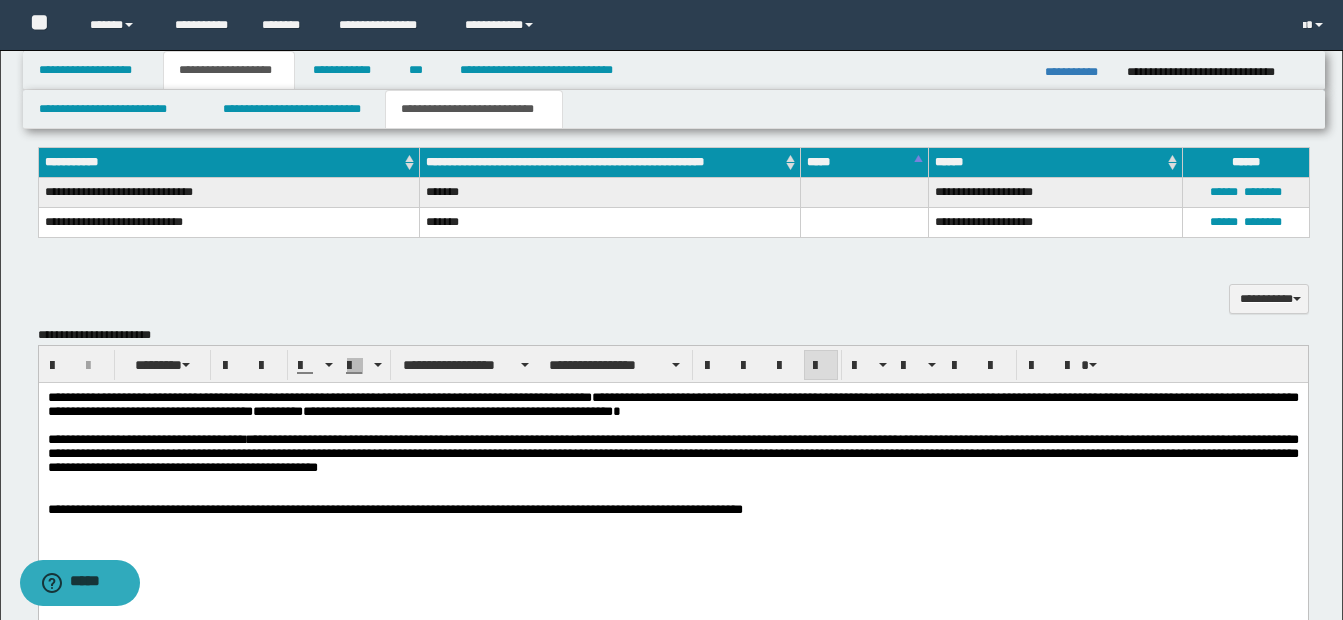 click on "**********" at bounding box center [672, 452] 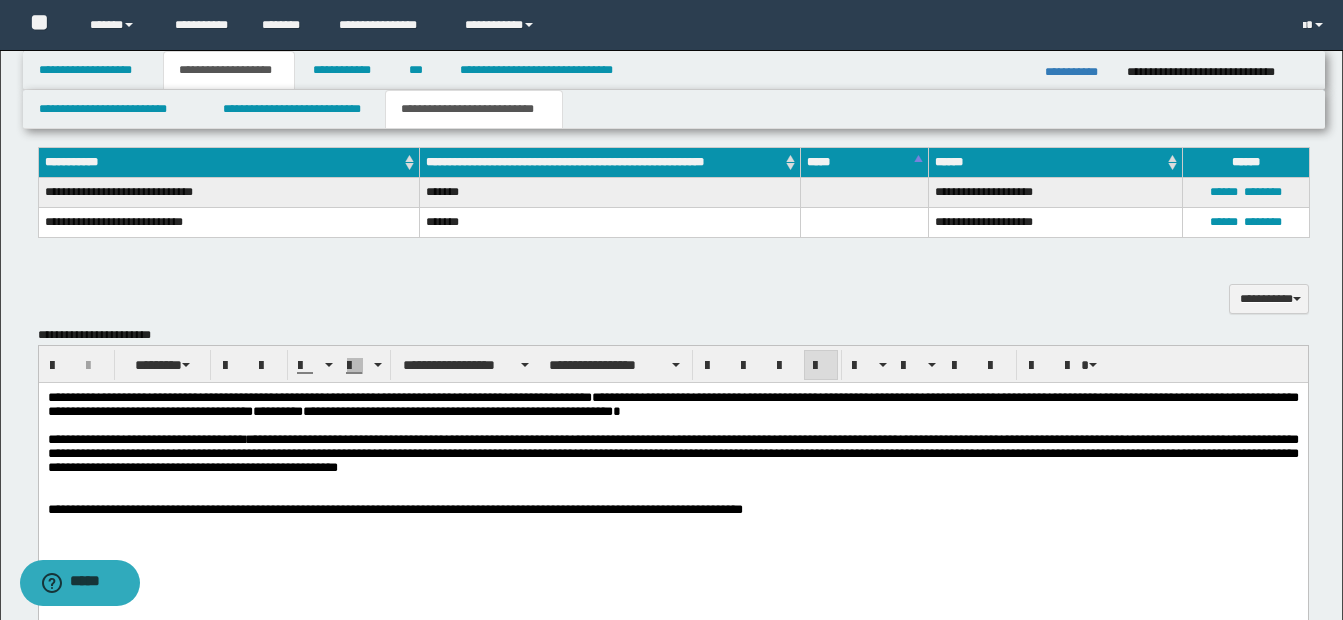 click at bounding box center (672, 481) 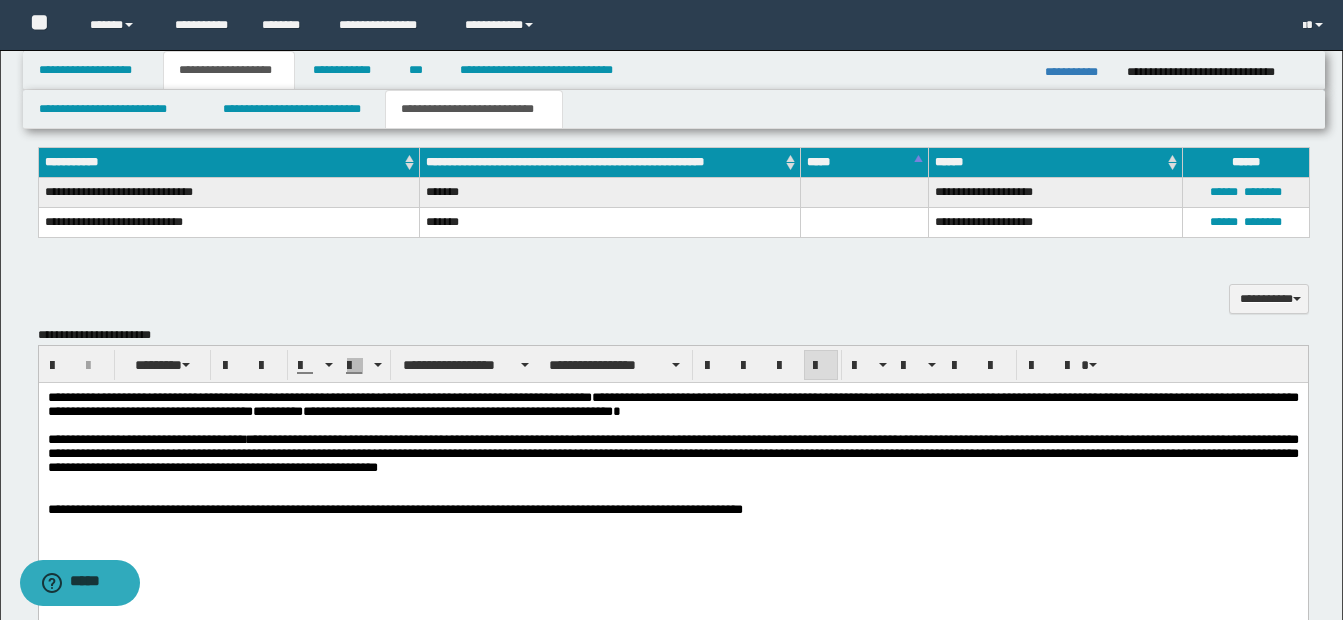 click on "**********" at bounding box center [672, 452] 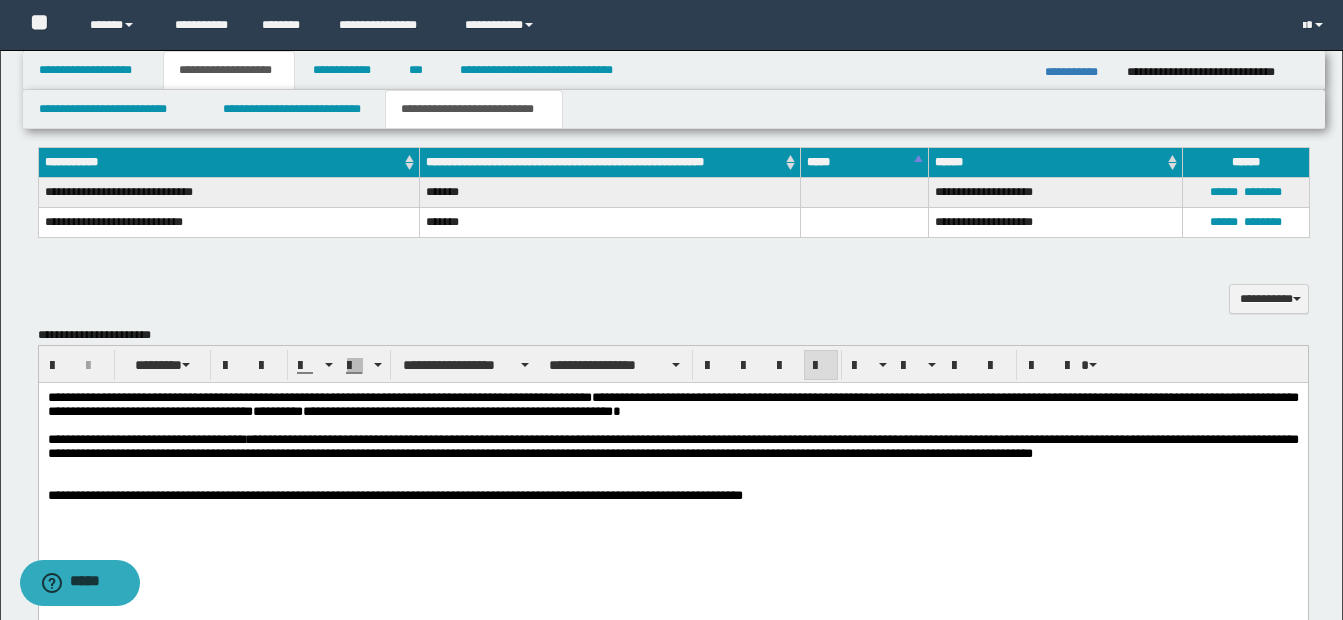 click on "**********" at bounding box center [672, 445] 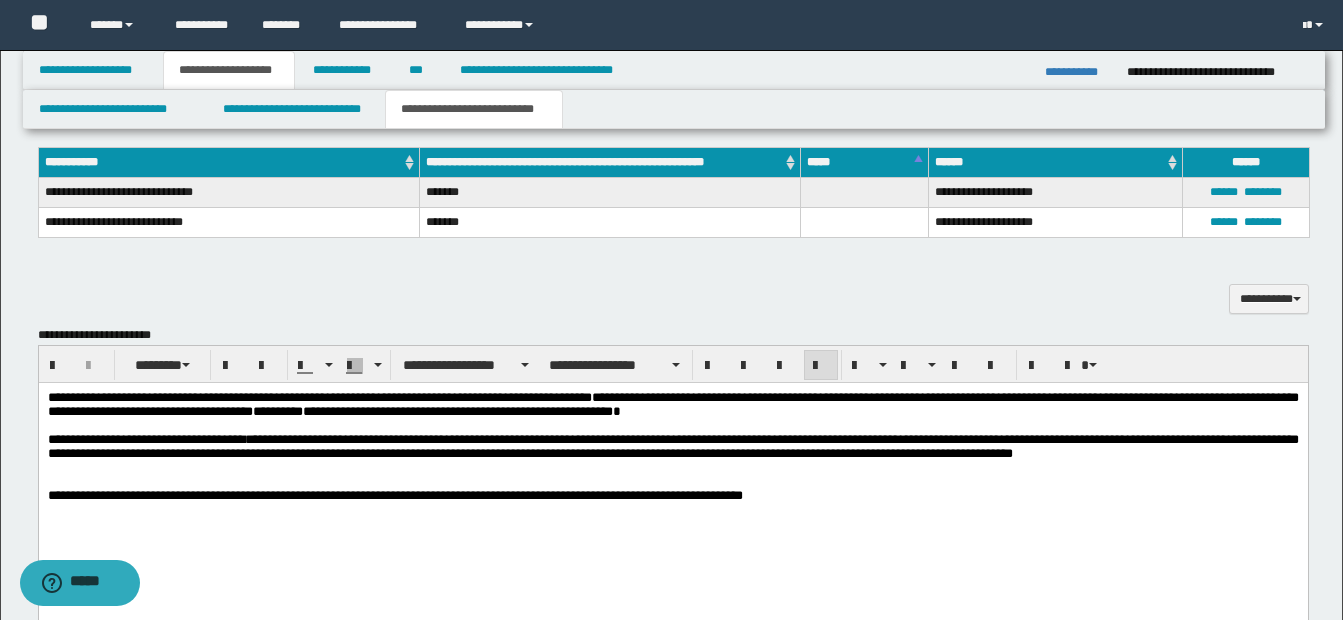 click on "**********" at bounding box center [672, 445] 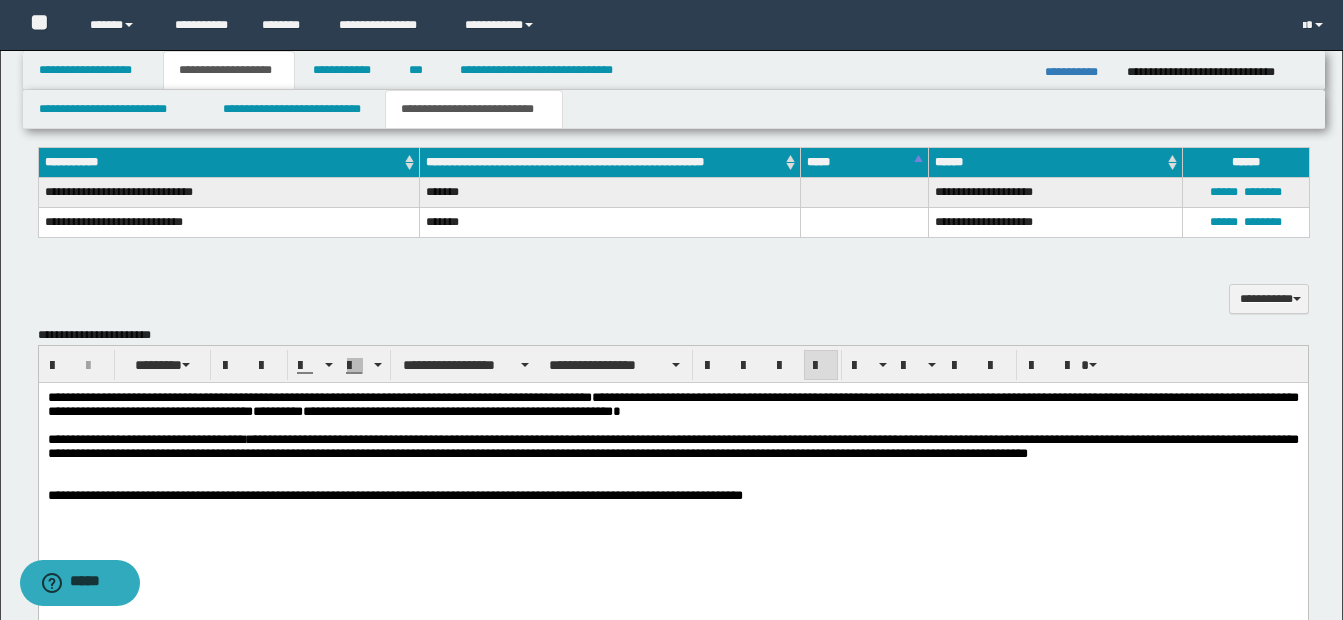 click on "**********" at bounding box center (672, 445) 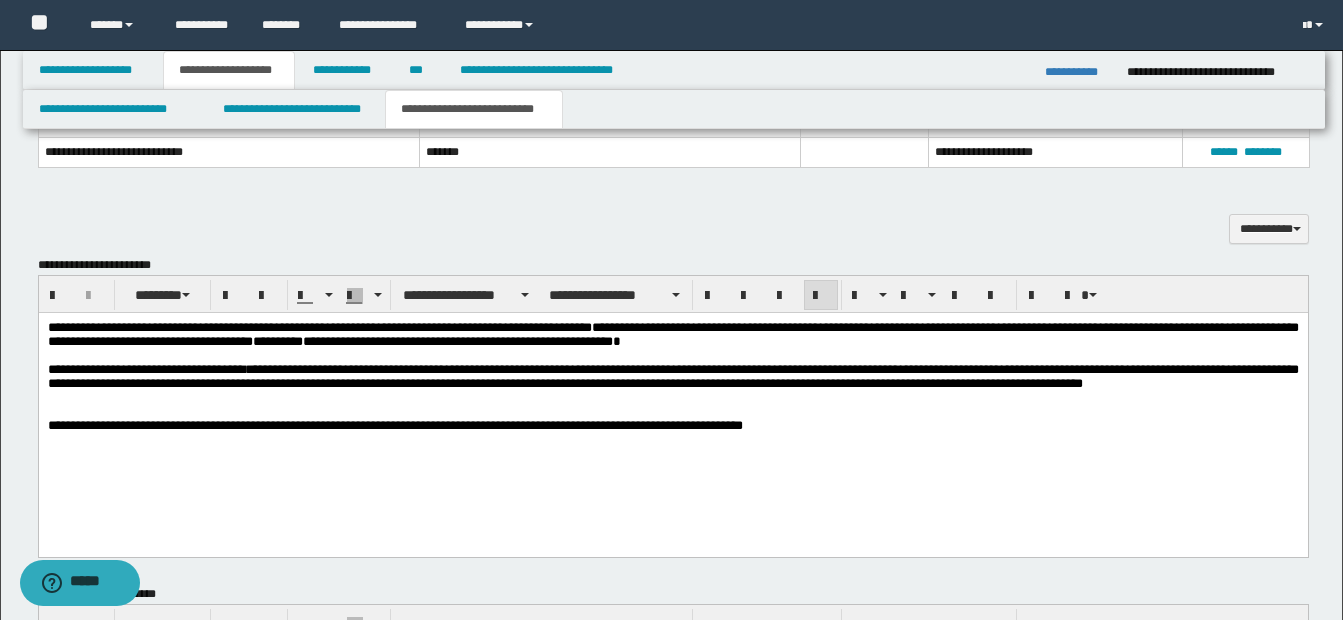 scroll, scrollTop: 1000, scrollLeft: 0, axis: vertical 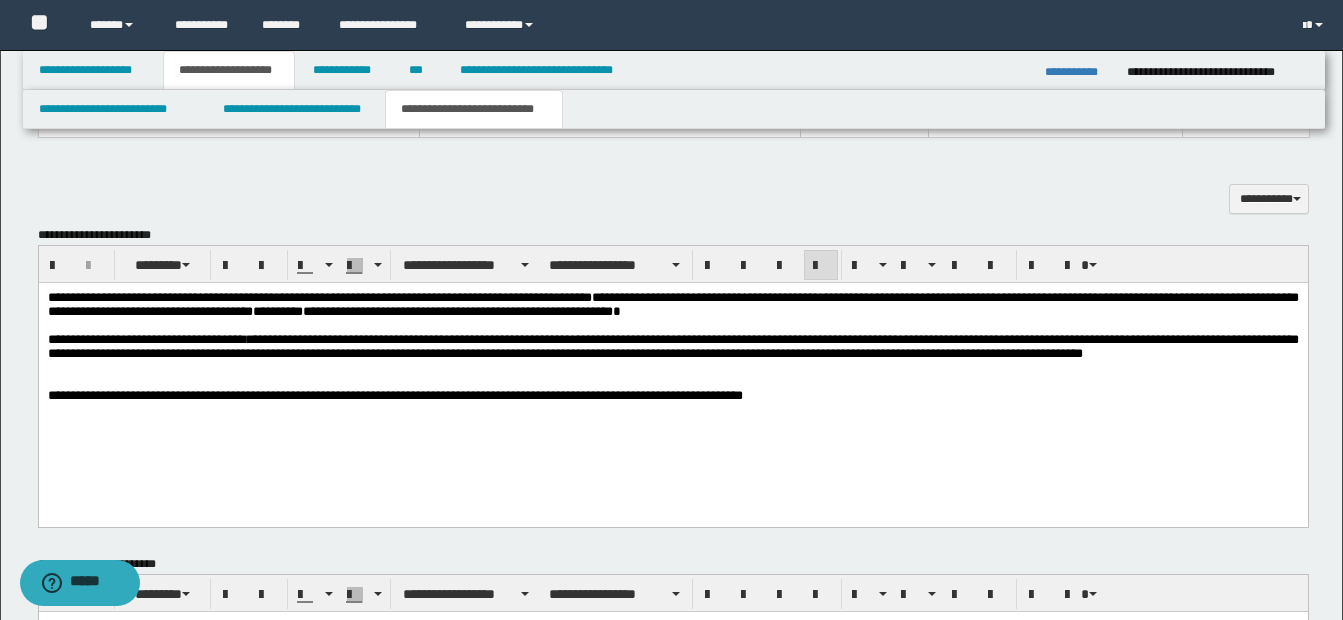 click on "**********" at bounding box center [672, 345] 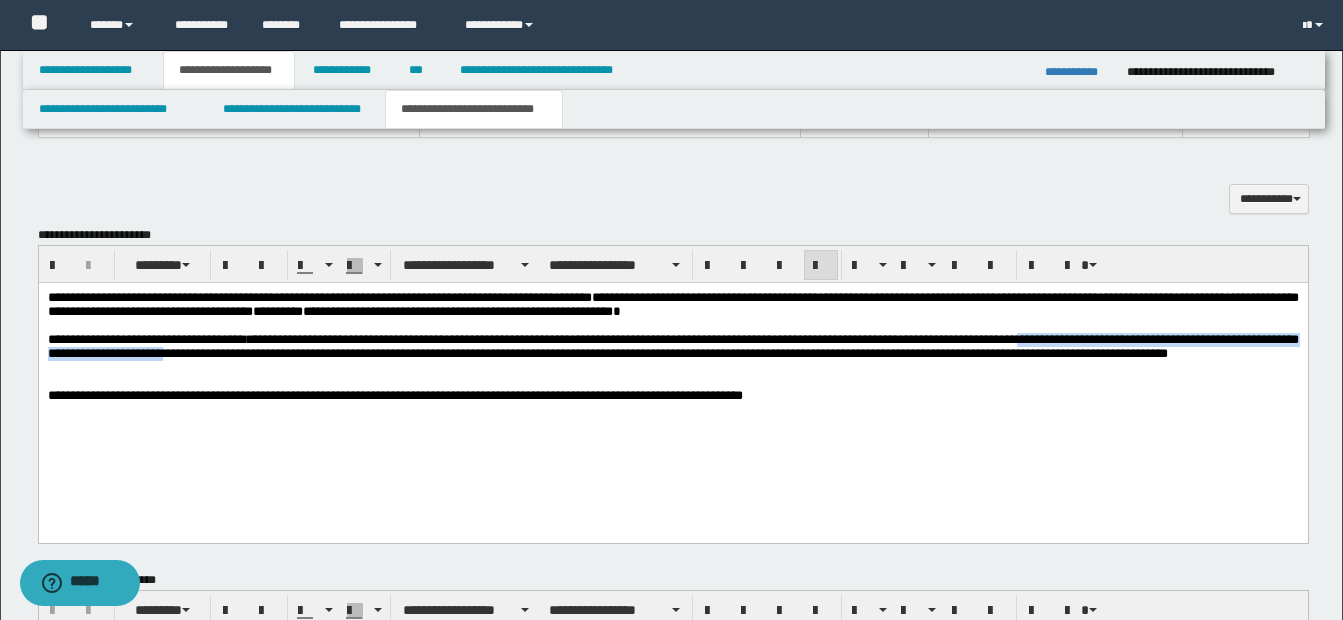drag, startPoint x: 1075, startPoint y: 347, endPoint x: 283, endPoint y: 359, distance: 792.0909 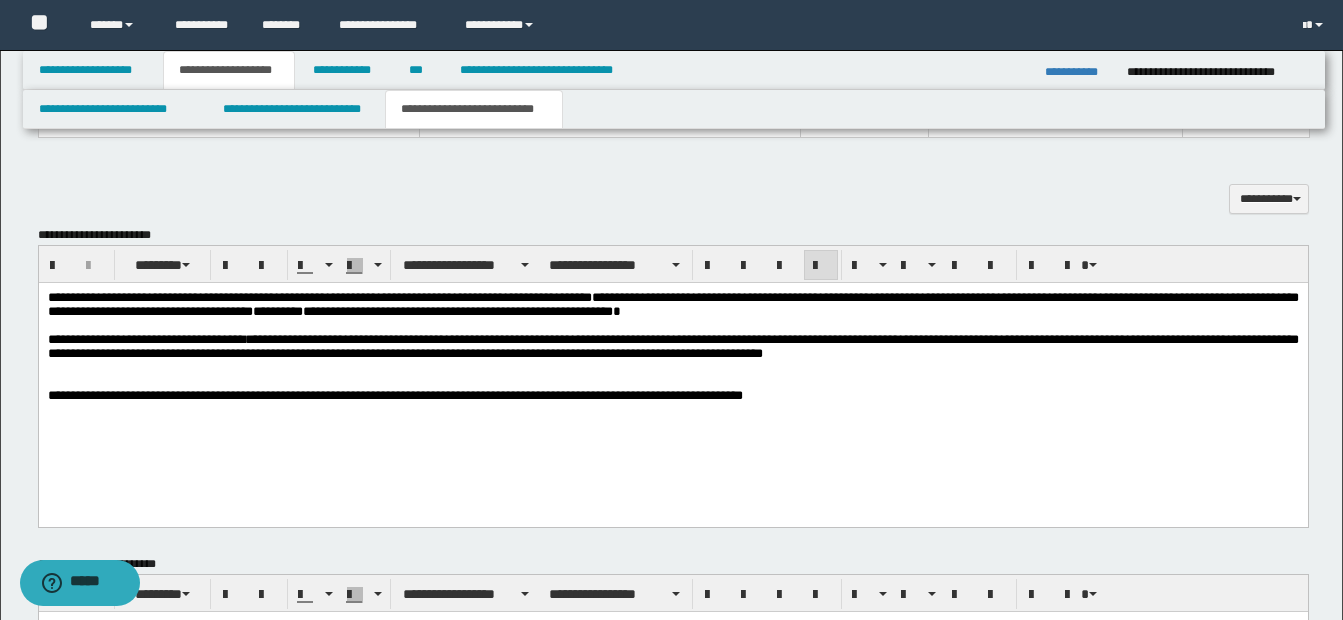 click on "**********" at bounding box center (672, 345) 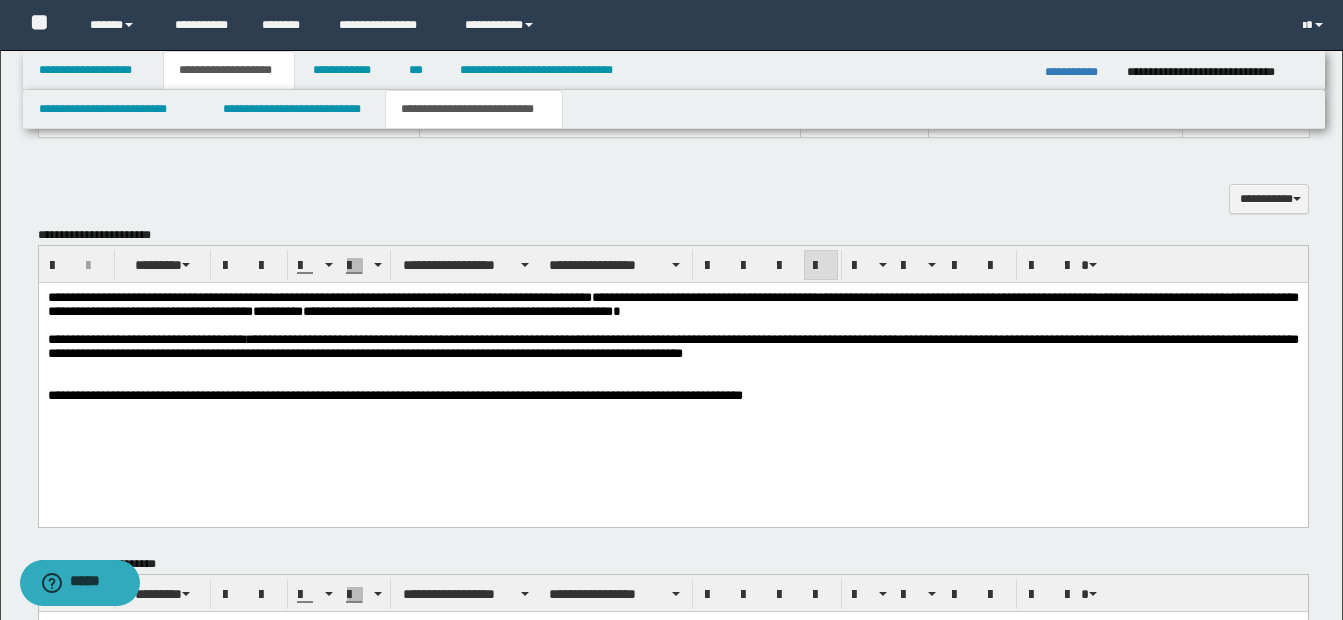 click at bounding box center [672, 381] 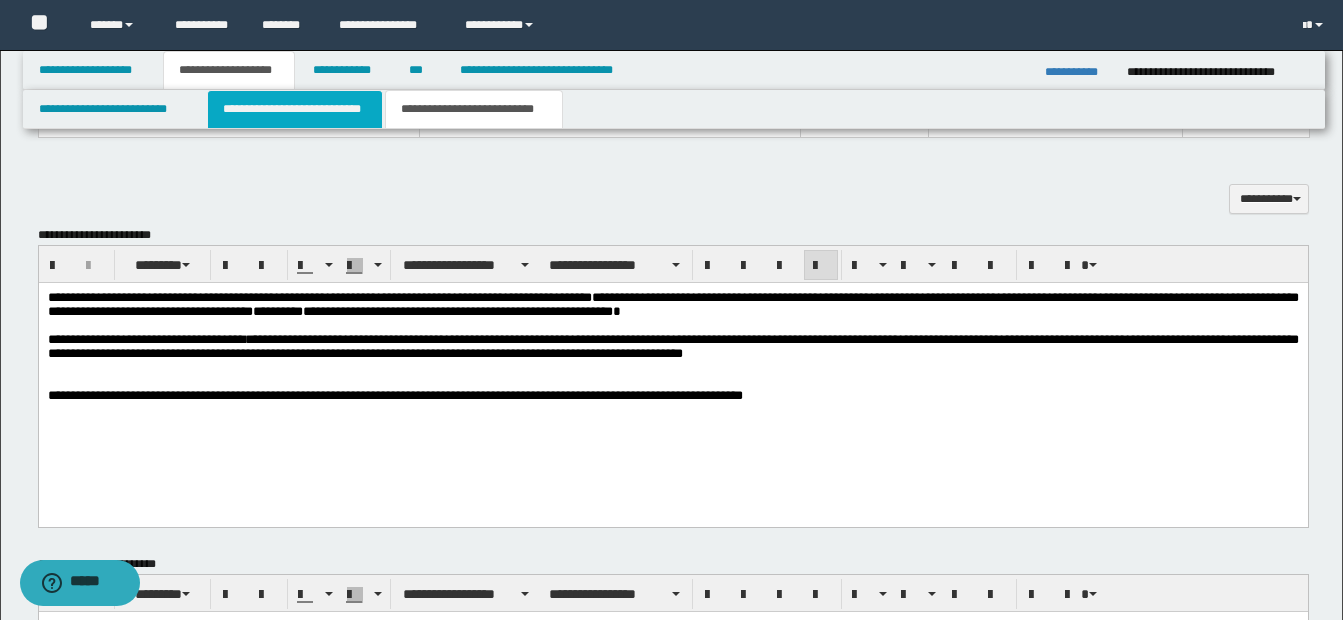 click on "**********" at bounding box center [295, 109] 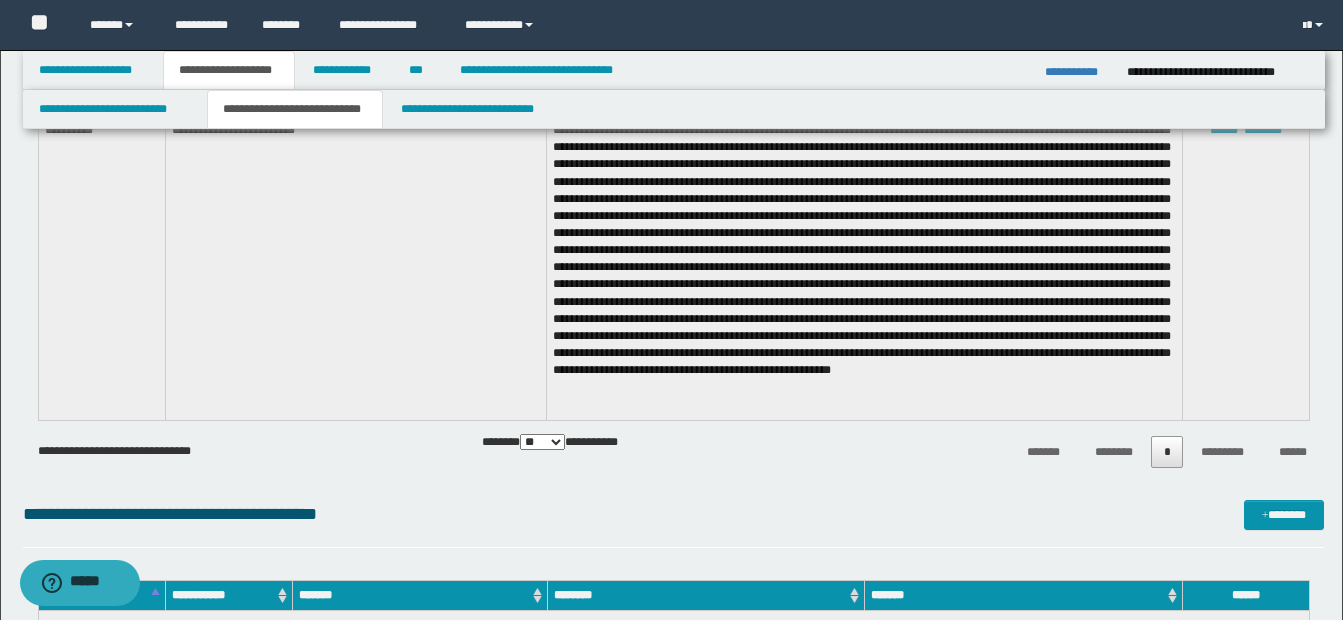 scroll, scrollTop: 900, scrollLeft: 0, axis: vertical 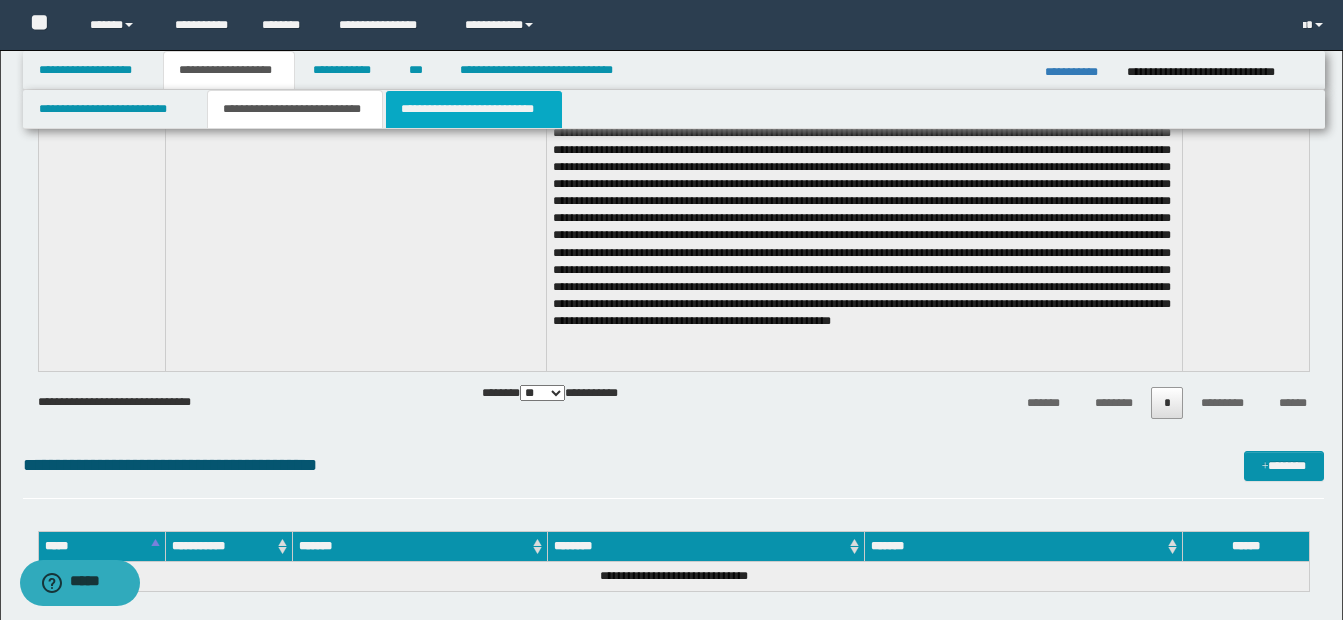 click on "**********" at bounding box center (474, 109) 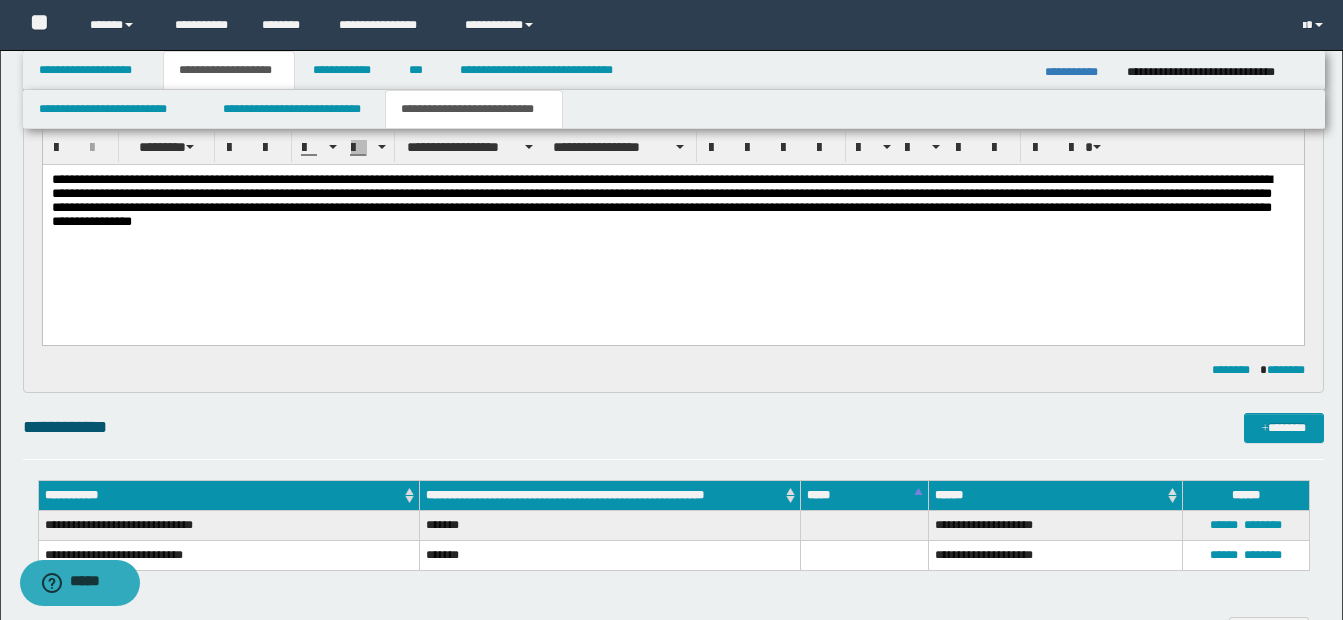 scroll, scrollTop: 900, scrollLeft: 0, axis: vertical 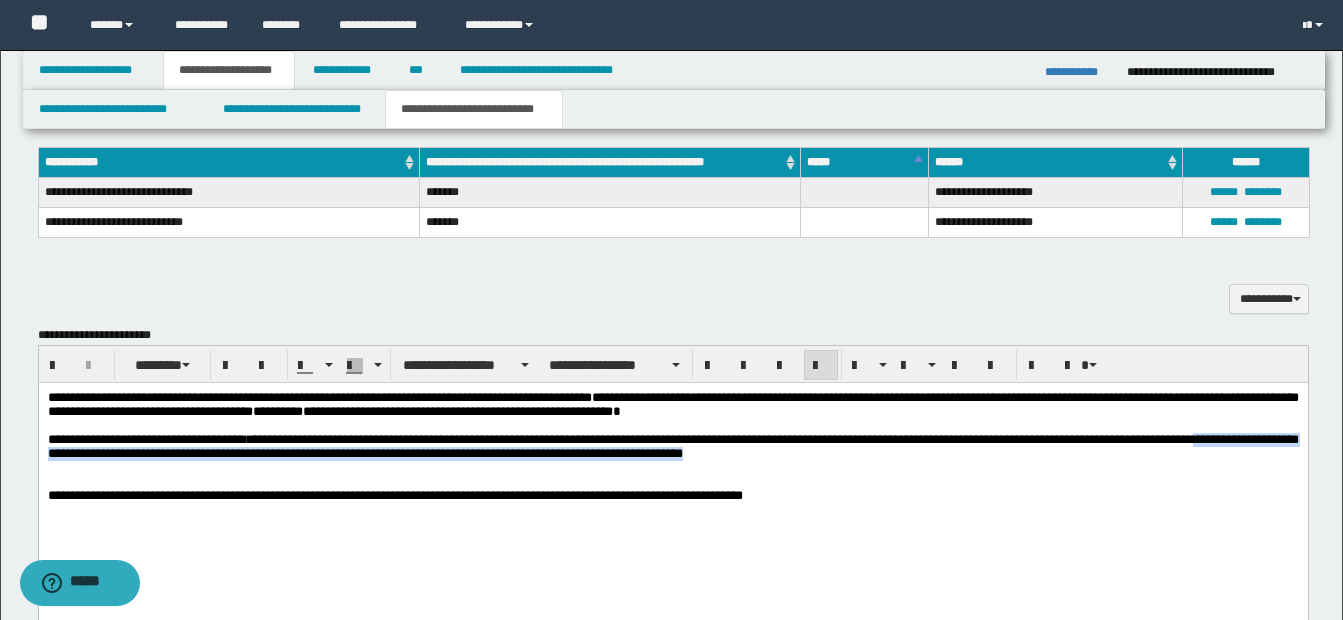 drag, startPoint x: 1260, startPoint y: 446, endPoint x: 1279, endPoint y: 454, distance: 20.615528 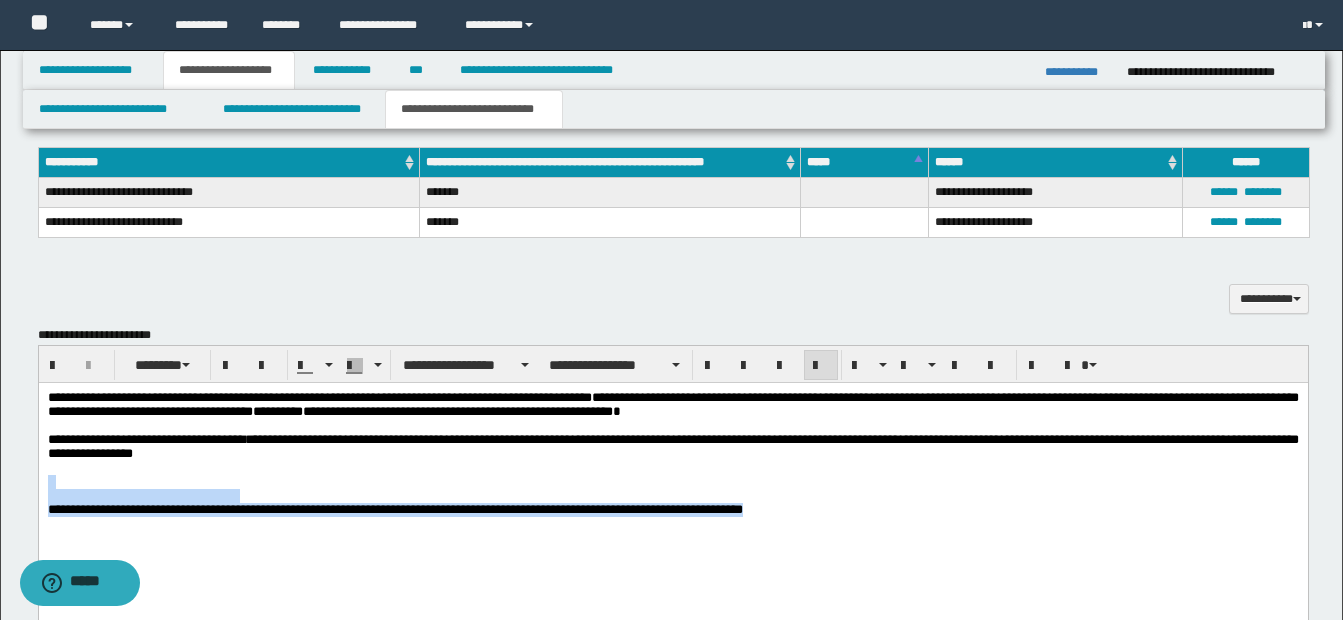 drag, startPoint x: 46, startPoint y: 490, endPoint x: 997, endPoint y: 532, distance: 951.927 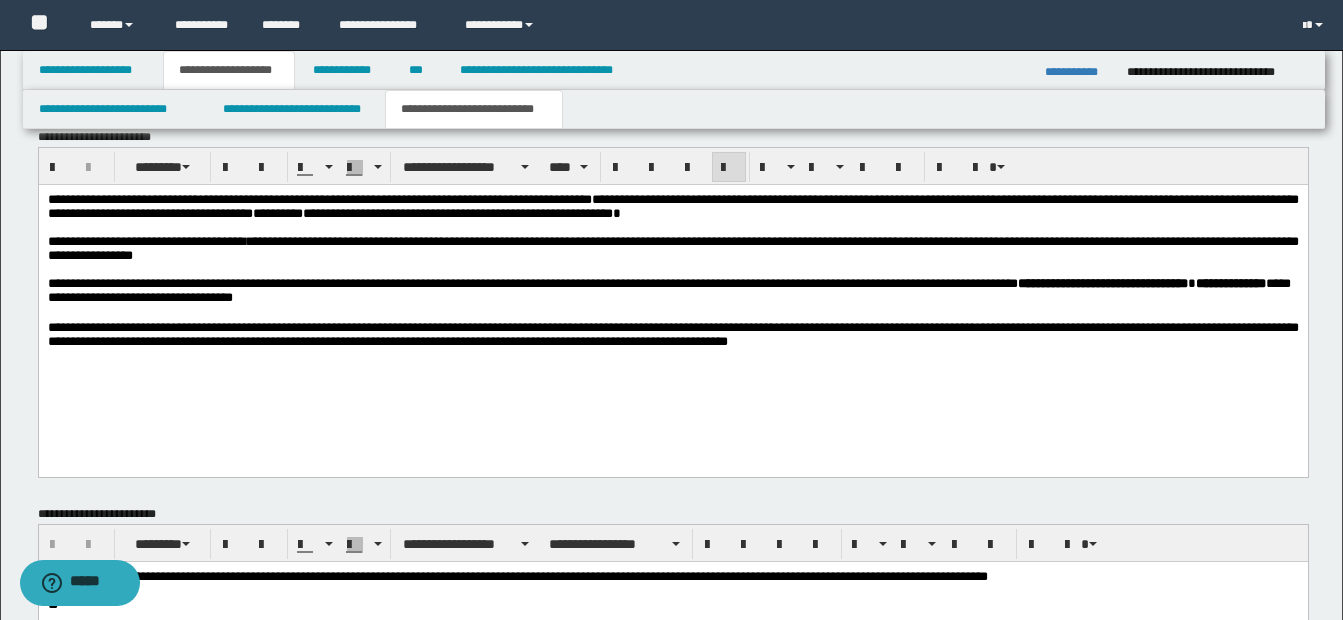 scroll, scrollTop: 1100, scrollLeft: 0, axis: vertical 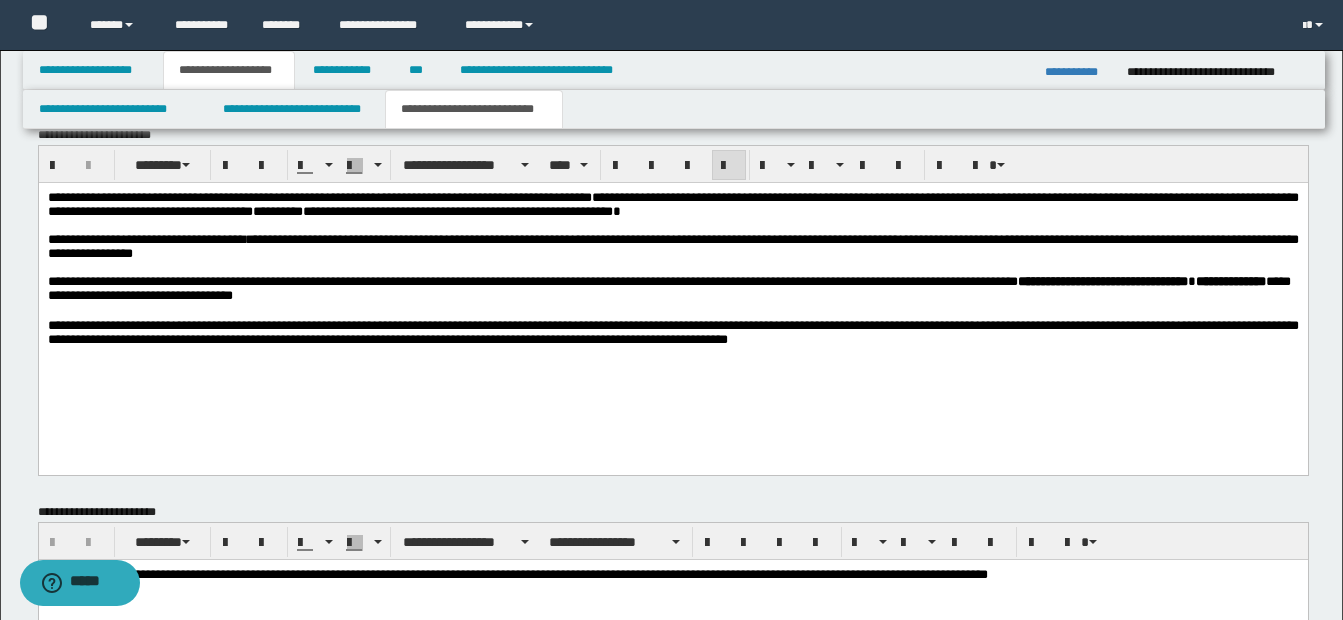 click on "**********" at bounding box center [672, 293] 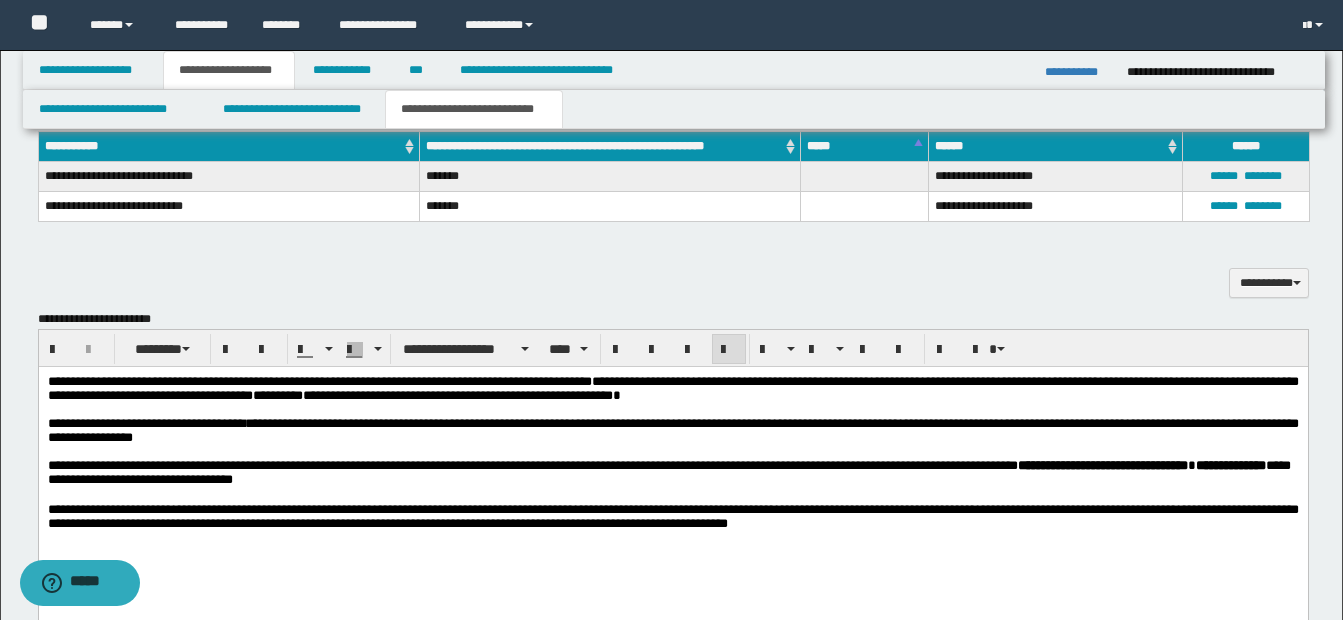scroll, scrollTop: 900, scrollLeft: 0, axis: vertical 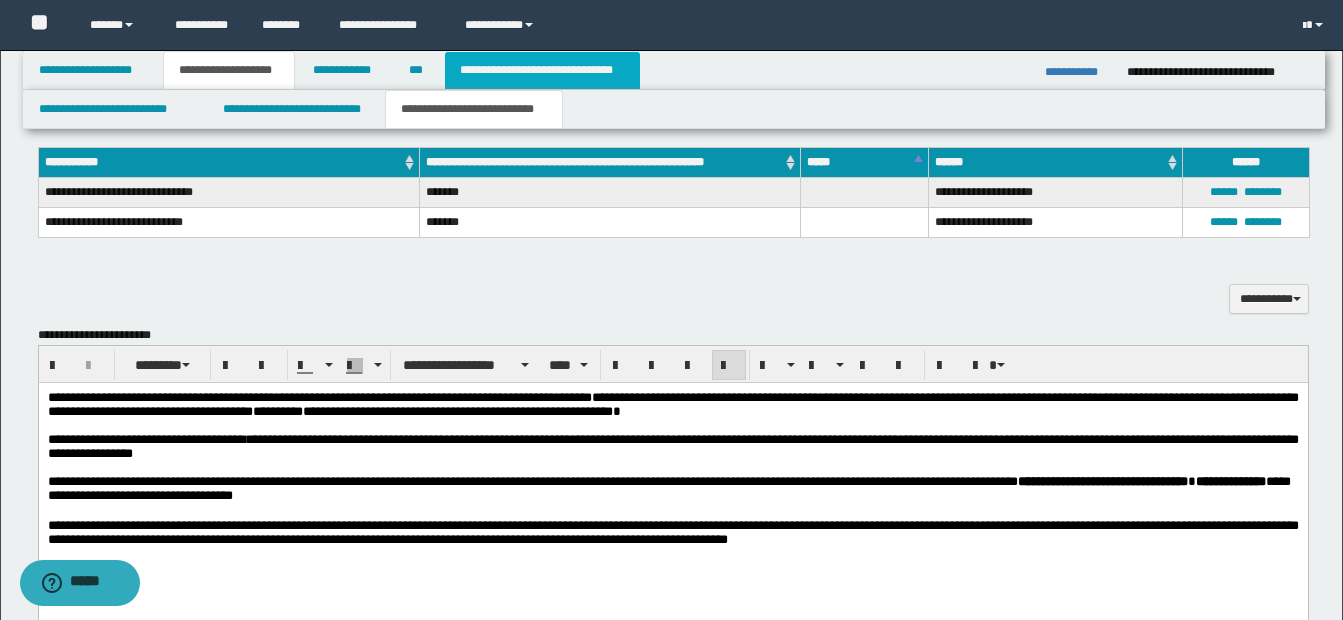 click on "**********" at bounding box center [542, 70] 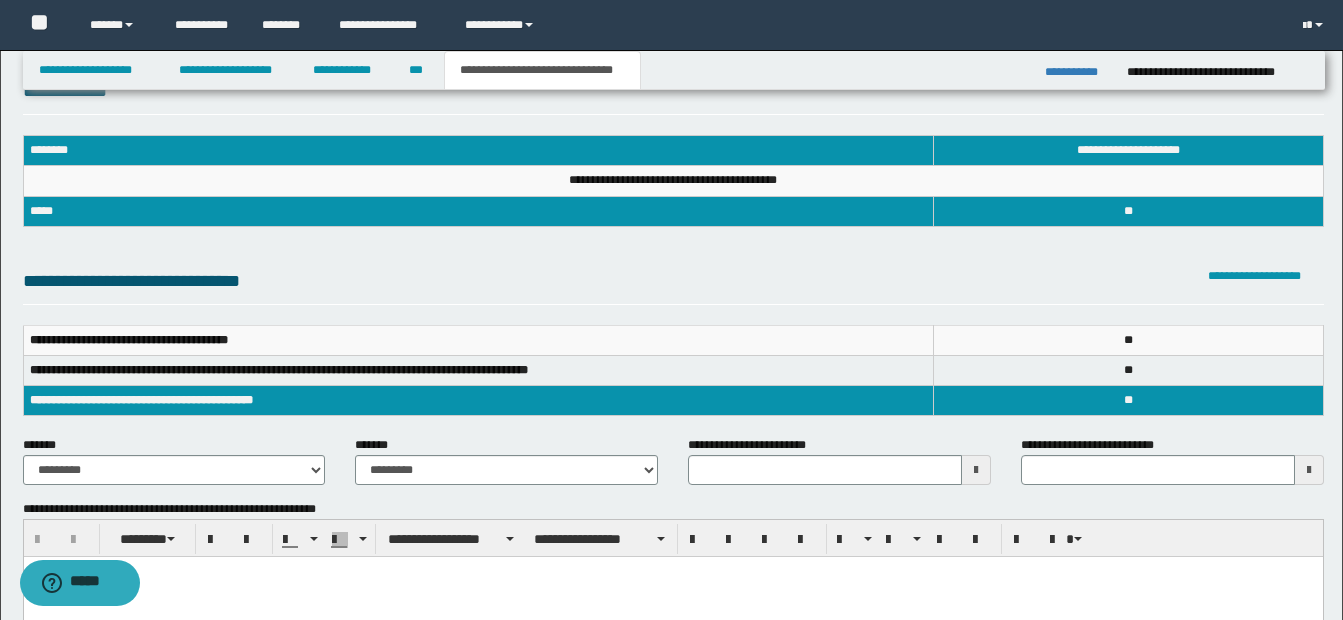 scroll, scrollTop: 100, scrollLeft: 0, axis: vertical 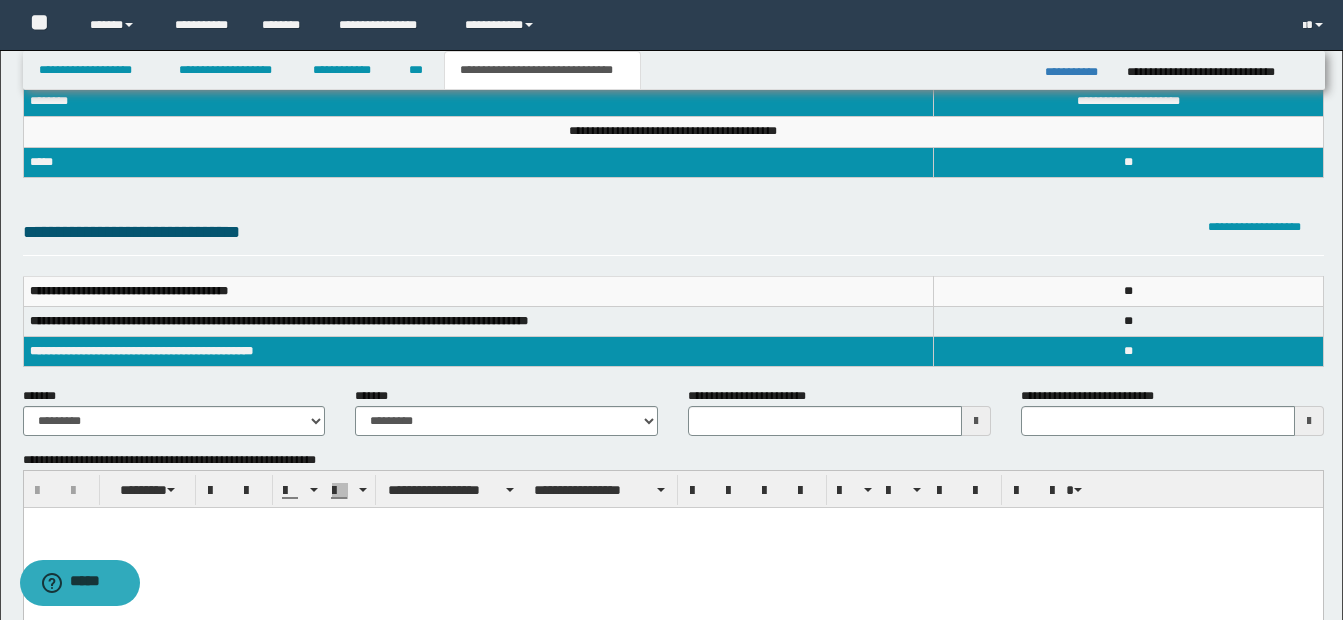 type 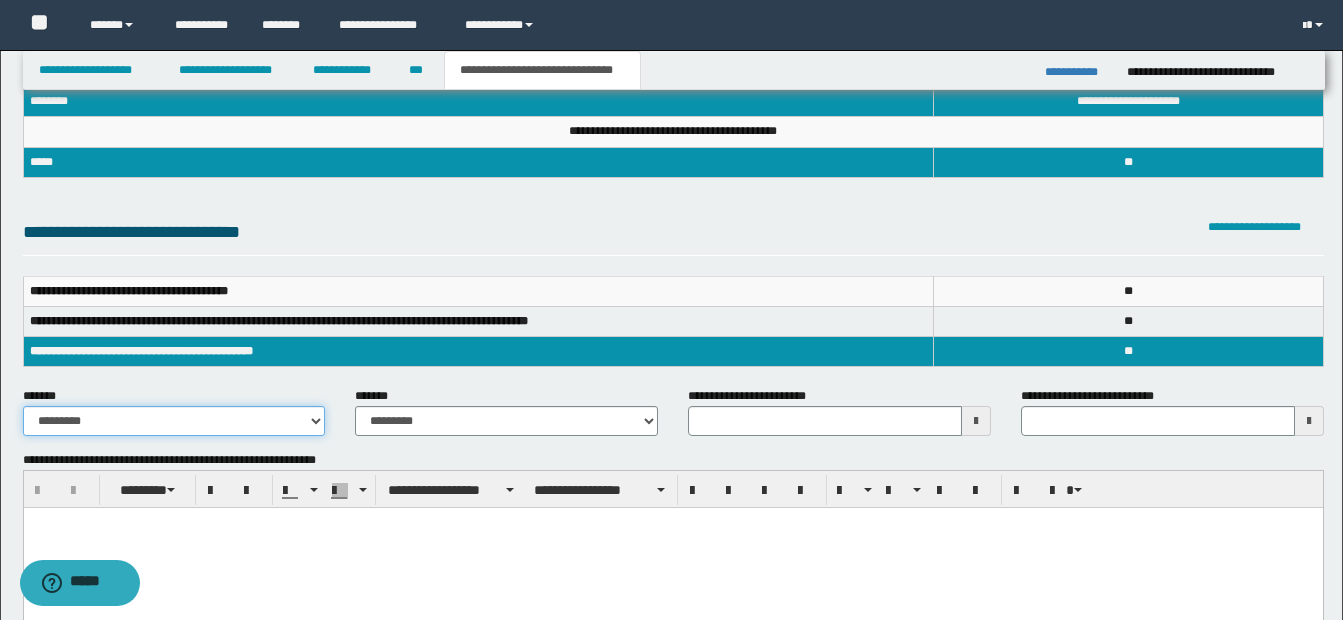 click on "**********" at bounding box center [174, 421] 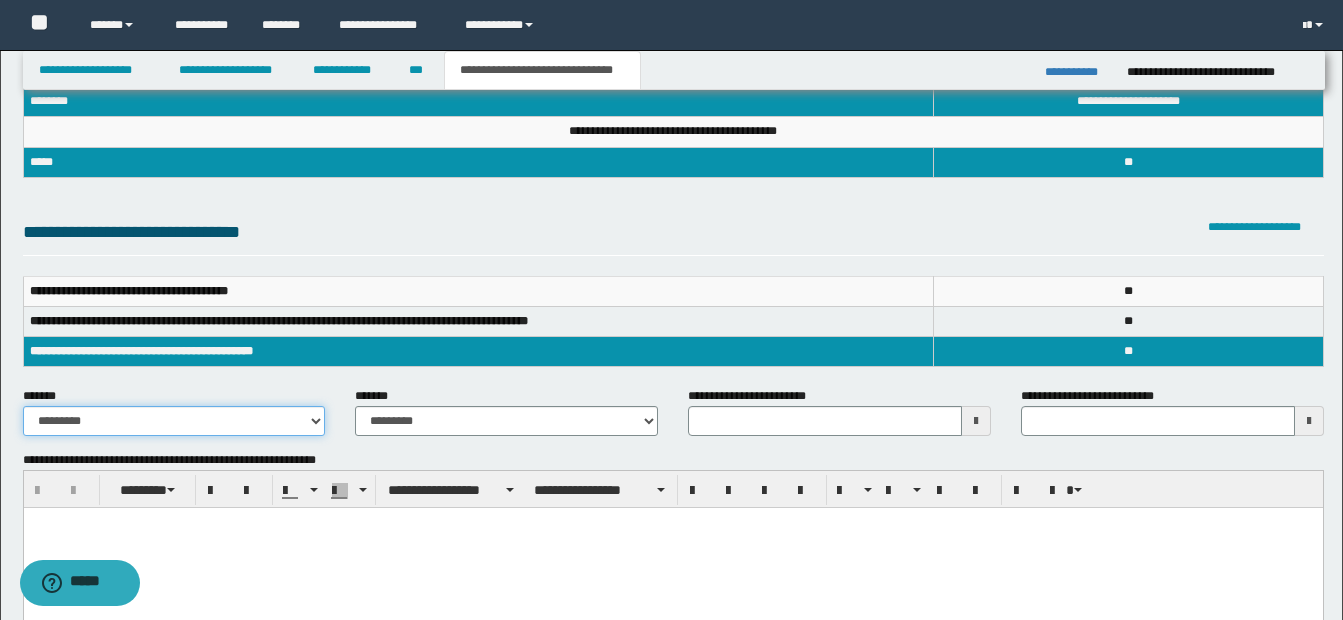 select on "*" 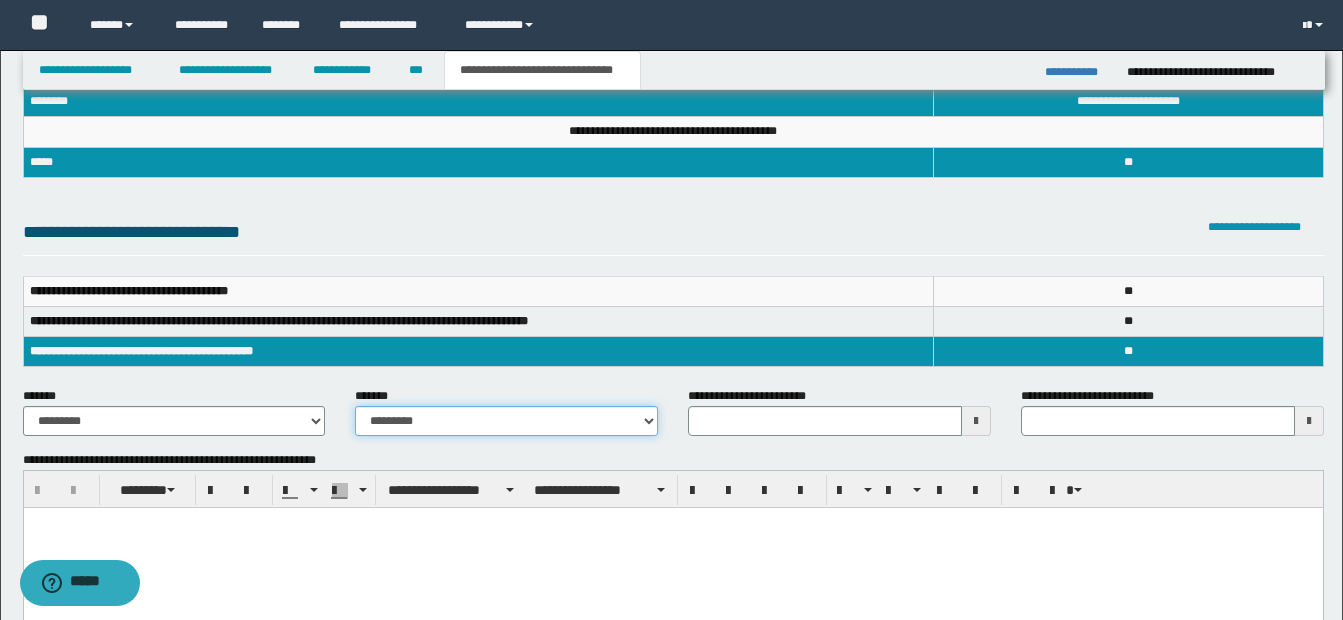 click on "**********" at bounding box center (506, 421) 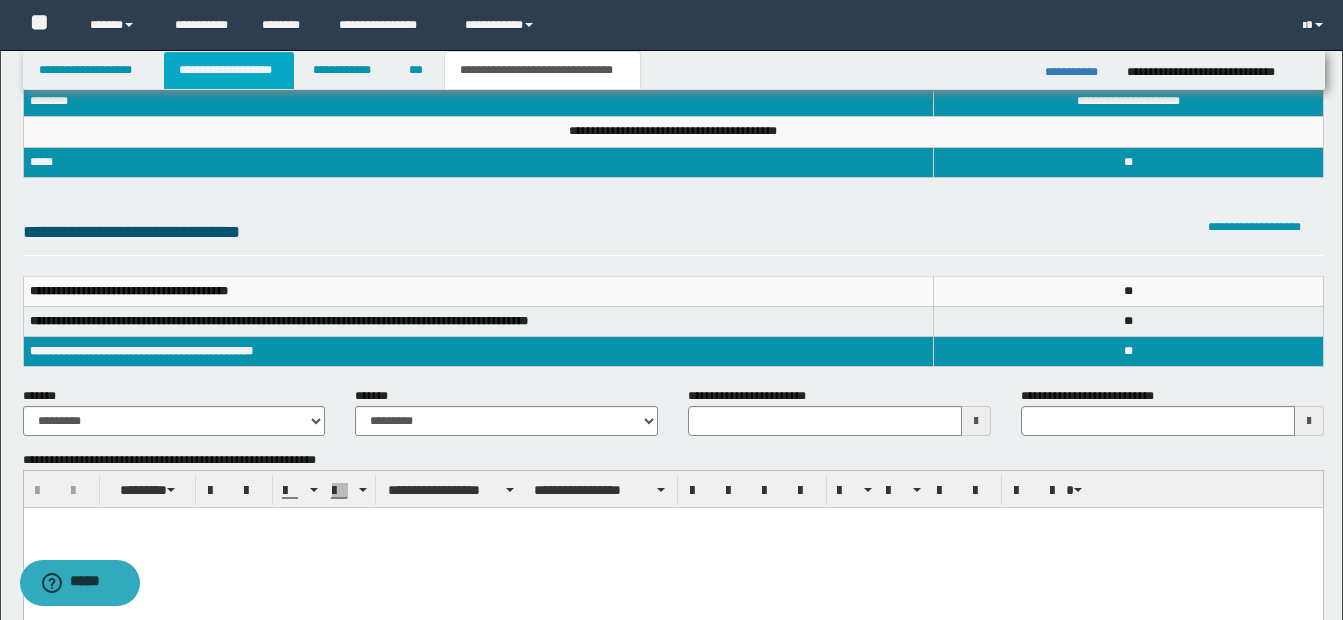click on "**********" at bounding box center (229, 70) 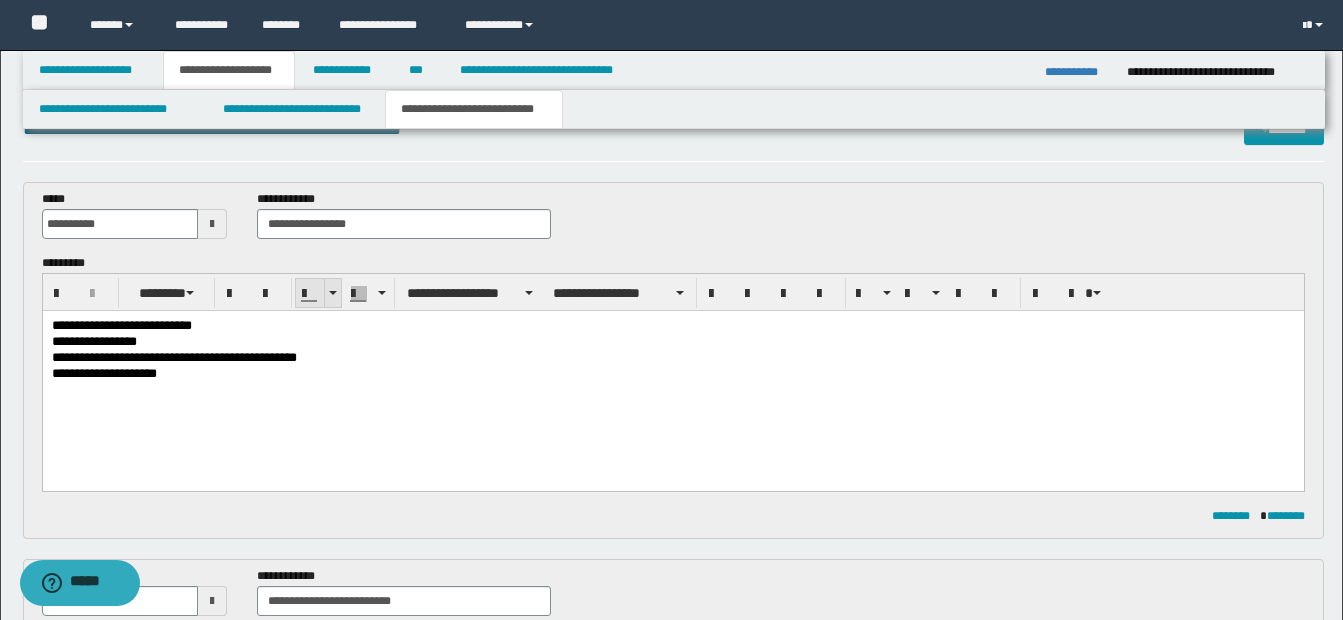 scroll, scrollTop: 0, scrollLeft: 0, axis: both 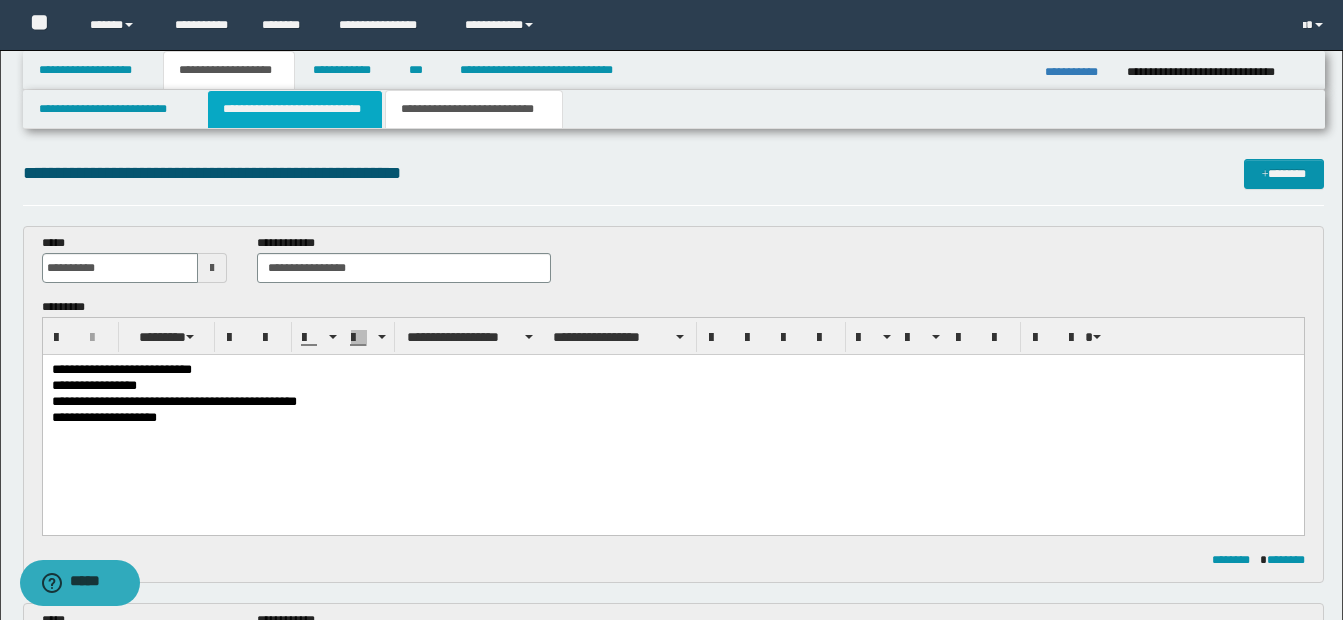 click on "**********" at bounding box center (295, 109) 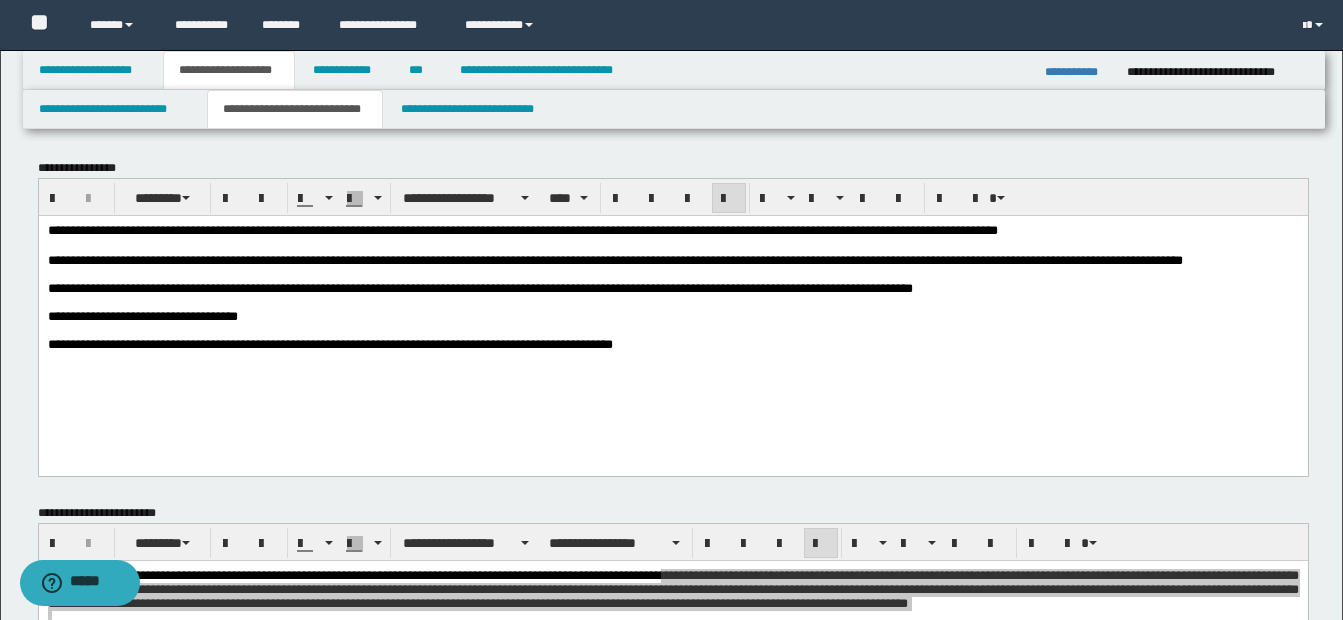click at bounding box center [672, 330] 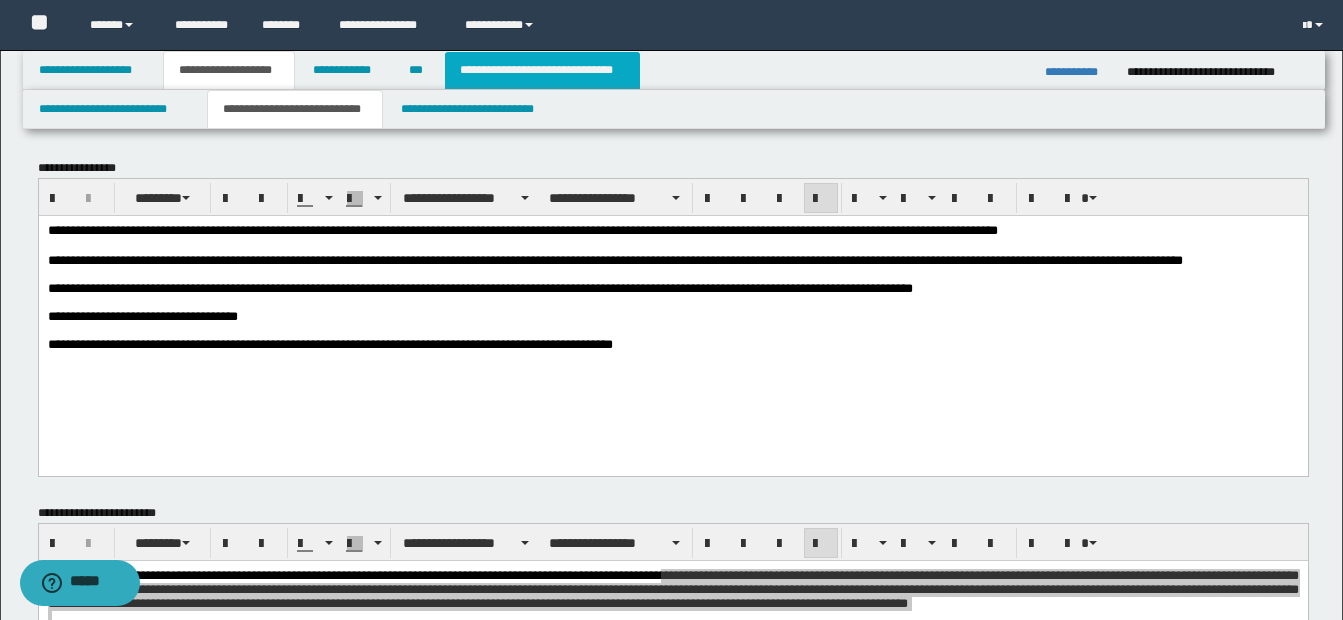 click on "**********" at bounding box center [542, 70] 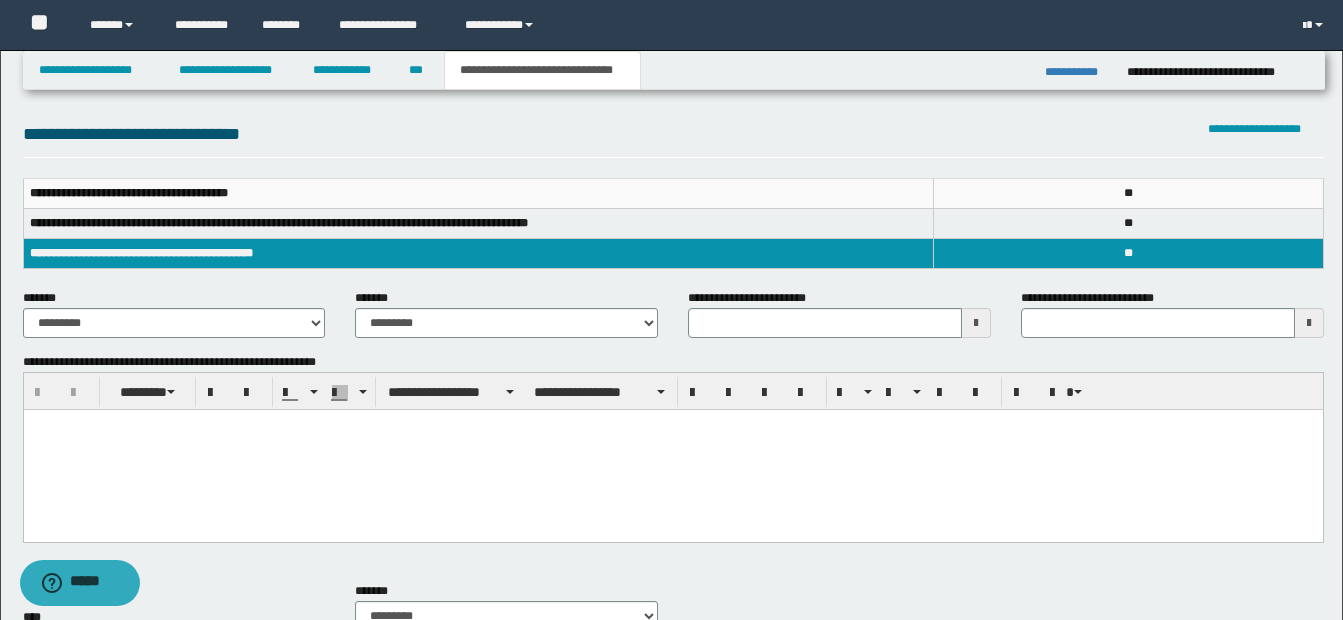 scroll, scrollTop: 200, scrollLeft: 0, axis: vertical 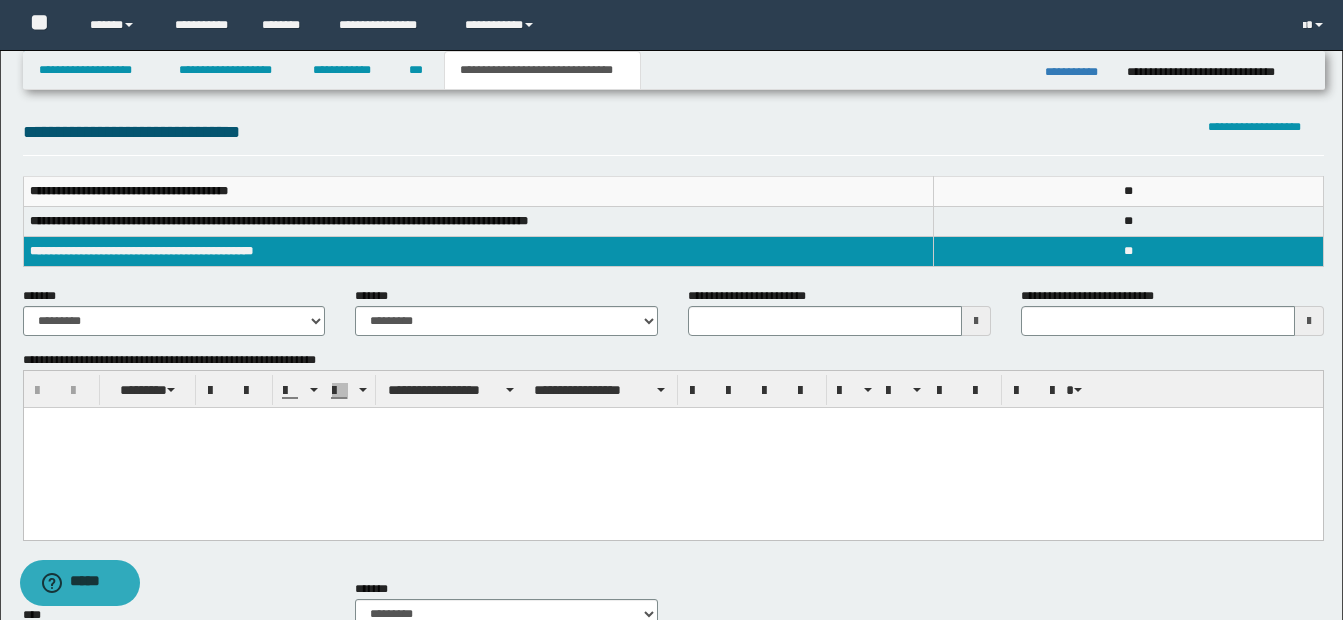 click at bounding box center (976, 321) 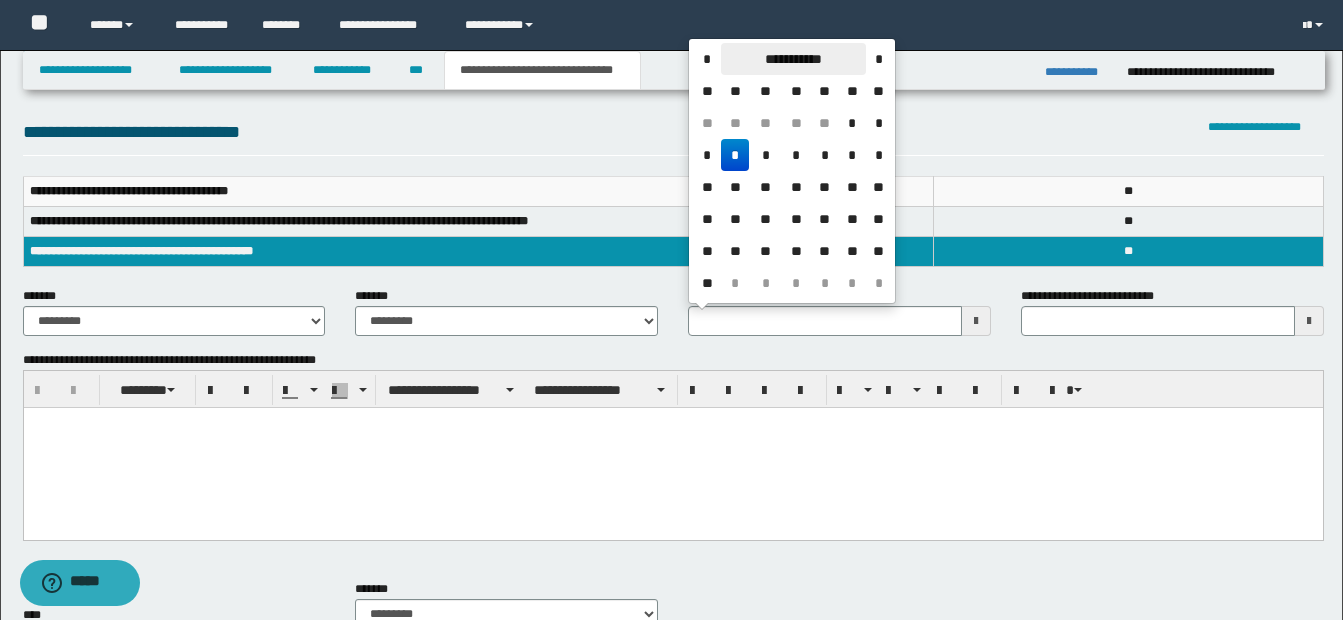 click on "**********" at bounding box center (793, 59) 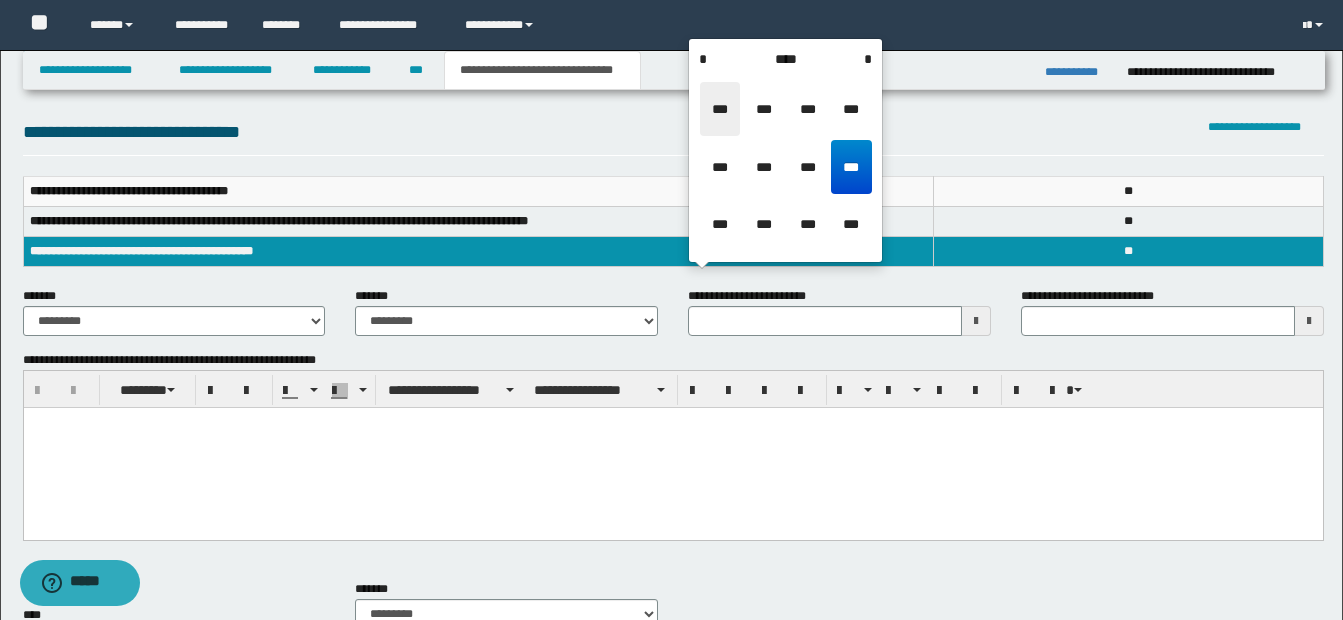 click on "***" at bounding box center (720, 109) 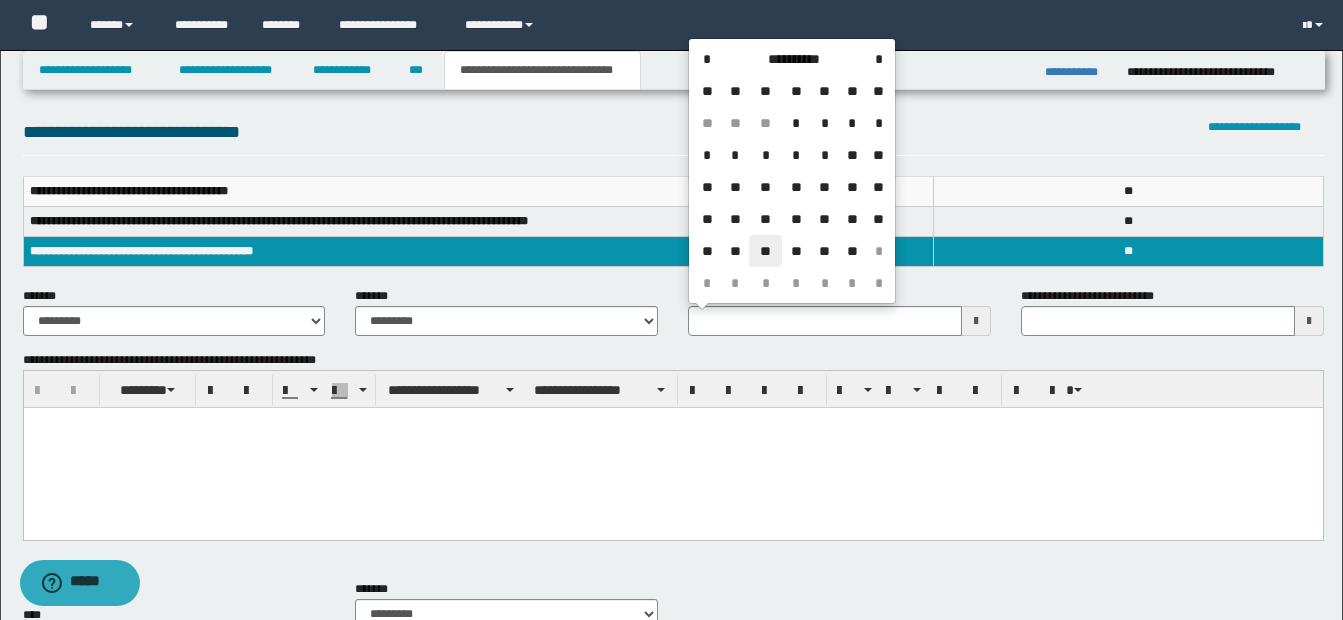 click on "**" at bounding box center (765, 251) 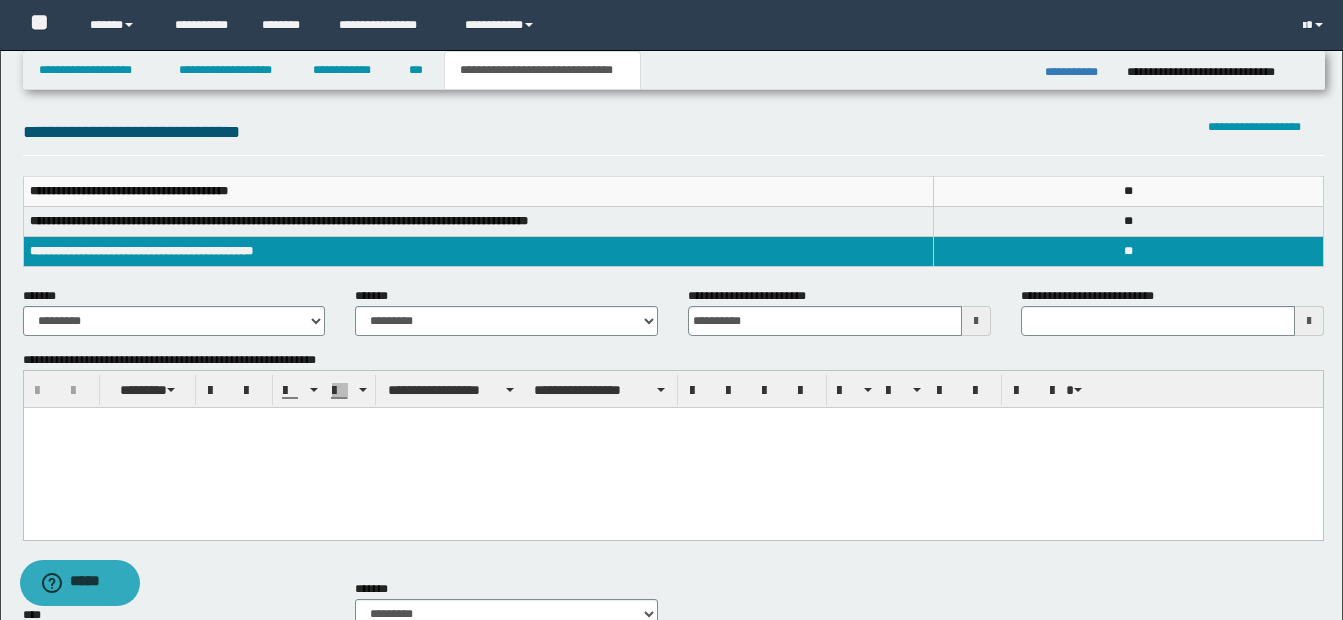click at bounding box center (672, 448) 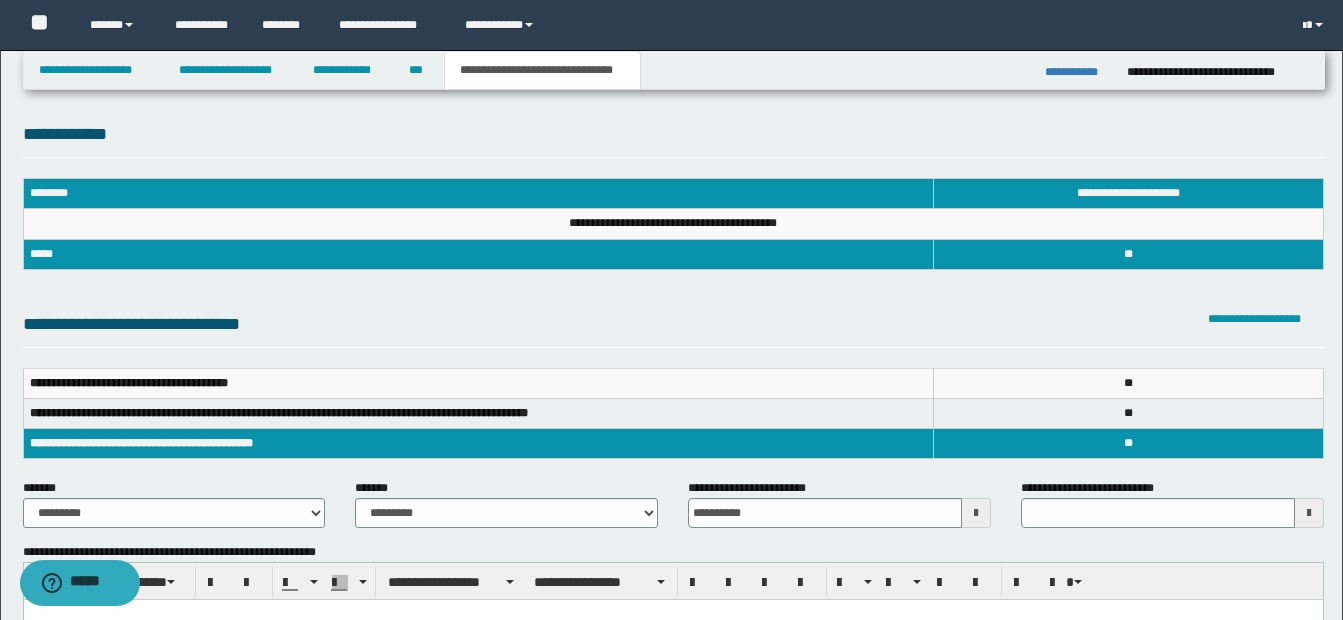 scroll, scrollTop: 0, scrollLeft: 0, axis: both 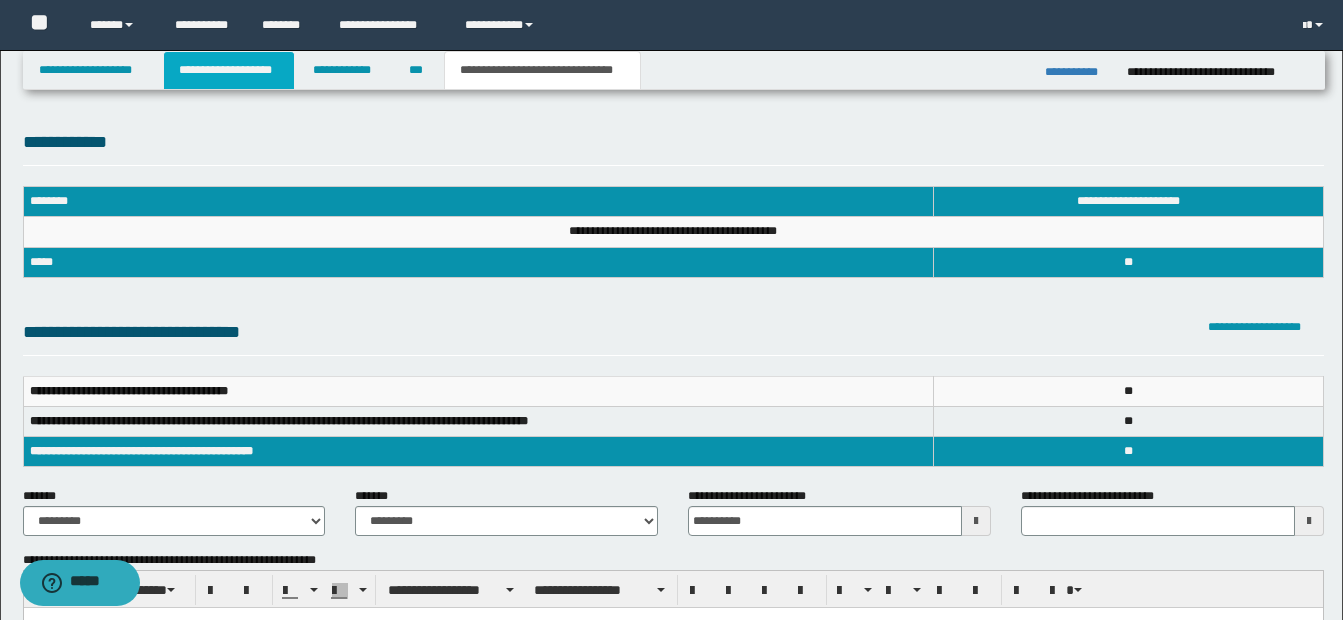 click on "**********" at bounding box center [229, 70] 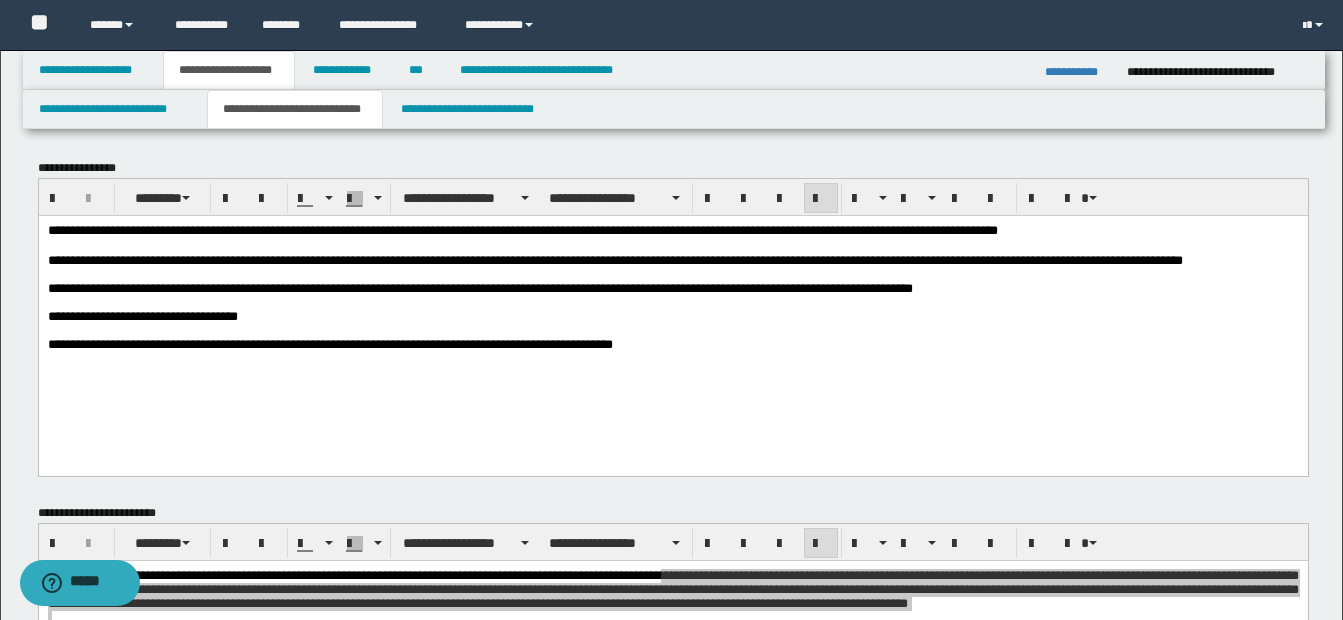 scroll, scrollTop: 100, scrollLeft: 0, axis: vertical 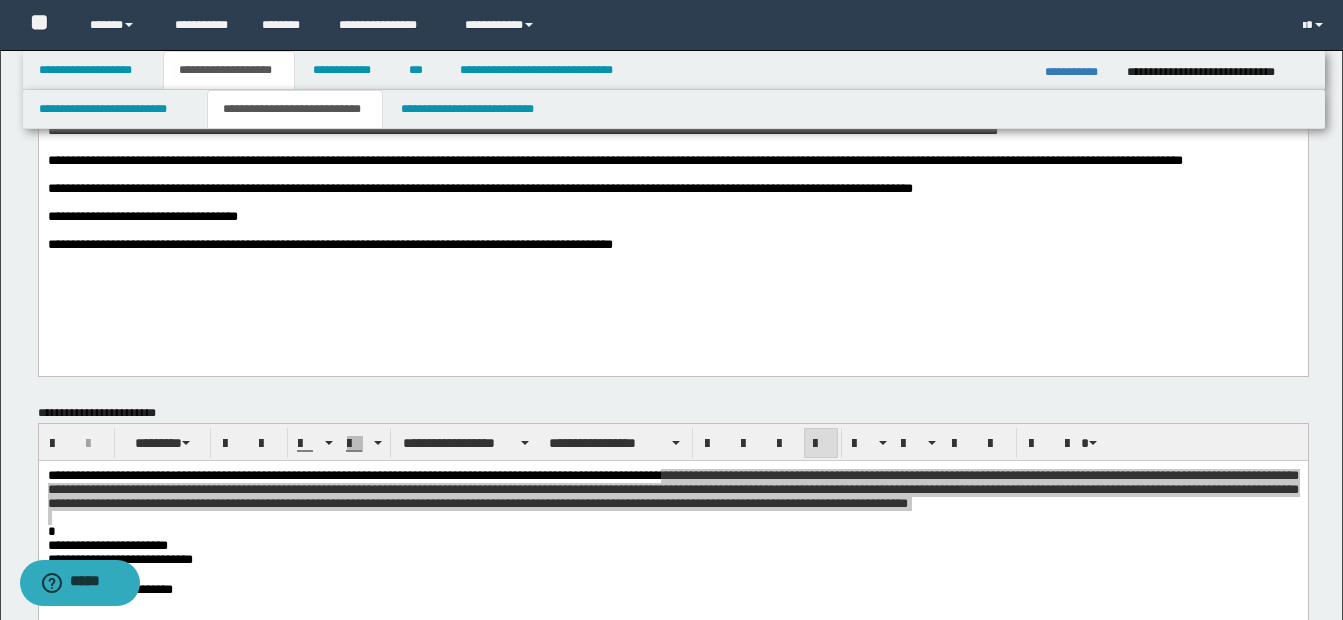 click on "**********" at bounding box center [672, 212] 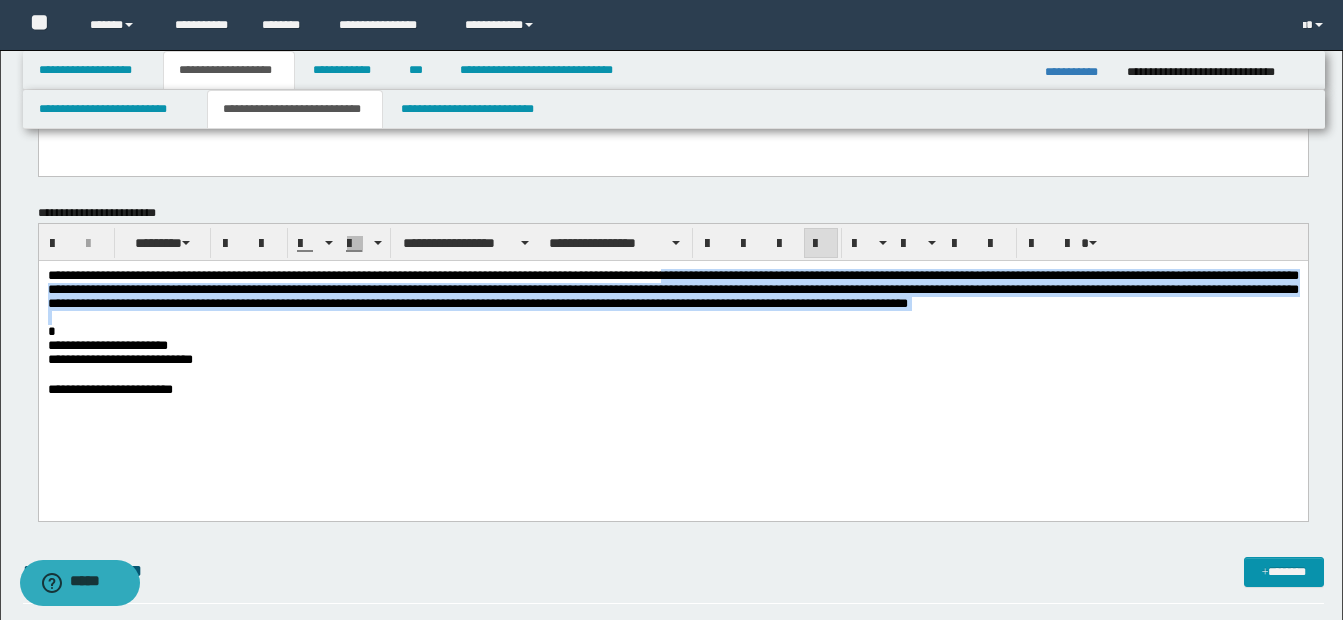 click on "**********" at bounding box center (672, 357) 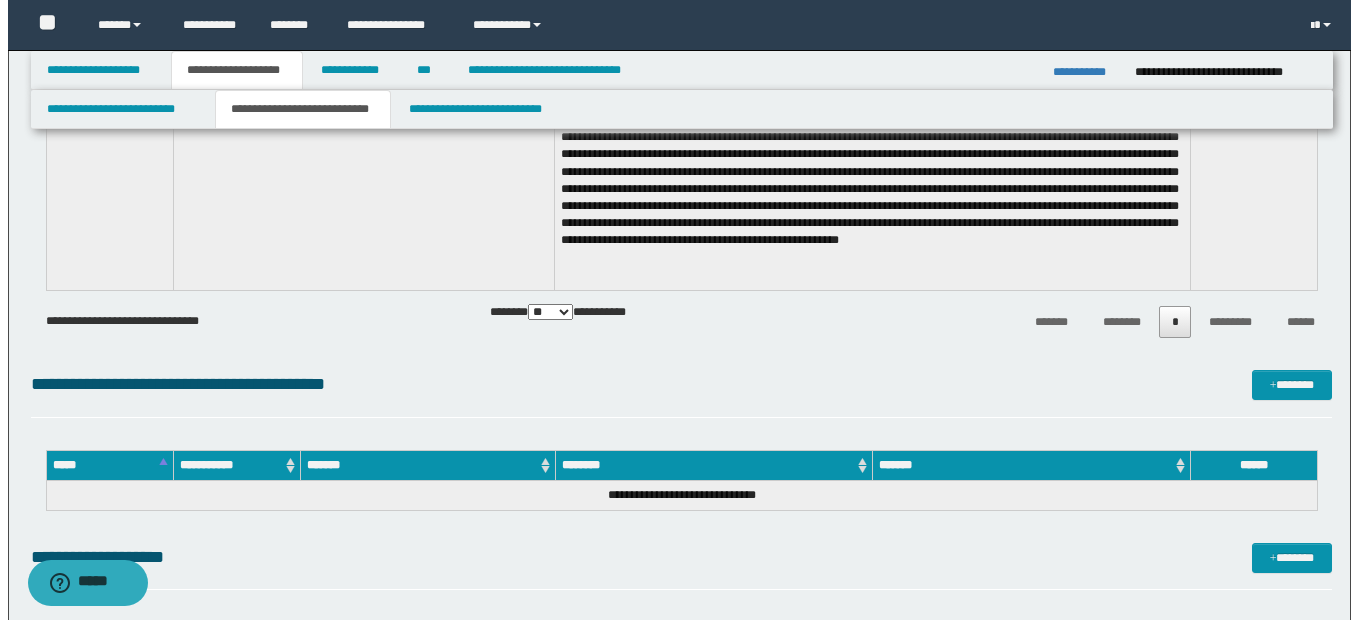 scroll, scrollTop: 1000, scrollLeft: 0, axis: vertical 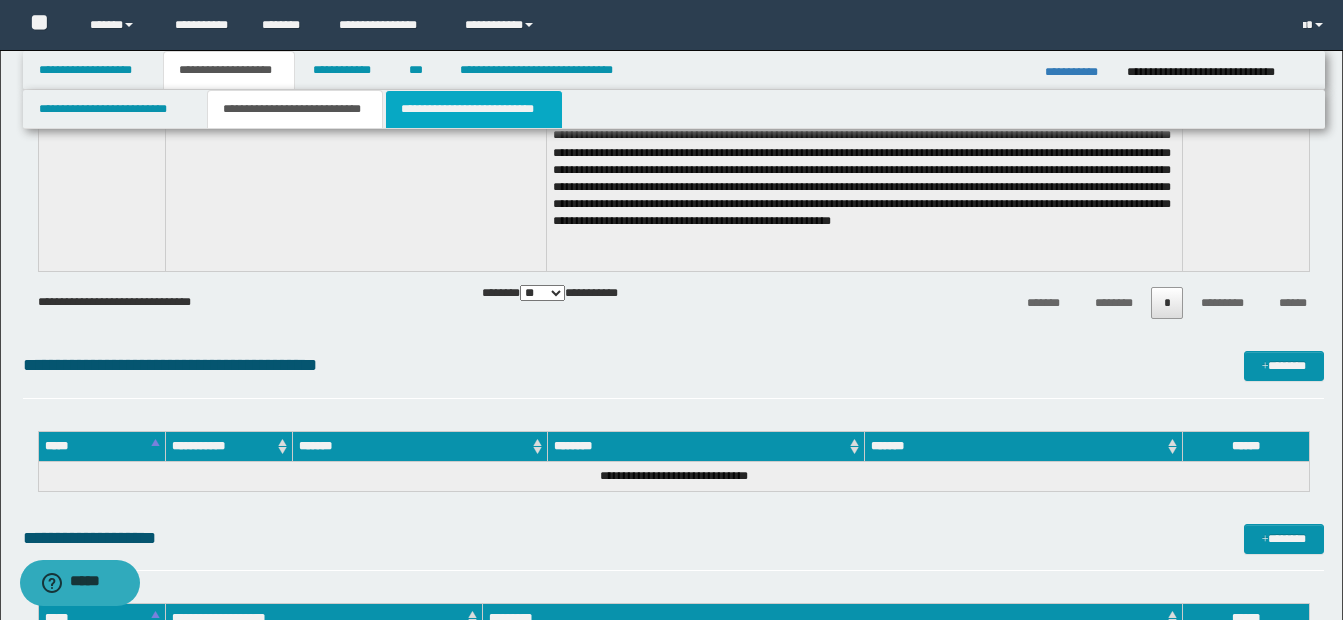 click on "**********" at bounding box center [474, 109] 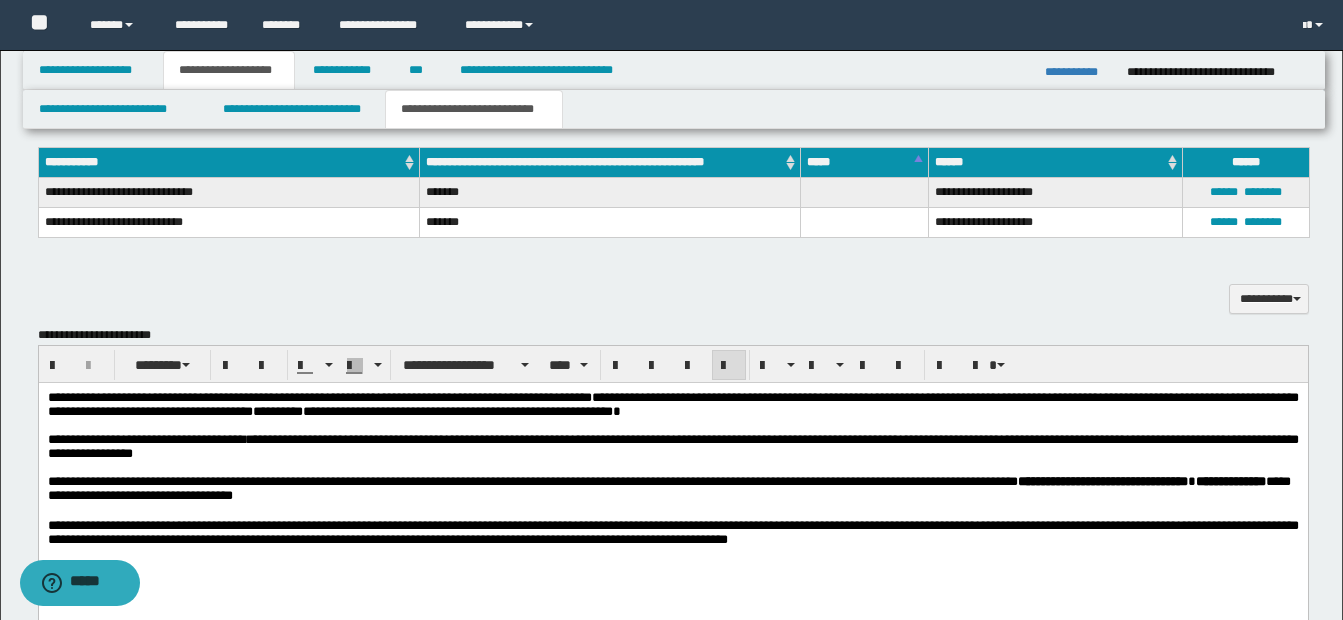 scroll, scrollTop: 1100, scrollLeft: 0, axis: vertical 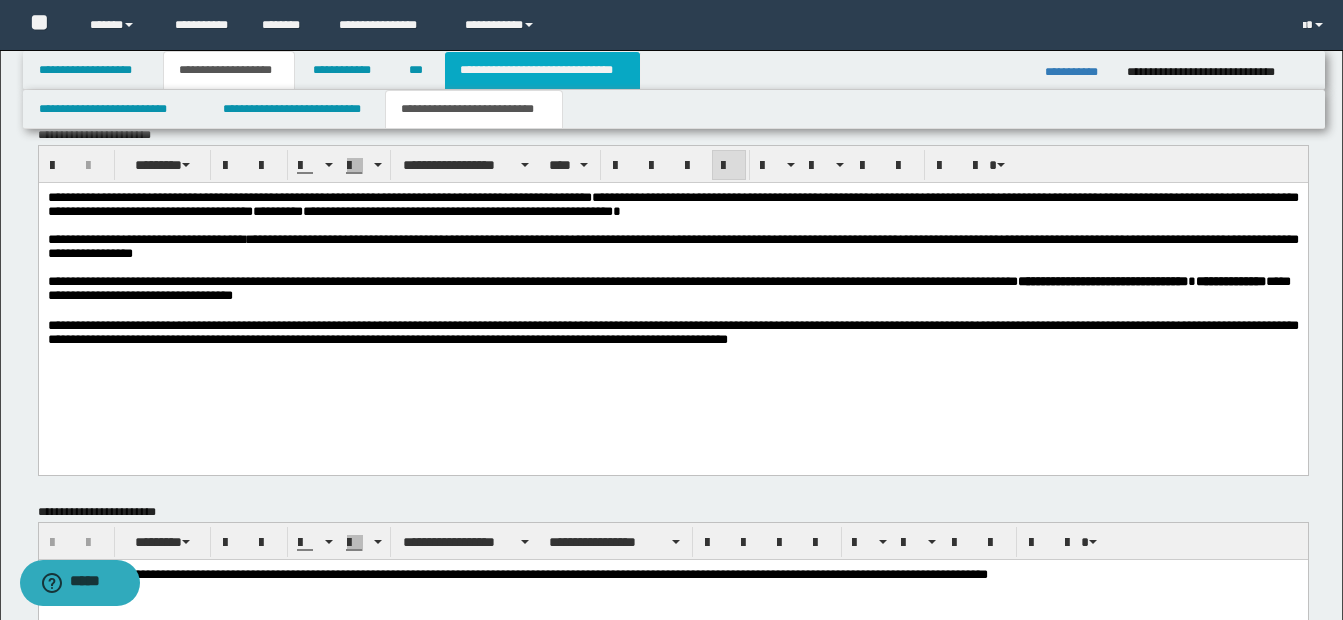 click on "**********" at bounding box center [542, 70] 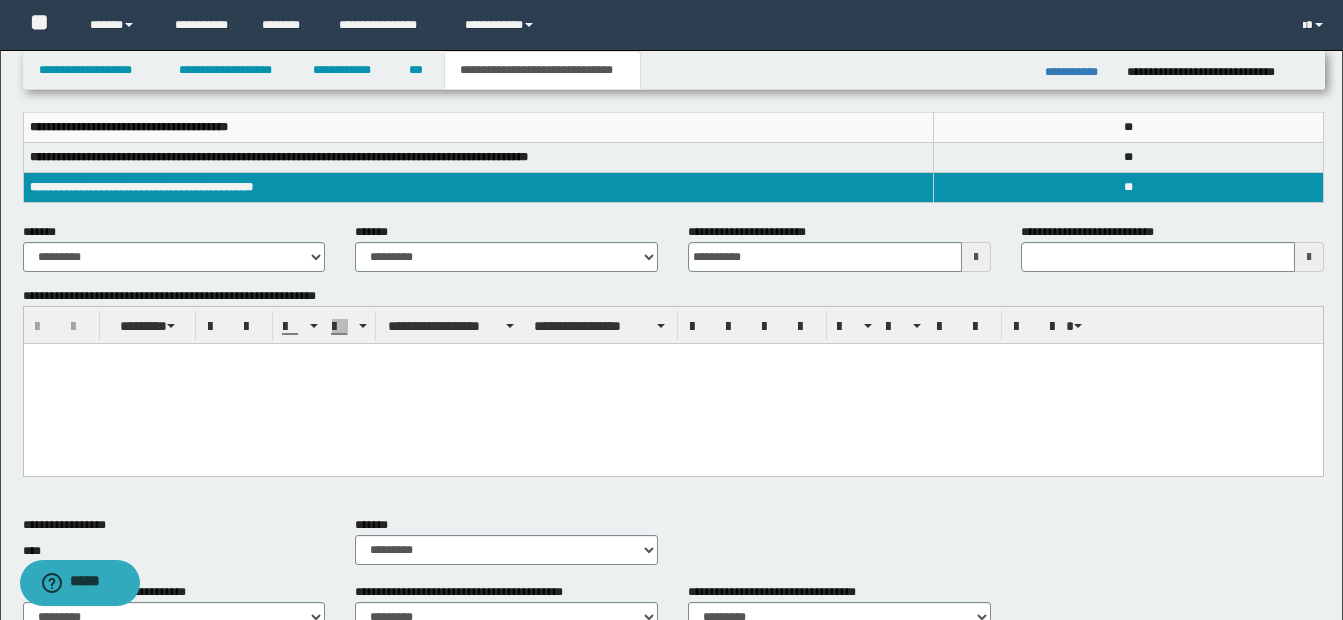 scroll, scrollTop: 265, scrollLeft: 0, axis: vertical 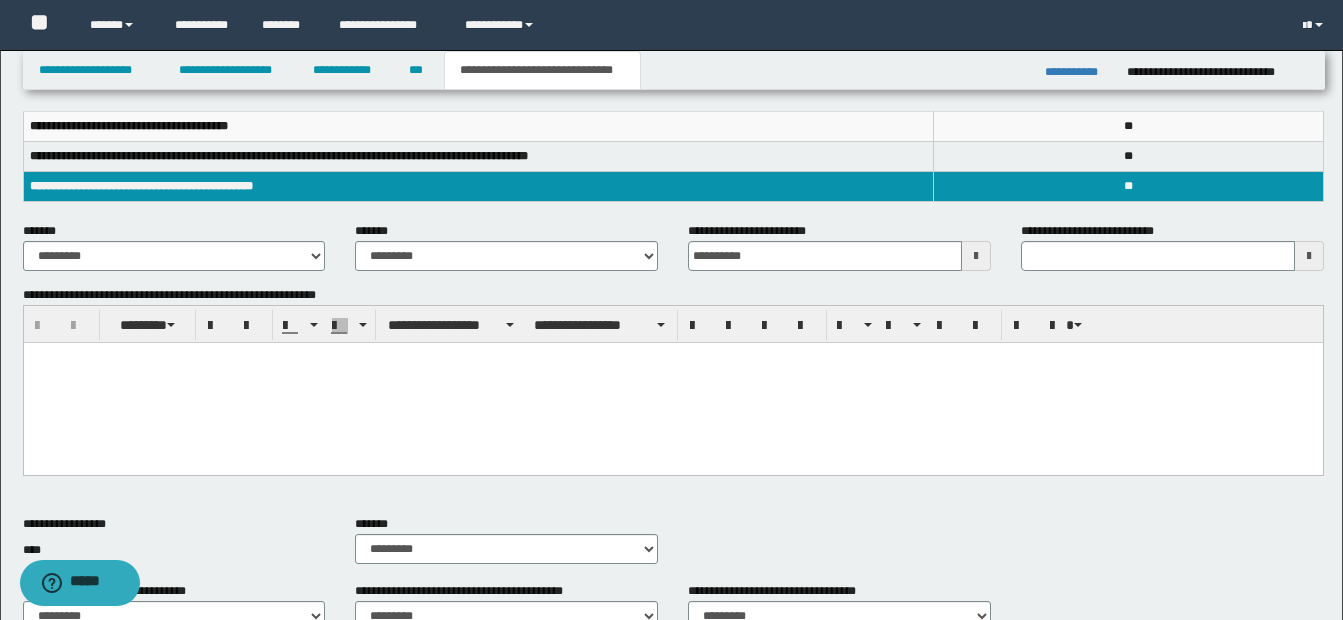 click at bounding box center (672, 358) 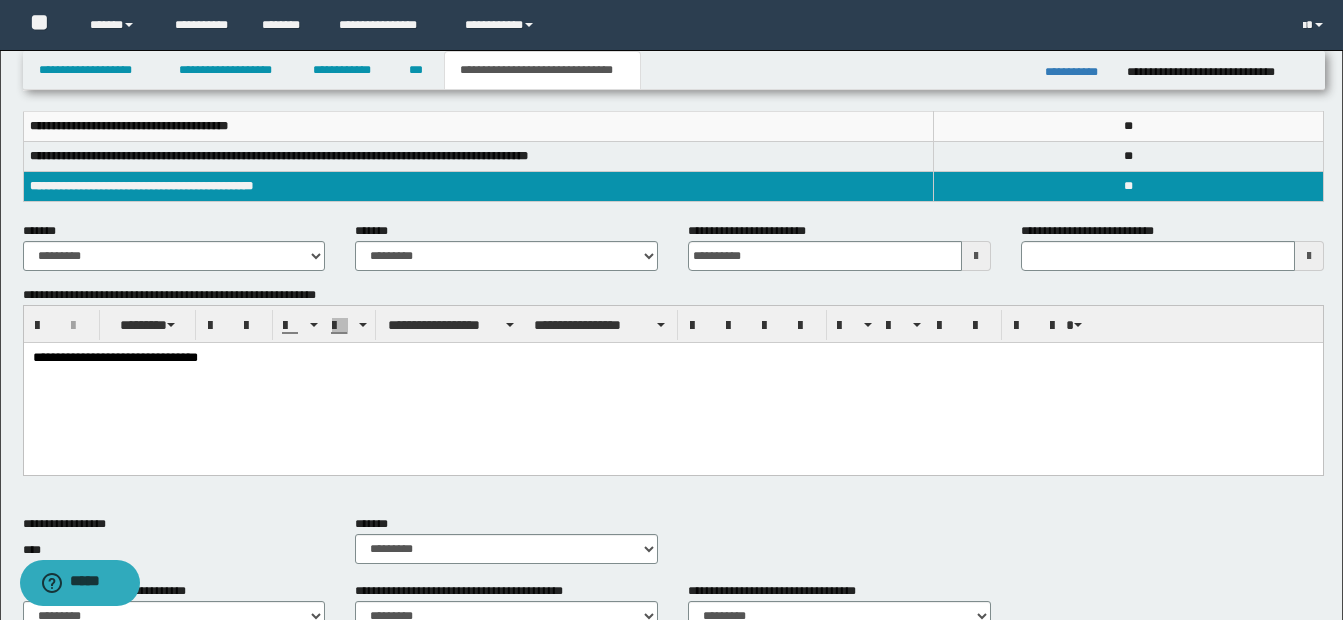 click on "**********" at bounding box center (672, 384) 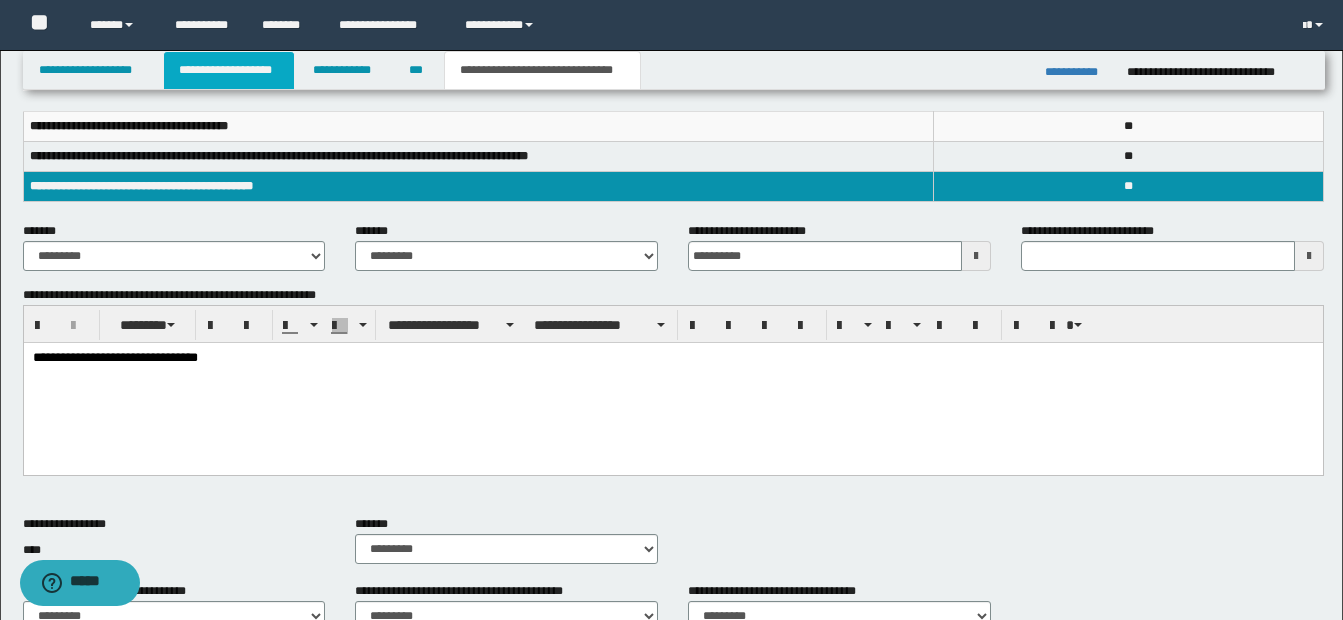 click on "**********" at bounding box center [229, 70] 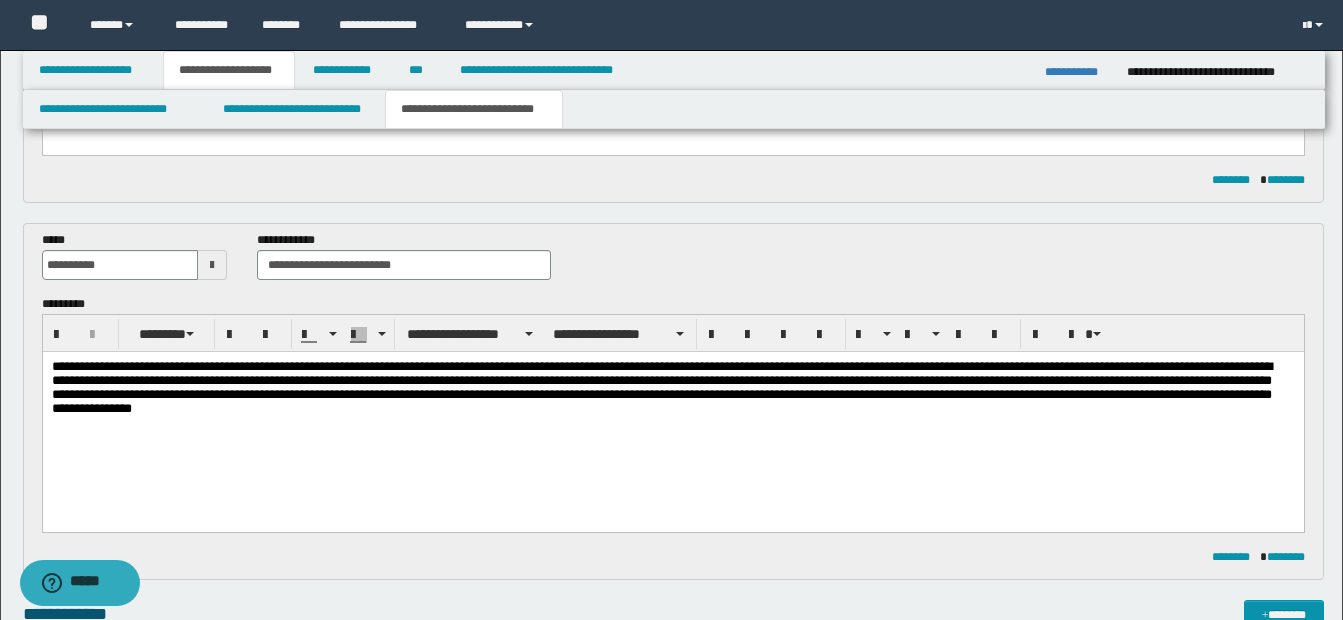 scroll, scrollTop: 400, scrollLeft: 0, axis: vertical 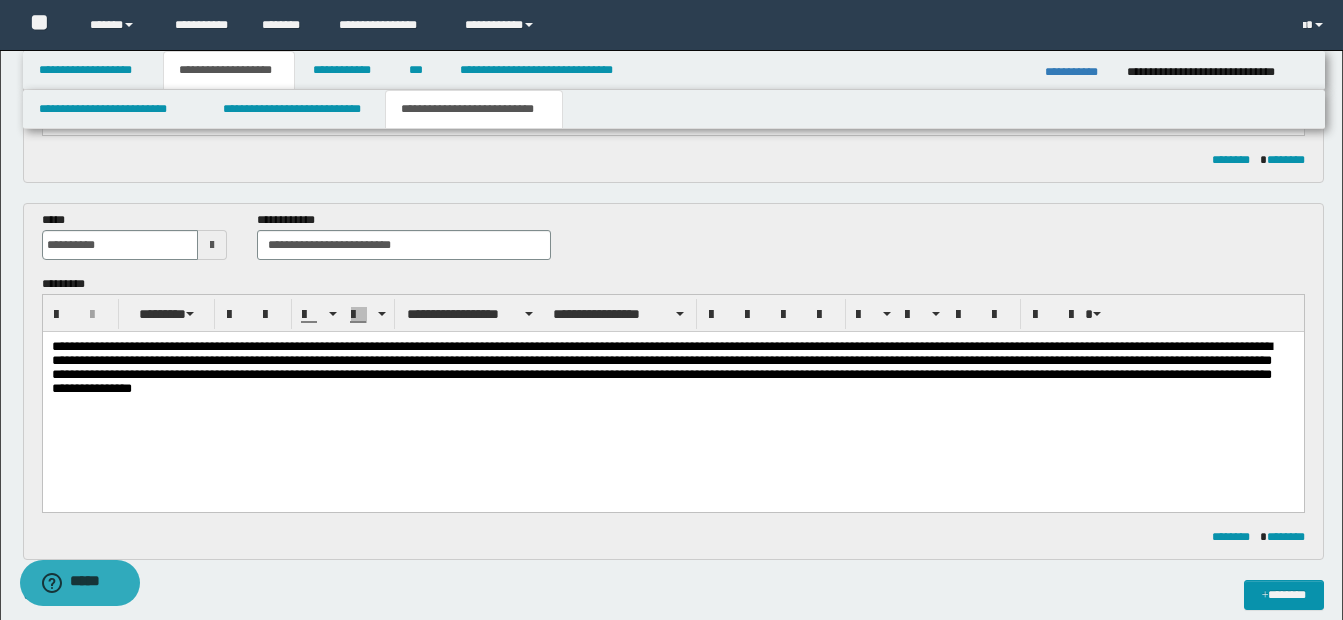 type 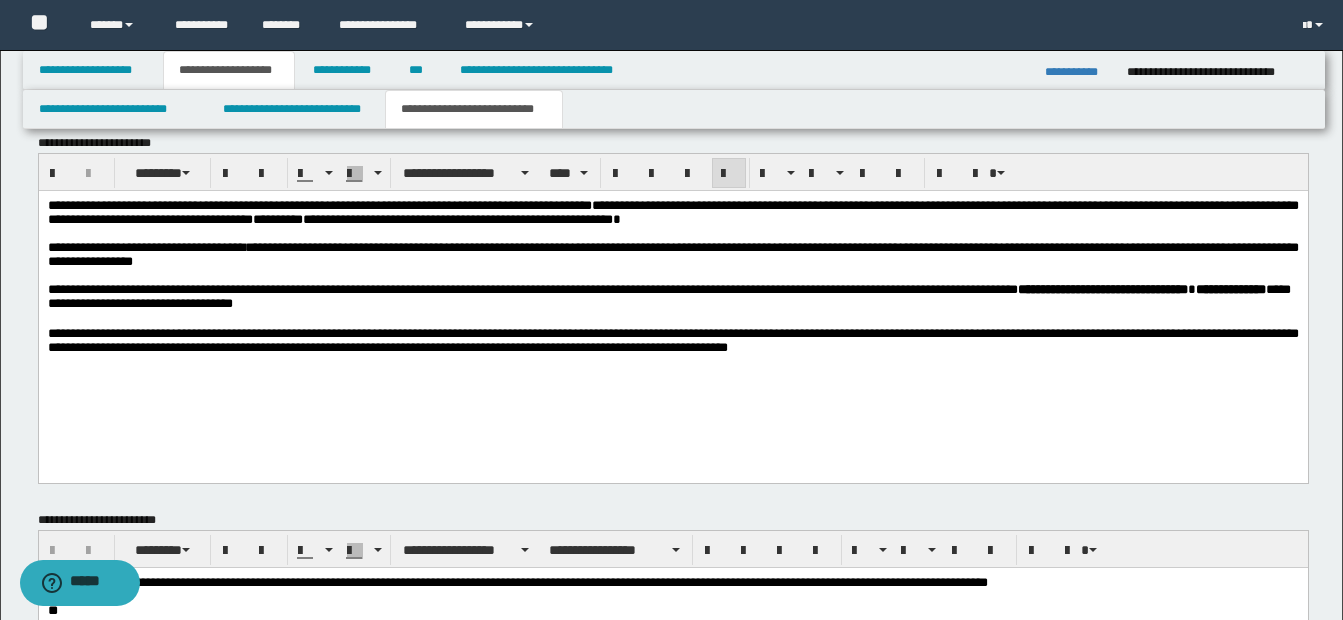 scroll, scrollTop: 1100, scrollLeft: 0, axis: vertical 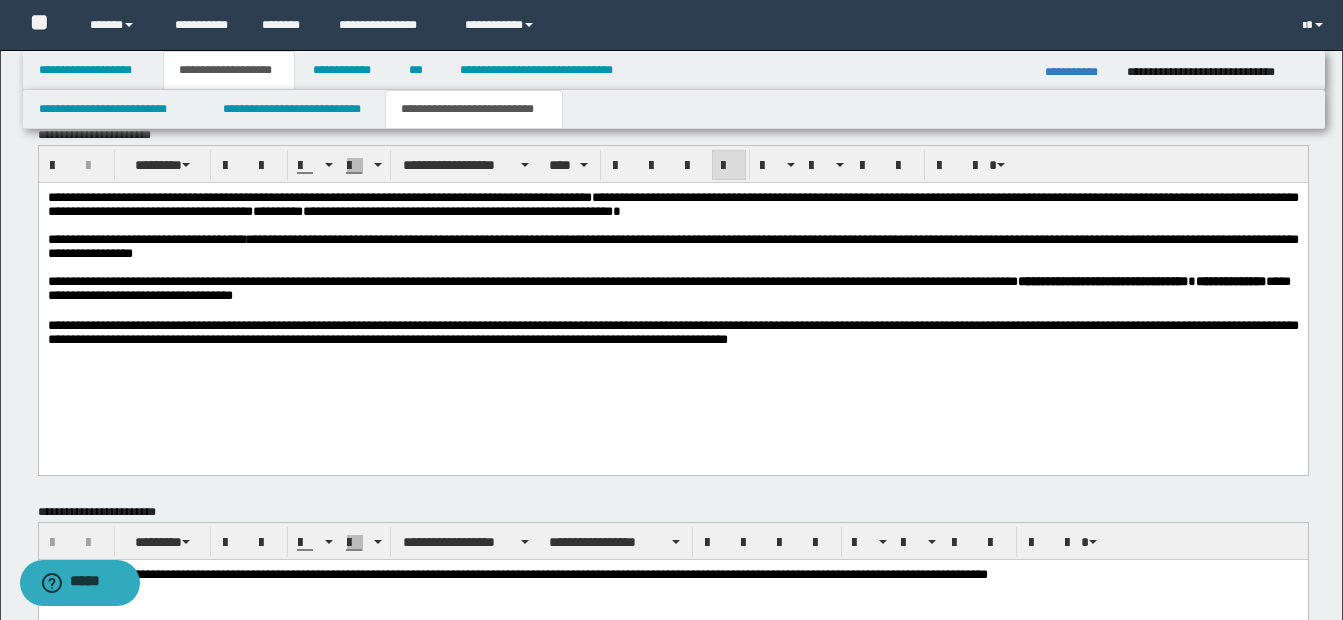 click on "**********" at bounding box center (672, 293) 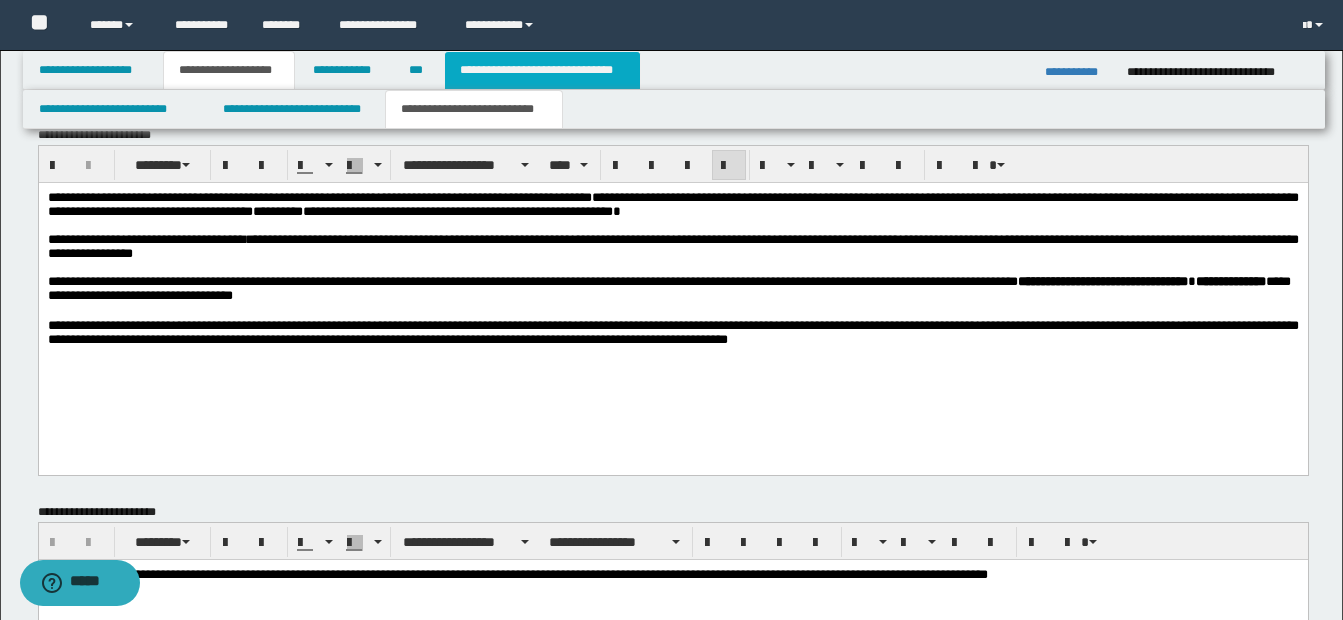 click on "**********" at bounding box center [542, 70] 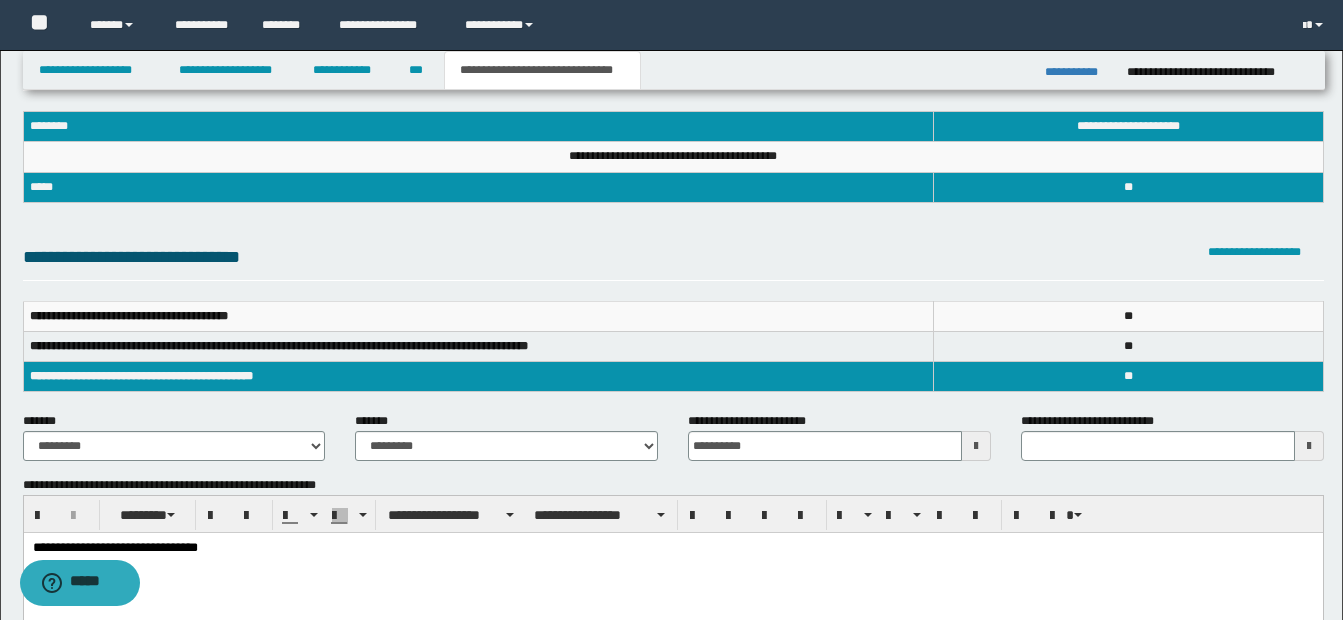 scroll, scrollTop: 0, scrollLeft: 0, axis: both 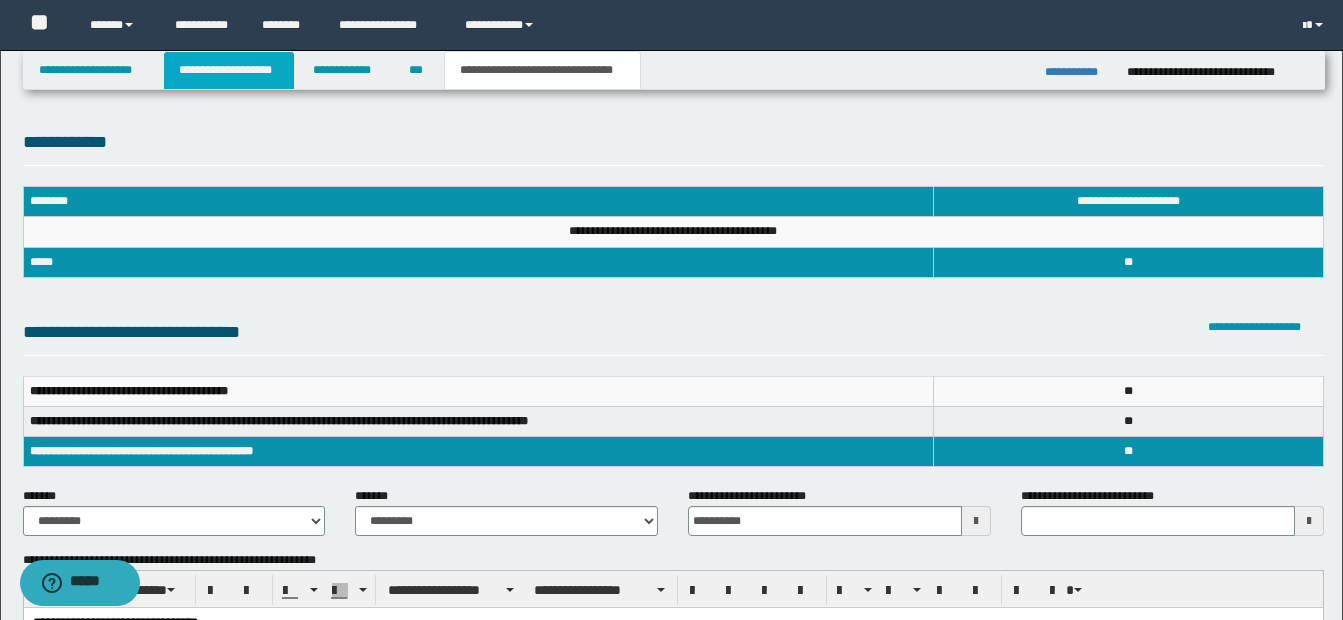 click on "**********" at bounding box center (229, 70) 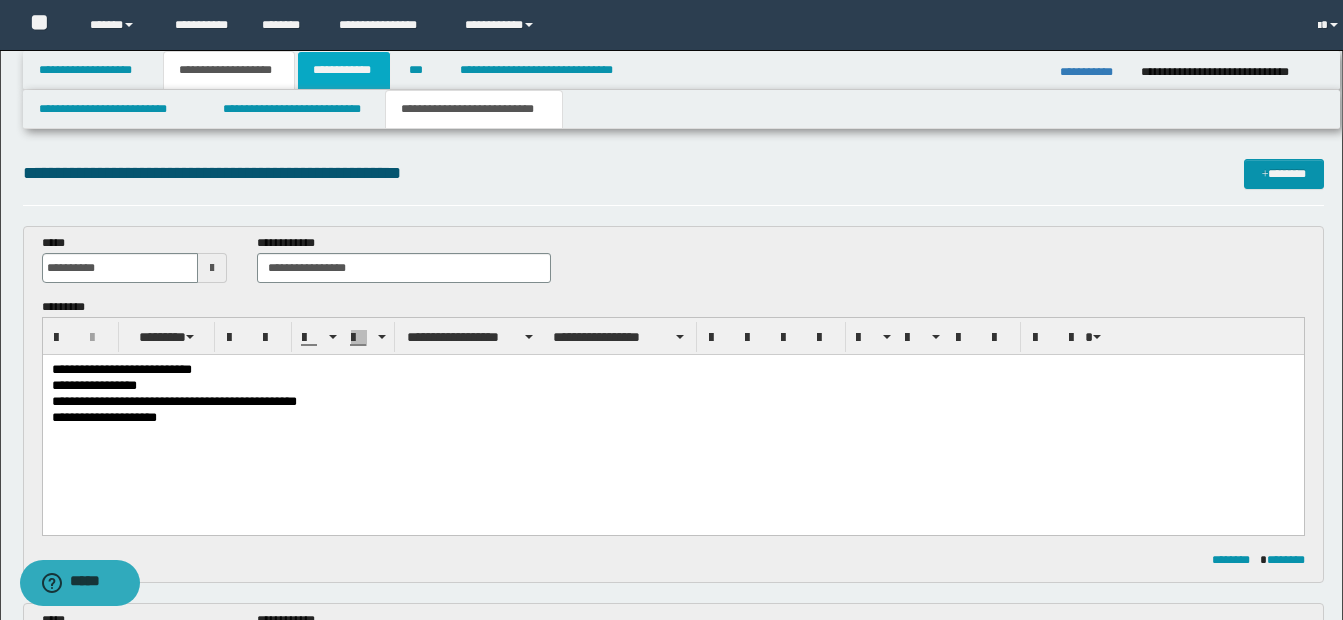 click on "**********" at bounding box center (344, 70) 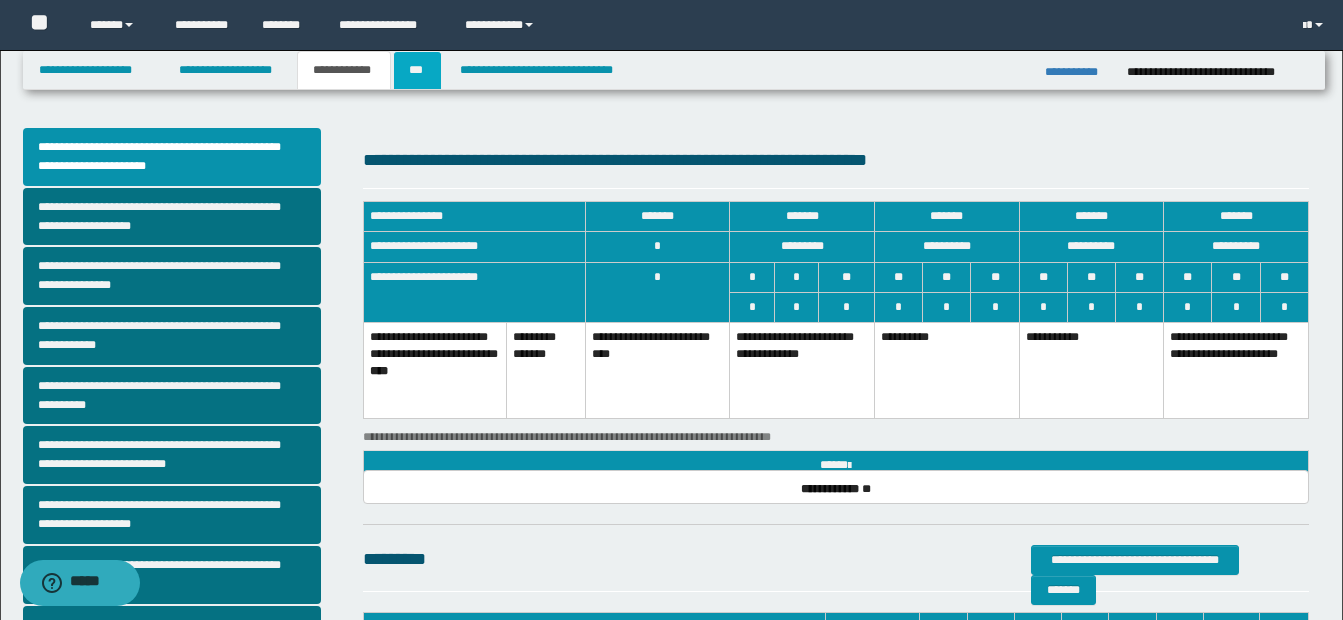 click on "***" at bounding box center (417, 70) 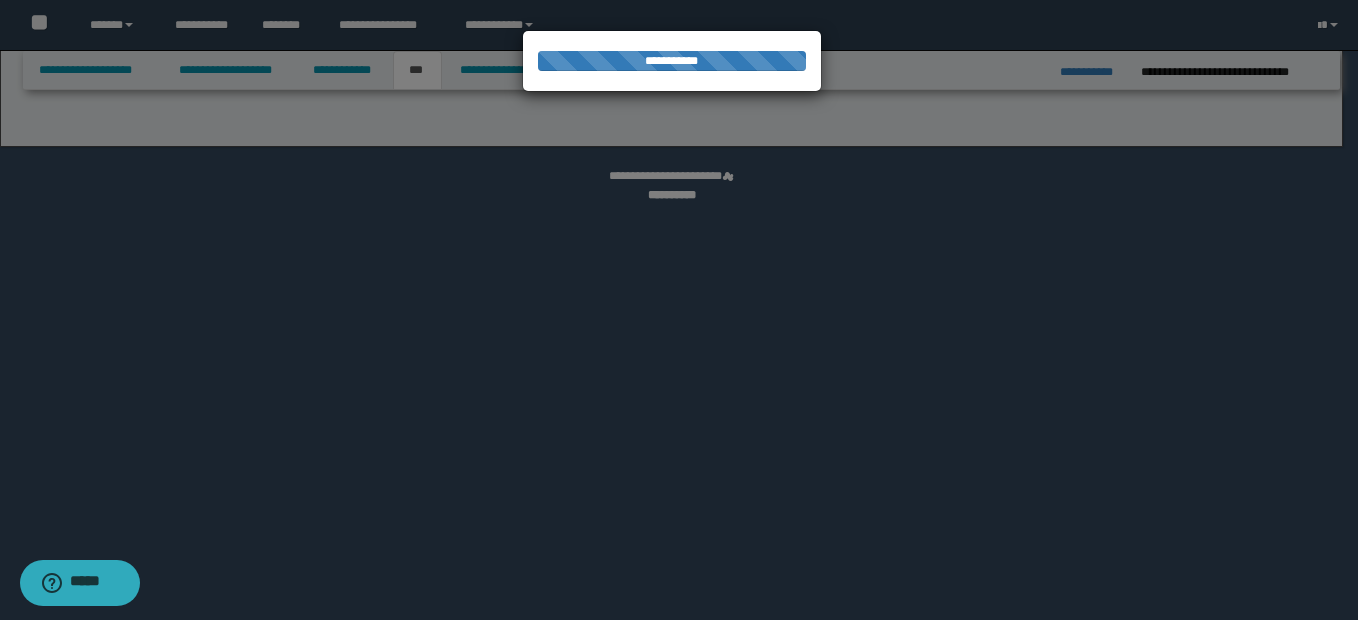 select on "*" 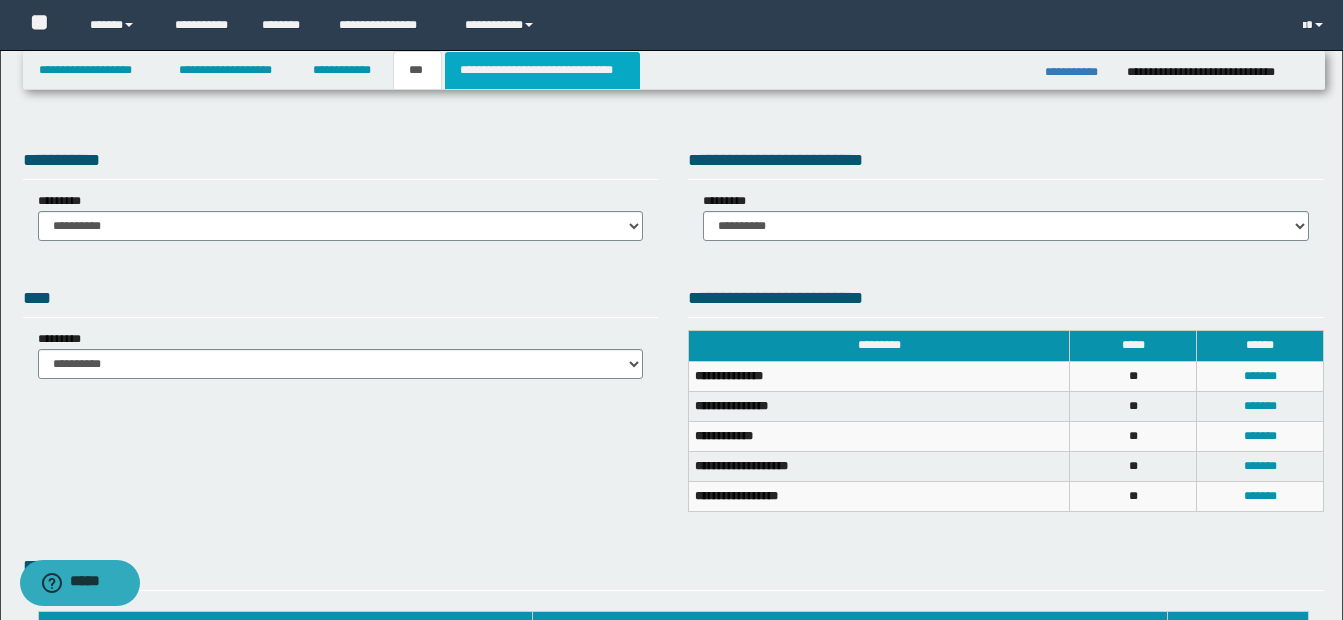 click on "**********" at bounding box center [542, 70] 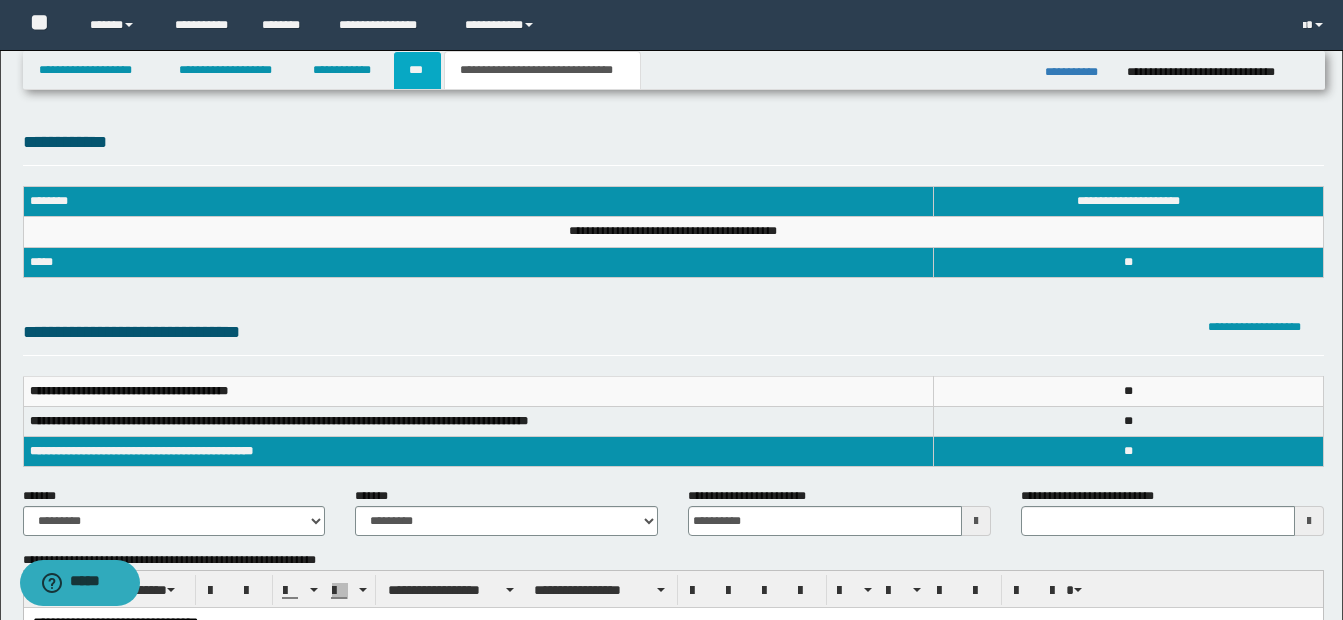 click on "***" at bounding box center (417, 70) 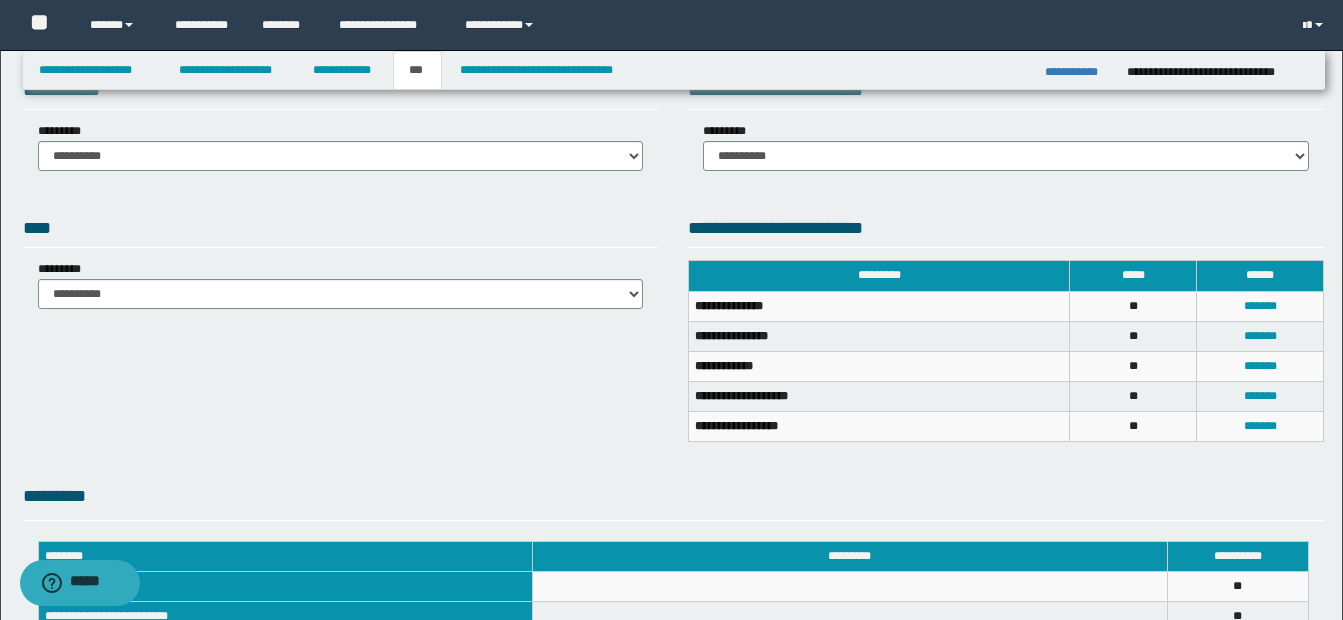 scroll, scrollTop: 200, scrollLeft: 0, axis: vertical 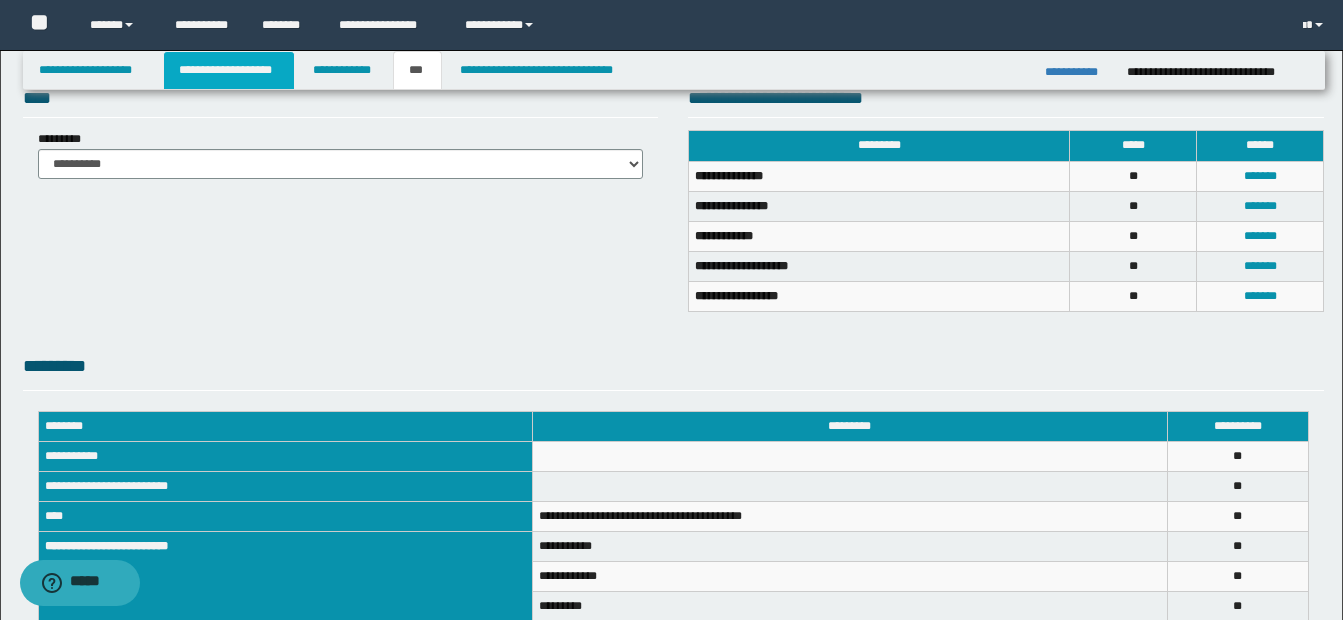 click on "**********" at bounding box center (229, 70) 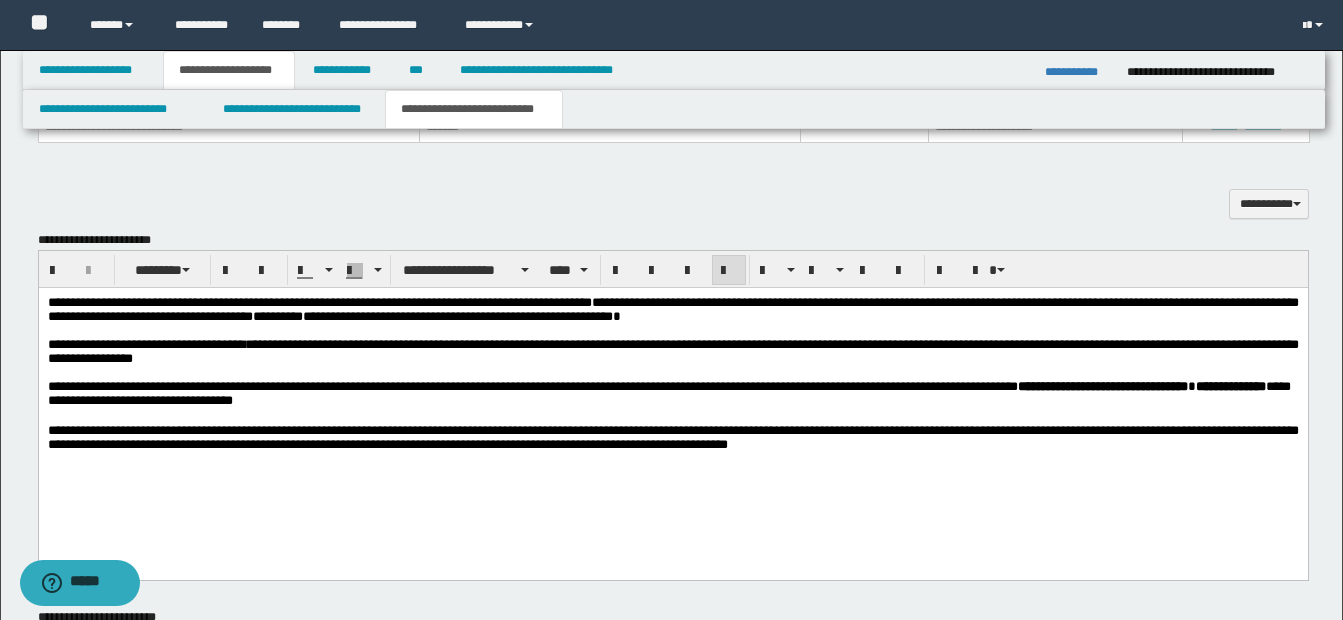 scroll, scrollTop: 1031, scrollLeft: 0, axis: vertical 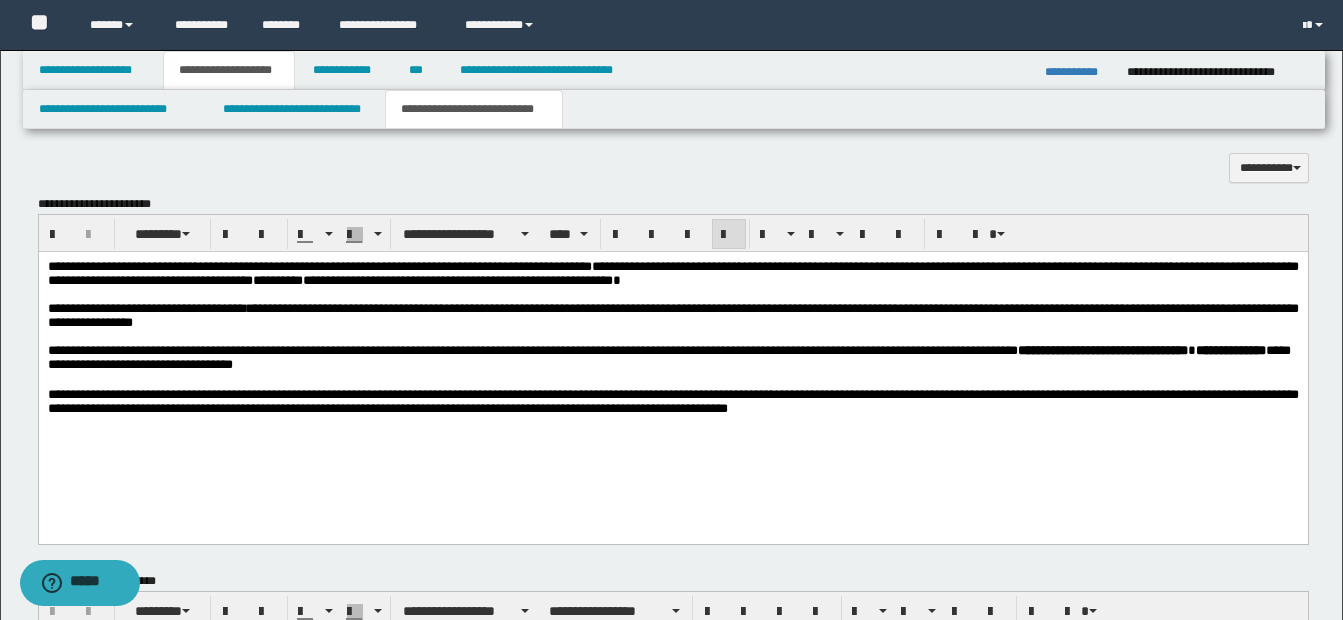 click on "**********" at bounding box center [672, 401] 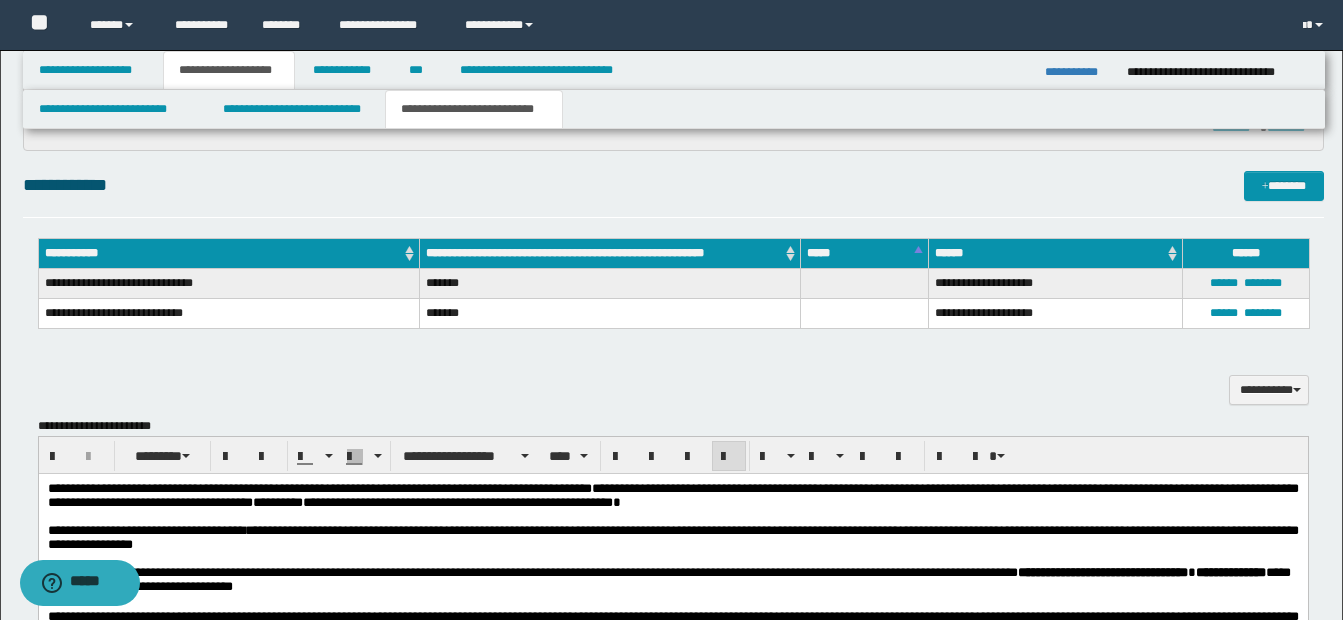 scroll, scrollTop: 531, scrollLeft: 0, axis: vertical 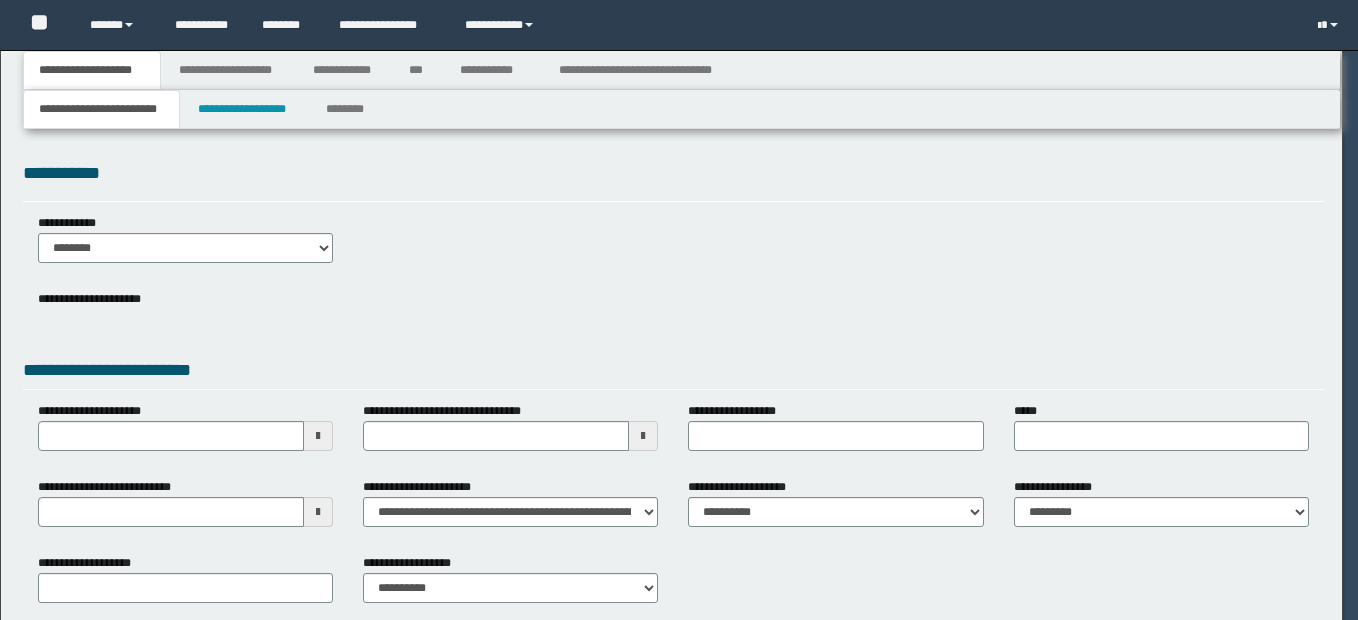 select on "*" 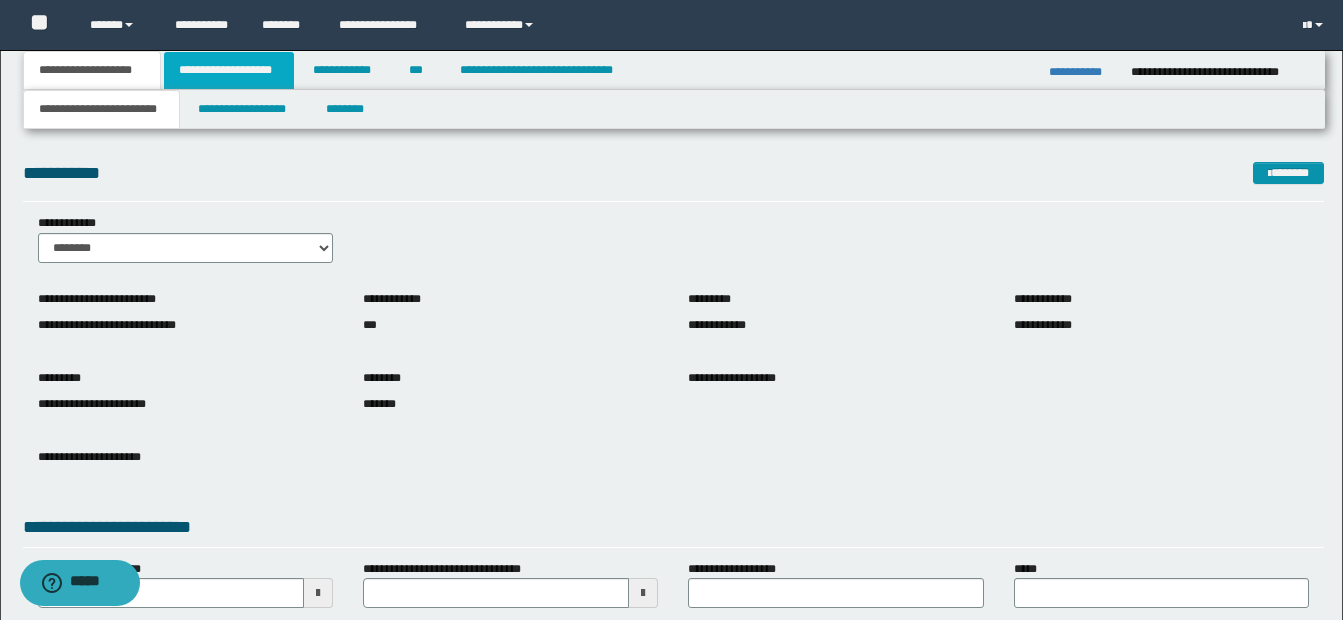 click on "**********" at bounding box center (229, 70) 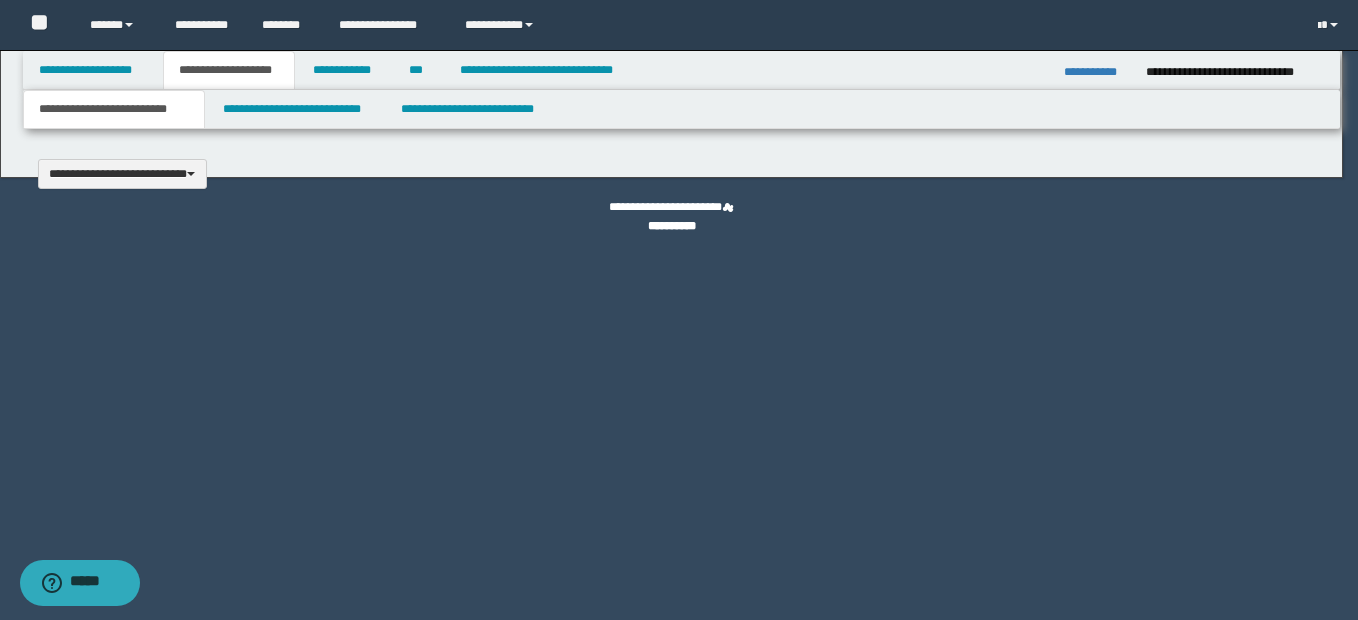 type 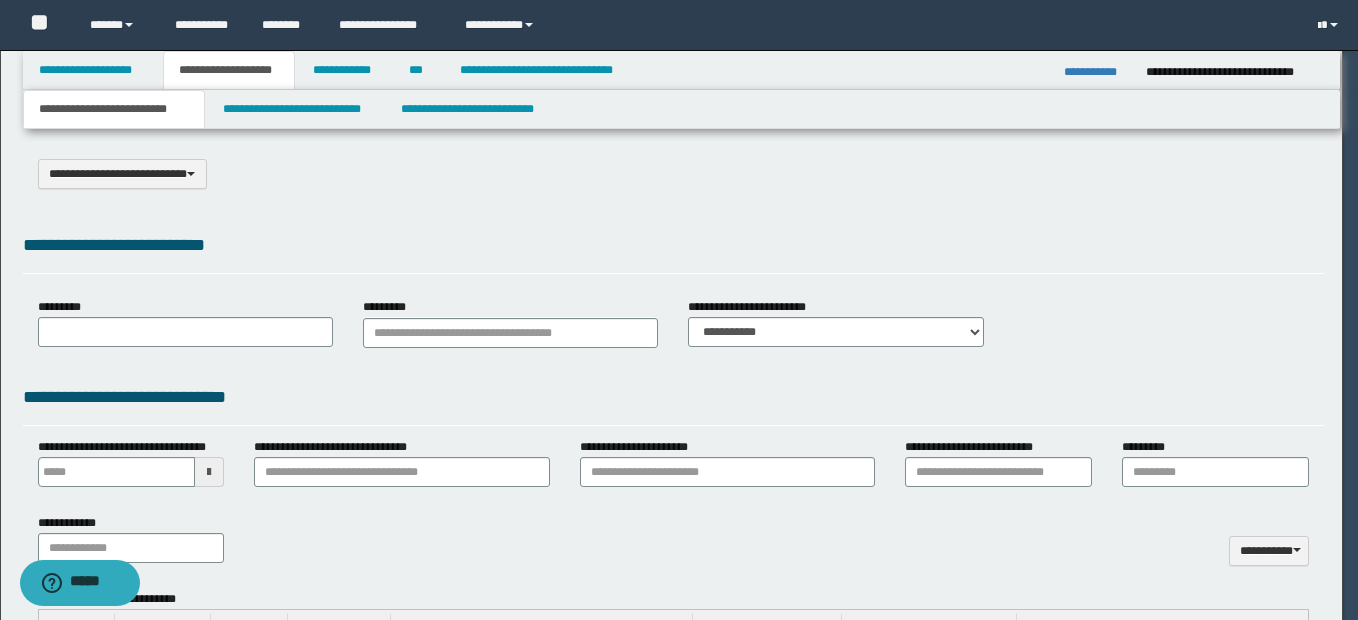 scroll, scrollTop: 0, scrollLeft: 0, axis: both 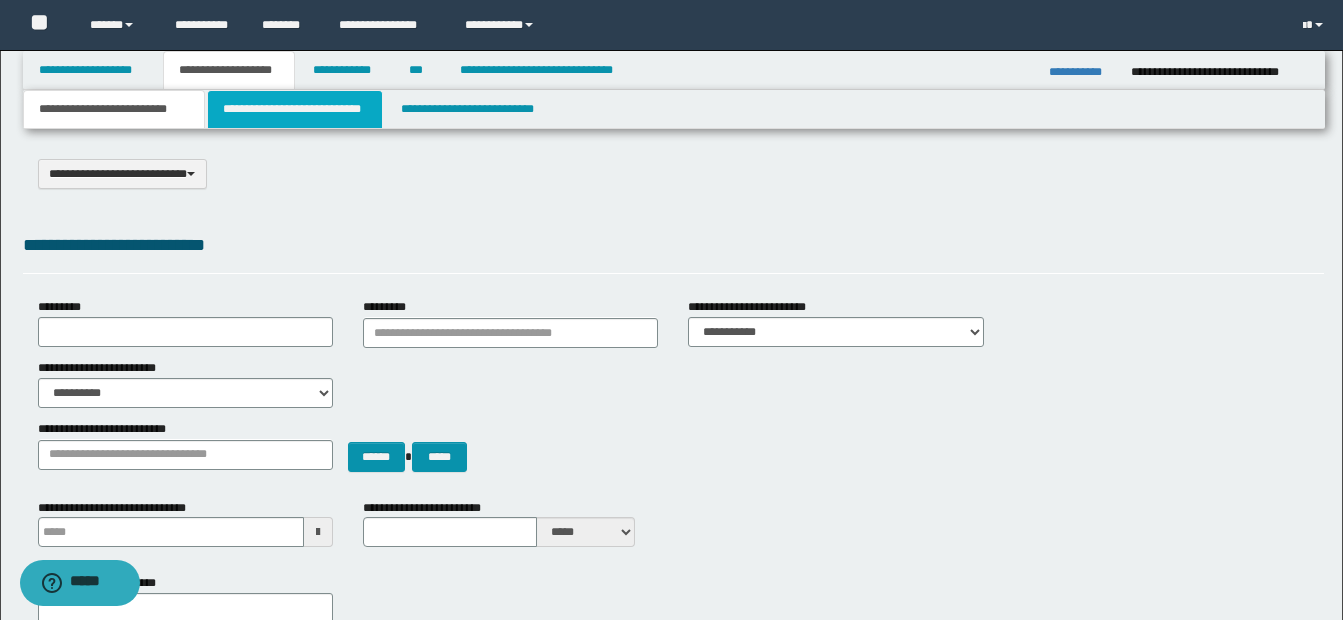click on "**********" at bounding box center [295, 109] 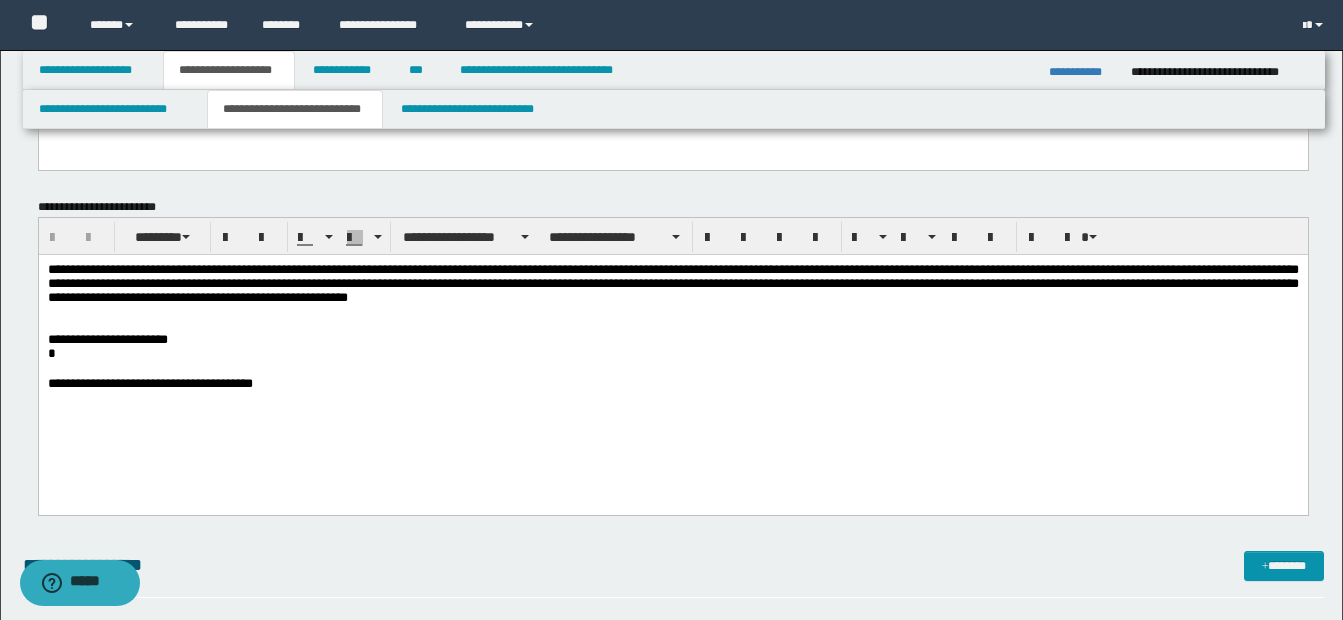 scroll, scrollTop: 400, scrollLeft: 0, axis: vertical 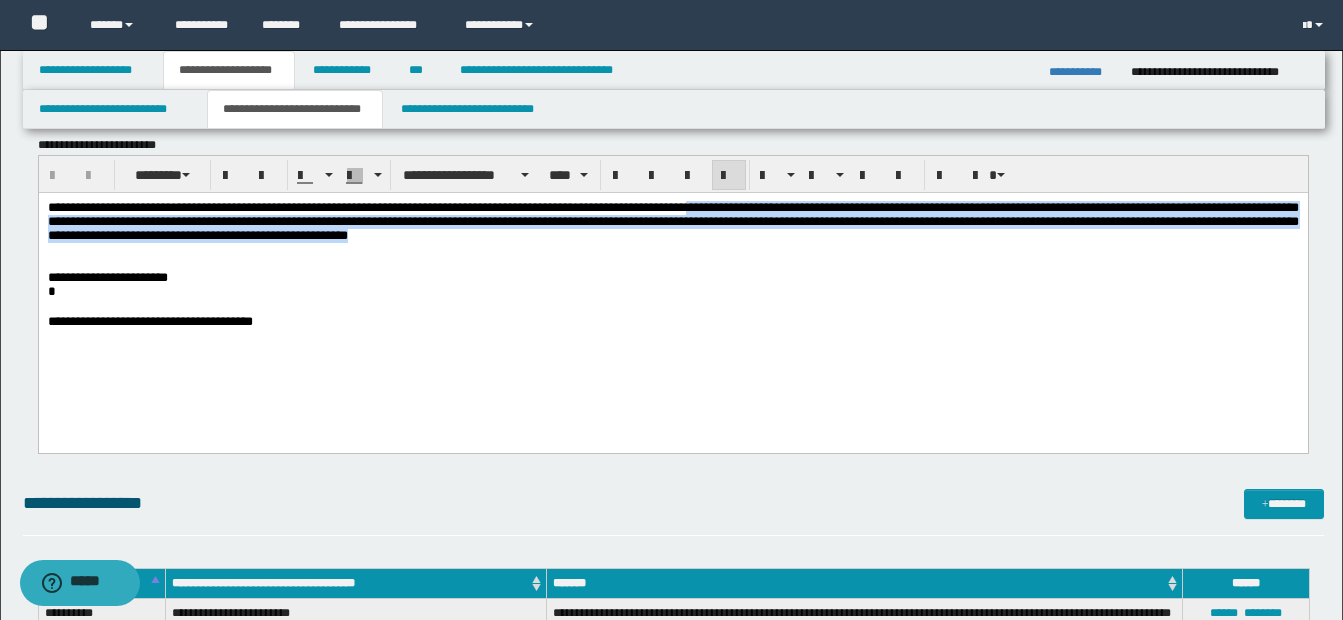 drag, startPoint x: 725, startPoint y: 208, endPoint x: 713, endPoint y: 238, distance: 32.31099 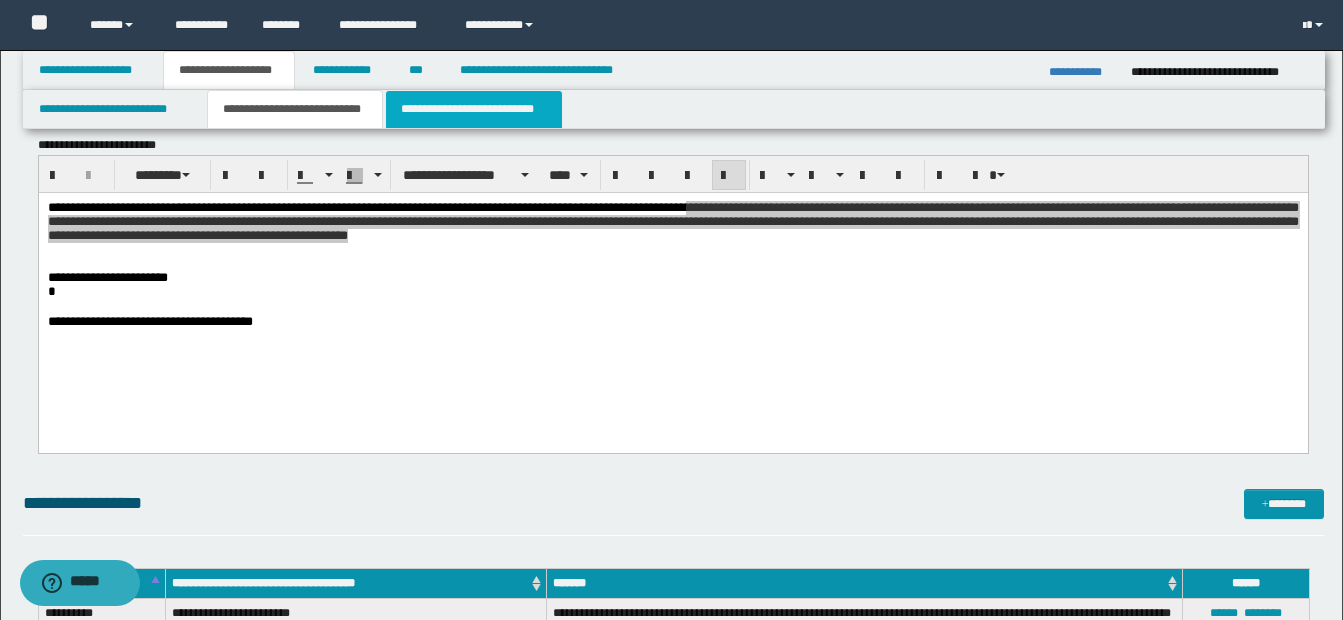 click on "**********" at bounding box center [474, 109] 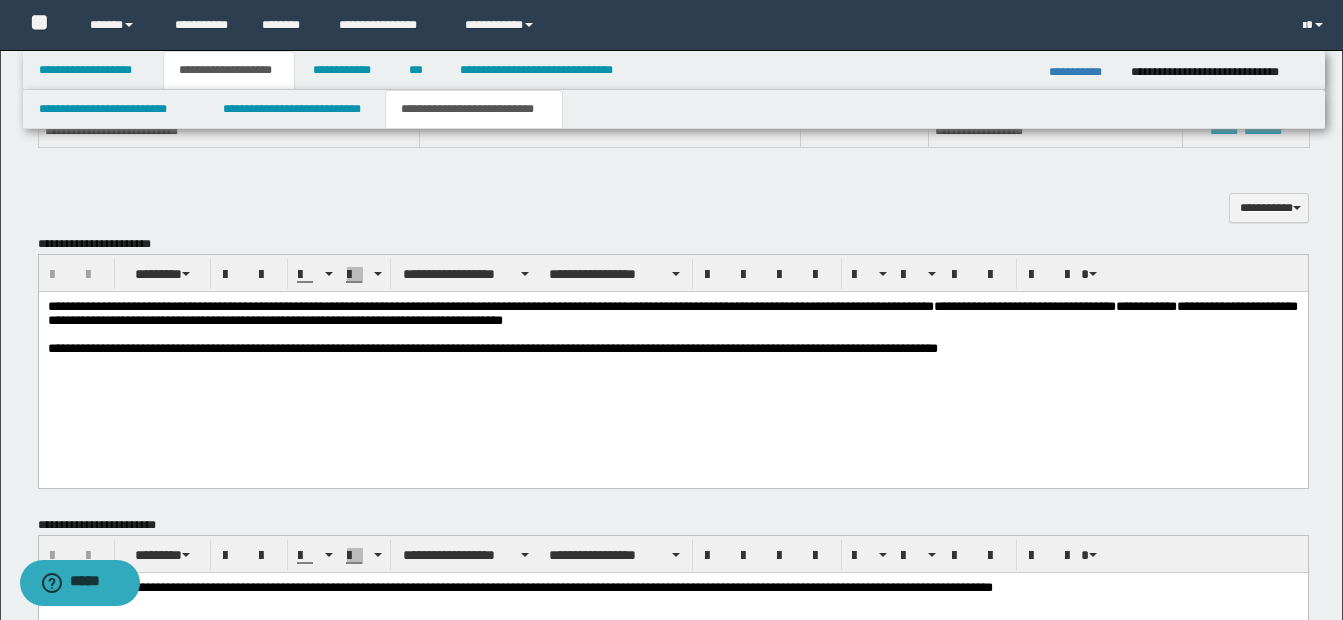 scroll, scrollTop: 1200, scrollLeft: 0, axis: vertical 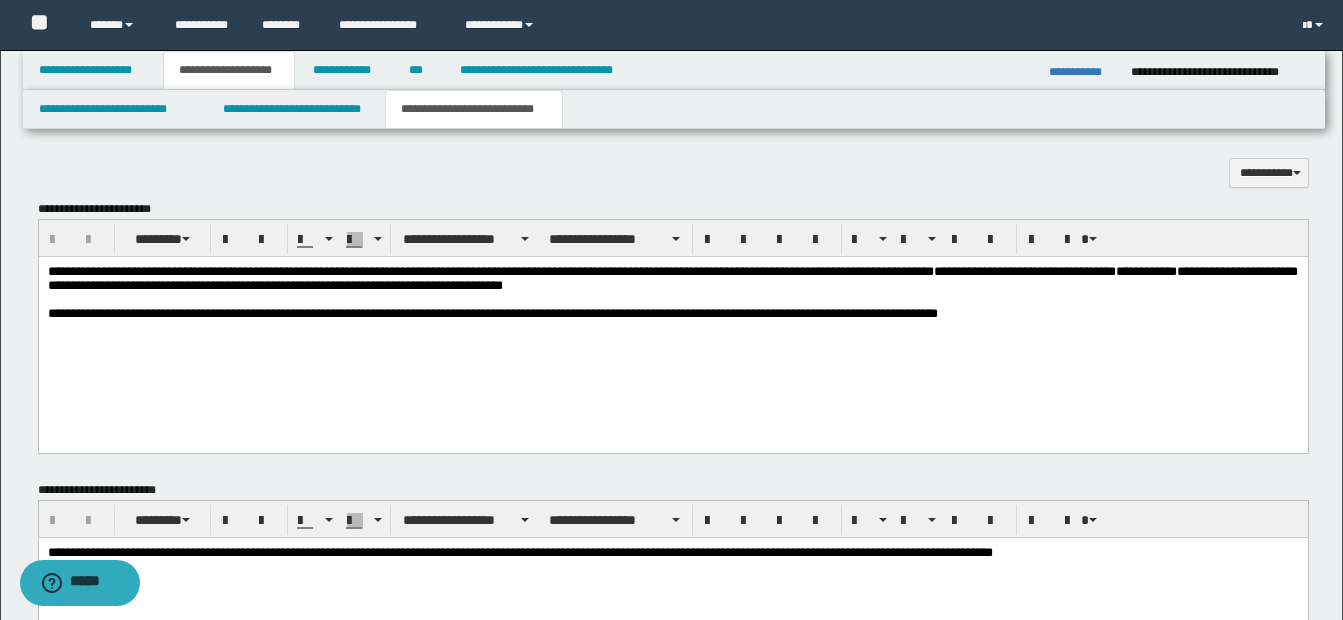 click on "**********" at bounding box center (672, 279) 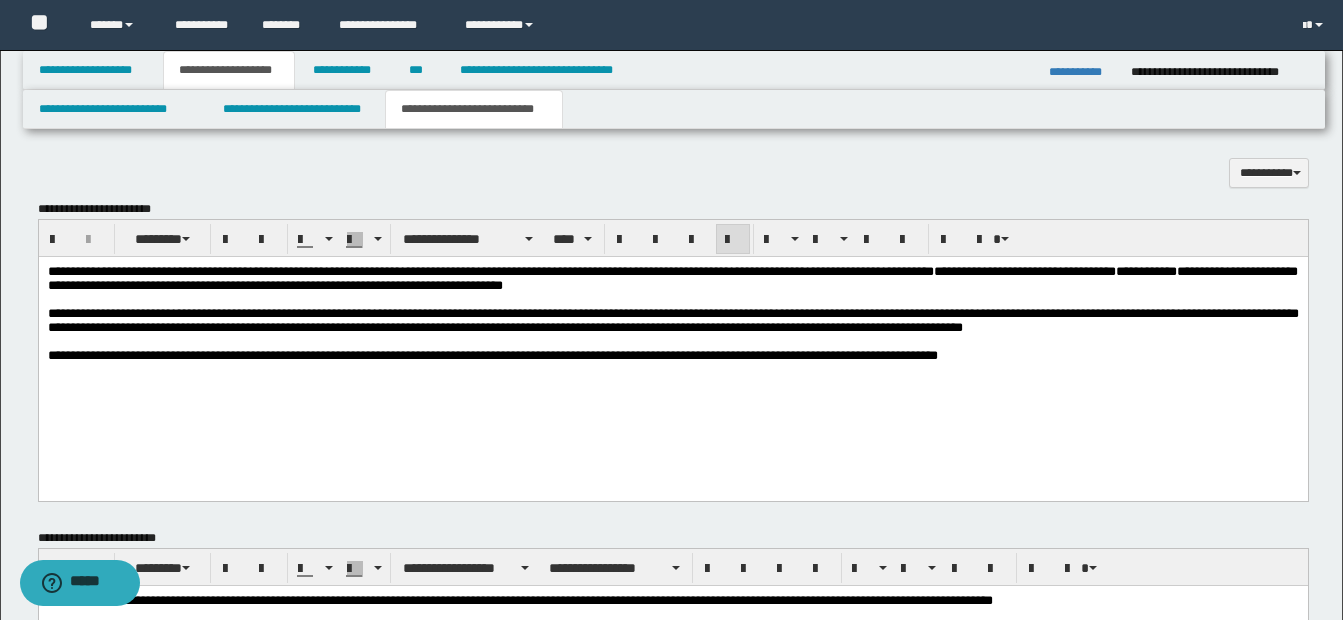 click on "**********" at bounding box center (672, 346) 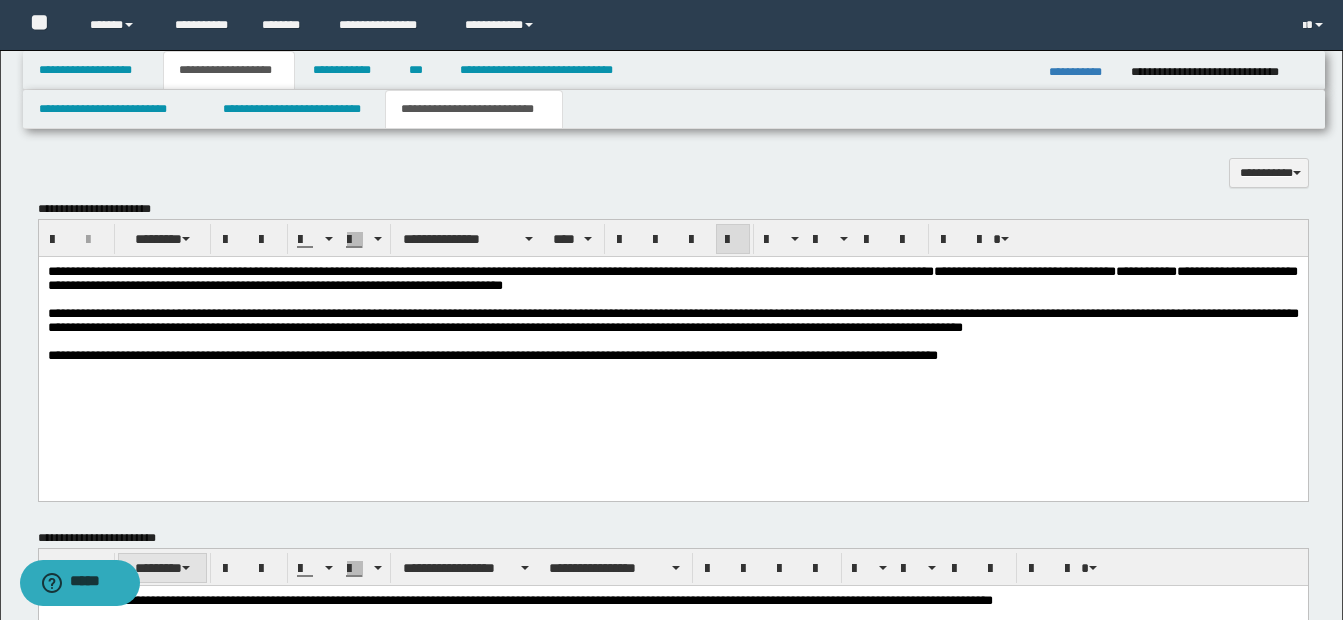 type 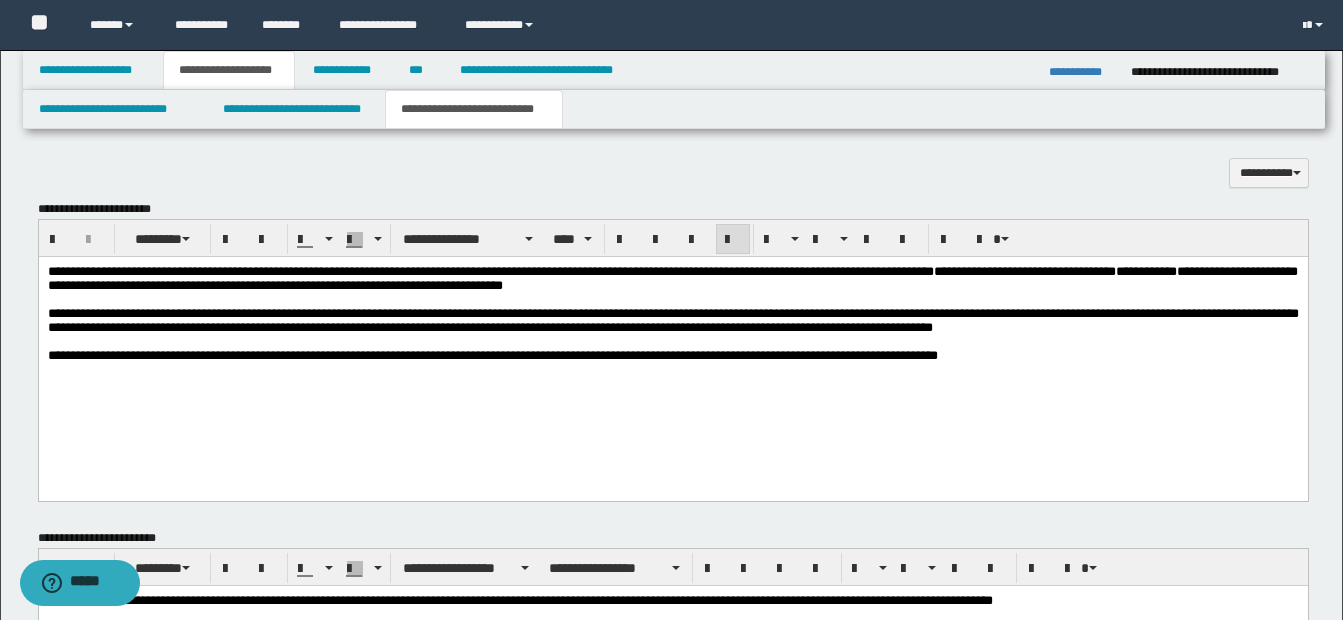 click on "**********" at bounding box center [672, 320] 